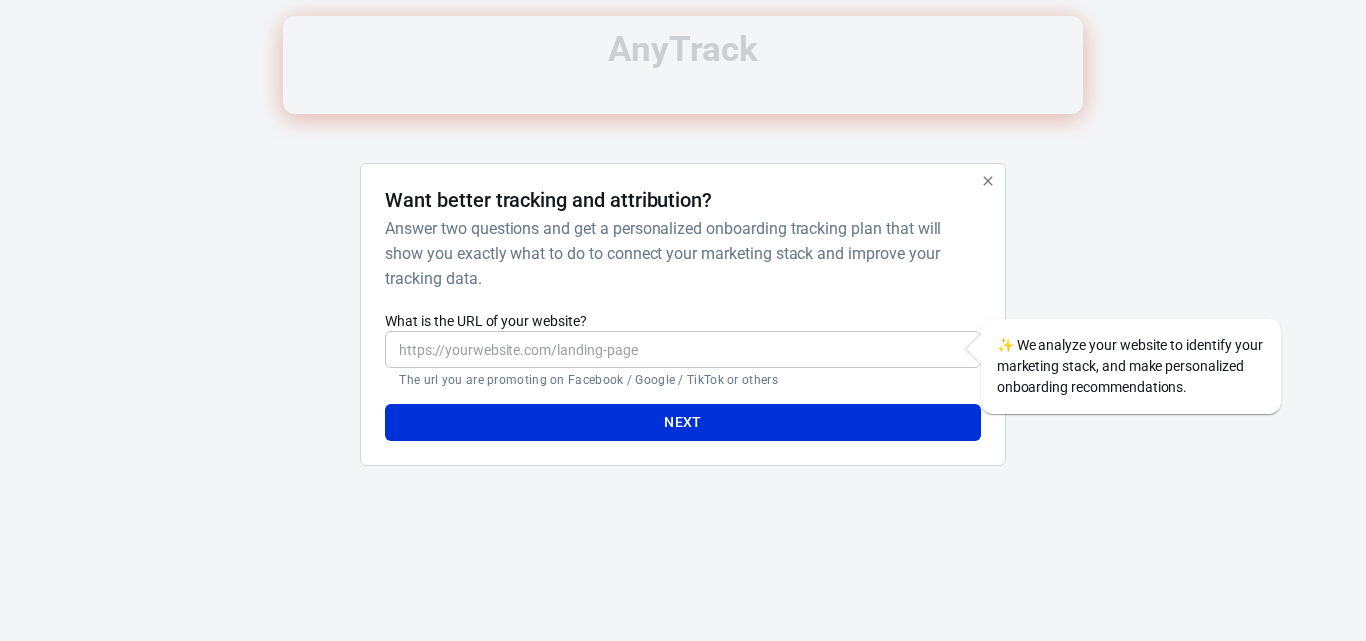 scroll, scrollTop: 0, scrollLeft: 0, axis: both 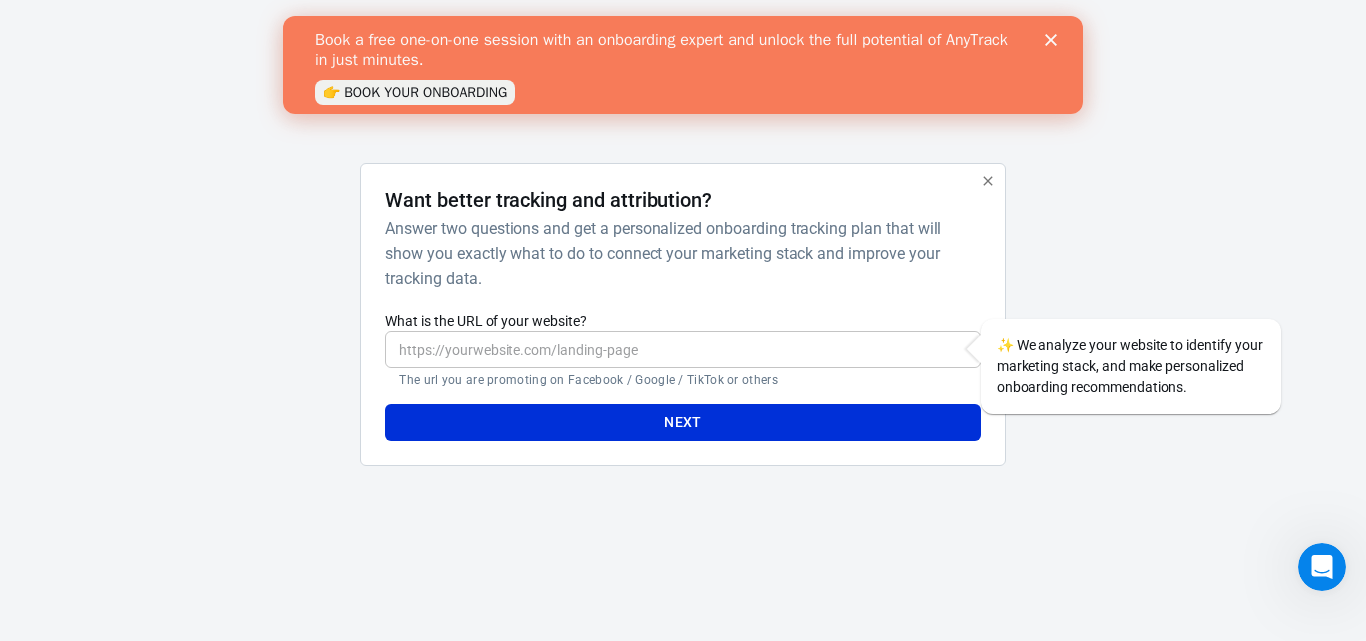 click on "Book a free one-on-one session with an onboarding expert and unlock the full potential of AnyTrack in just minutes. 👉 BOOK YOUR ONBOARDING" at bounding box center (683, 65) 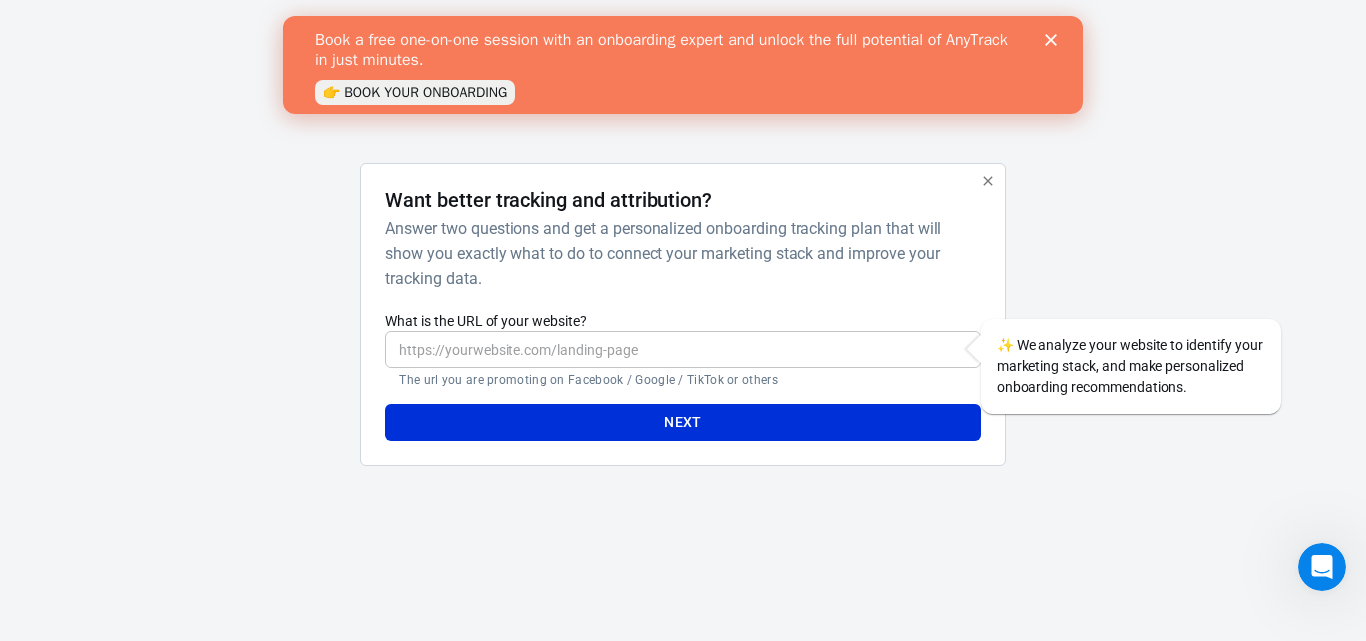 click 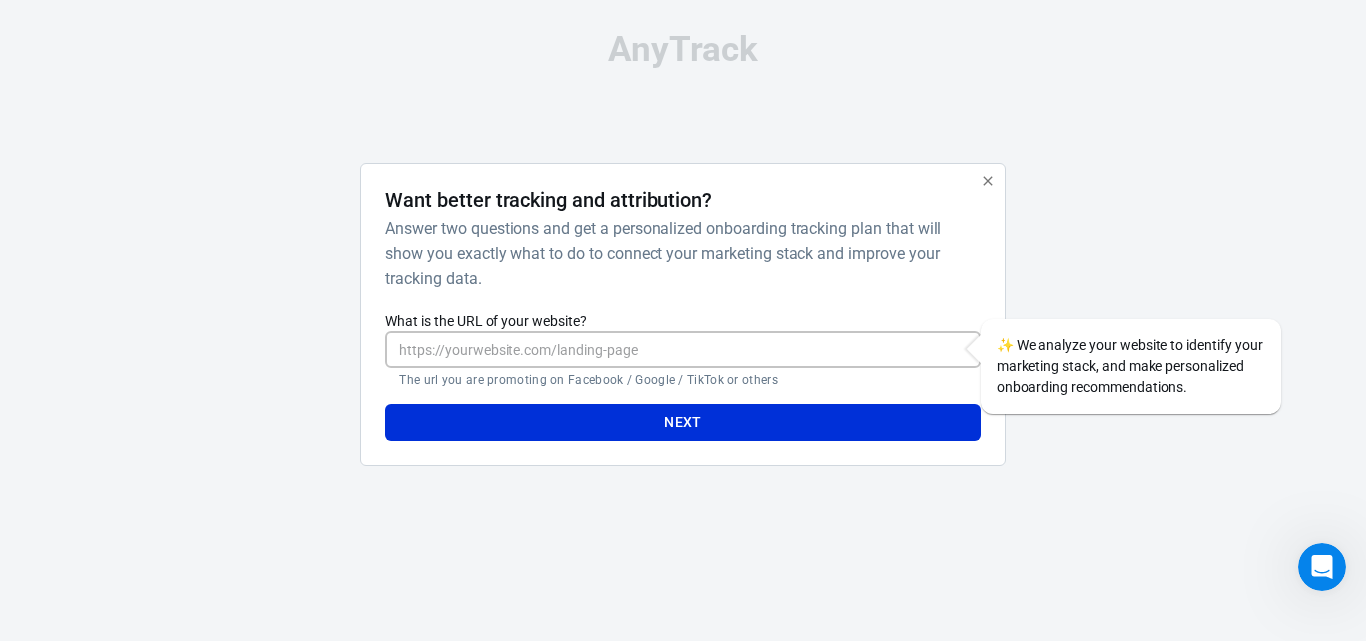 click on "What is the URL of your website?" at bounding box center (682, 349) 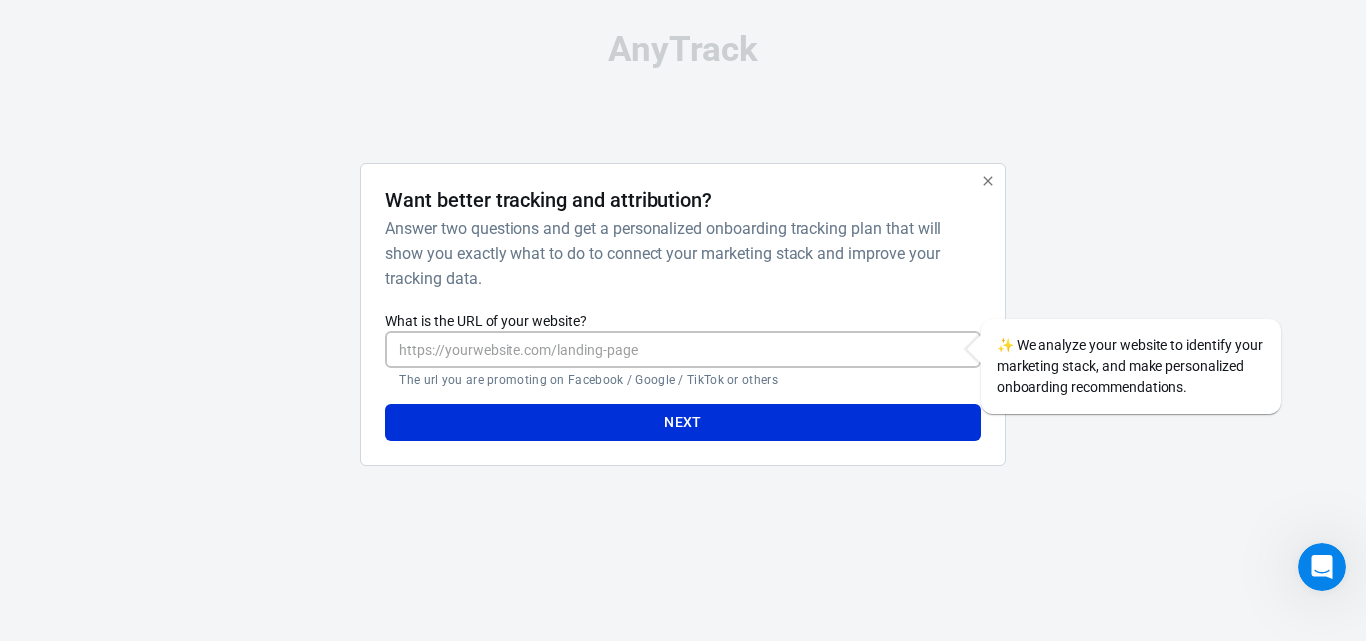 click on "What is the URL of your website?" at bounding box center [682, 349] 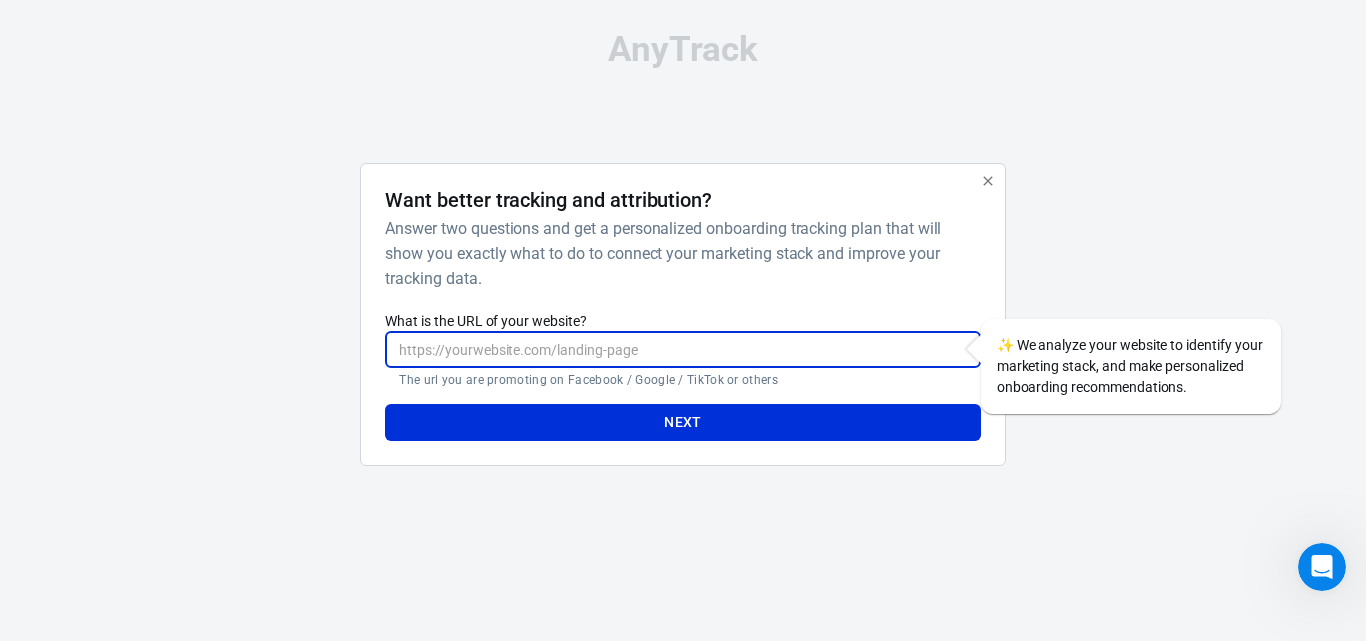 click on "AnyTrack Want better tracking and attribution? Answer two questions and get a personalized onboarding tracking plan that will show you exactly what to do
to connect your marketing stack and improve your tracking data. What is the URL of your website? ​ The url you are promoting on Facebook / Google / TikTok or others ✨   We analyze your website to identify your marketing stack, and make personalized onboarding recommendations. Next" at bounding box center (683, 257) 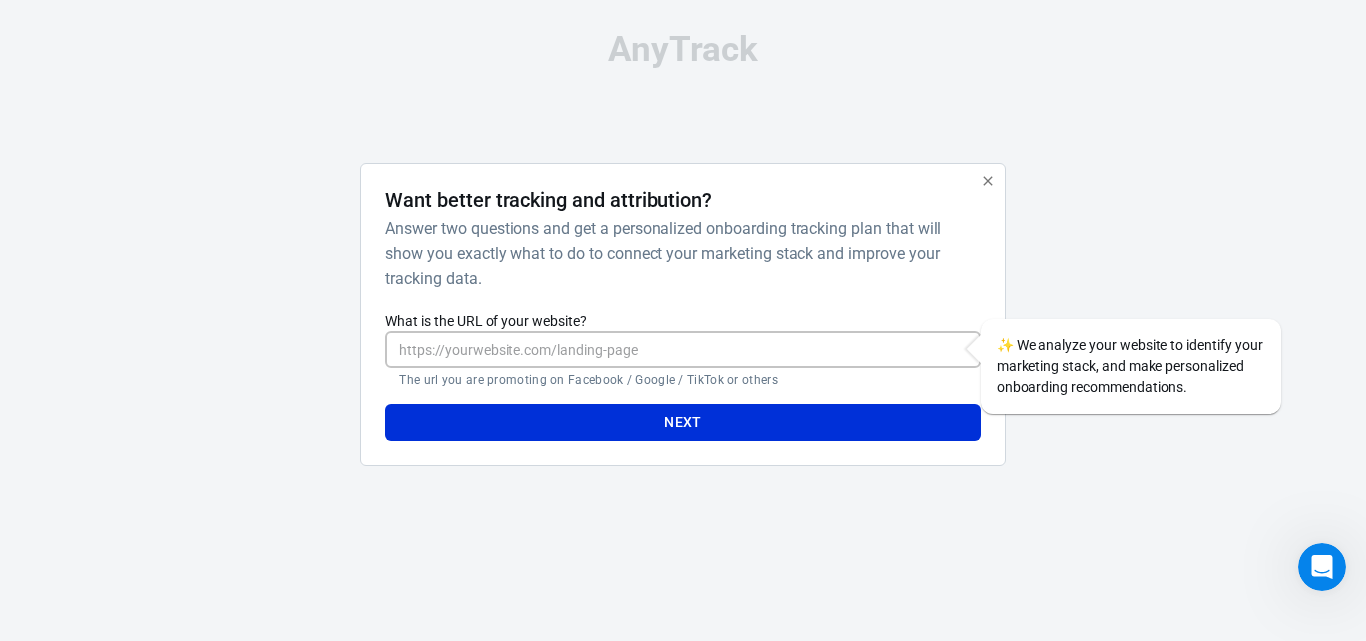 paste on "[URL][DOMAIN_NAME]" 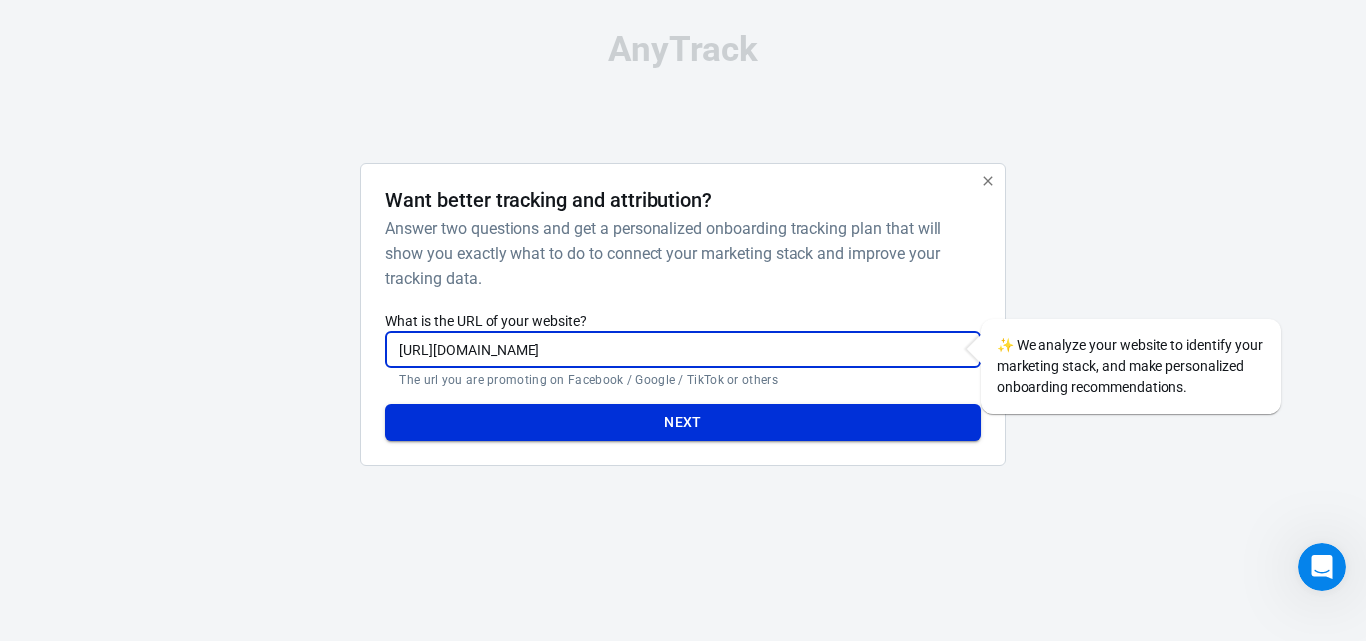 type on "[URL][DOMAIN_NAME]" 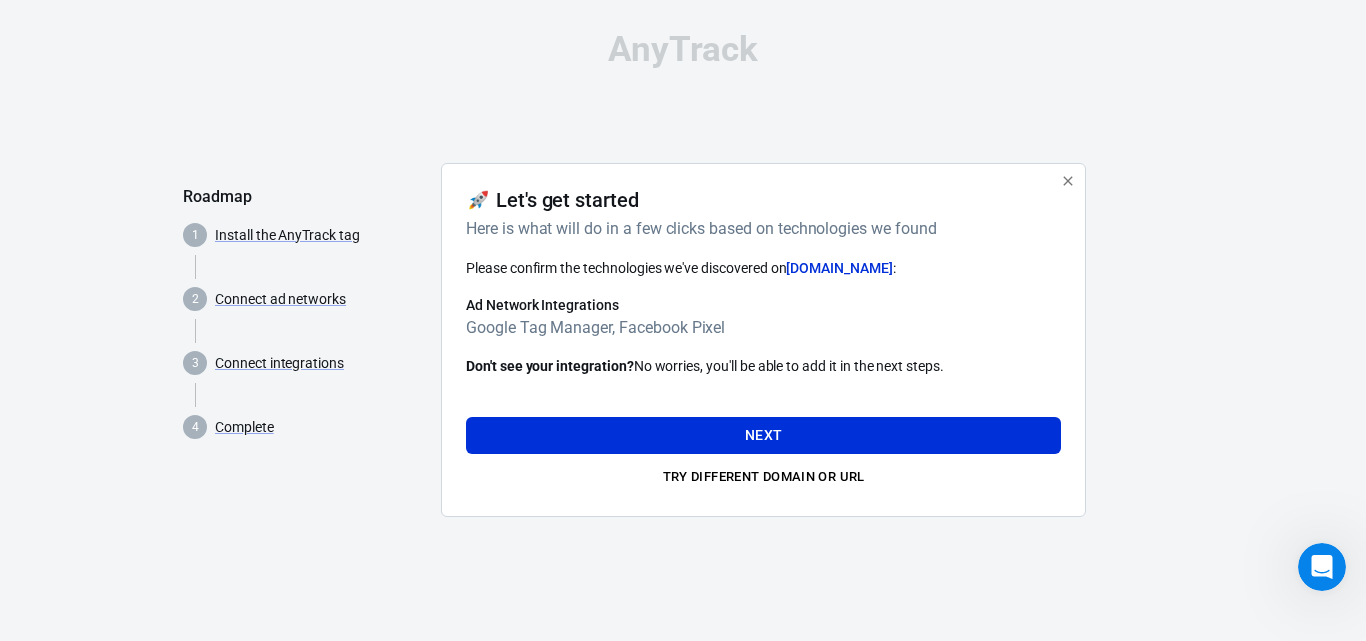 click on "Google Tag Manager, Facebook Pixel" at bounding box center (763, 327) 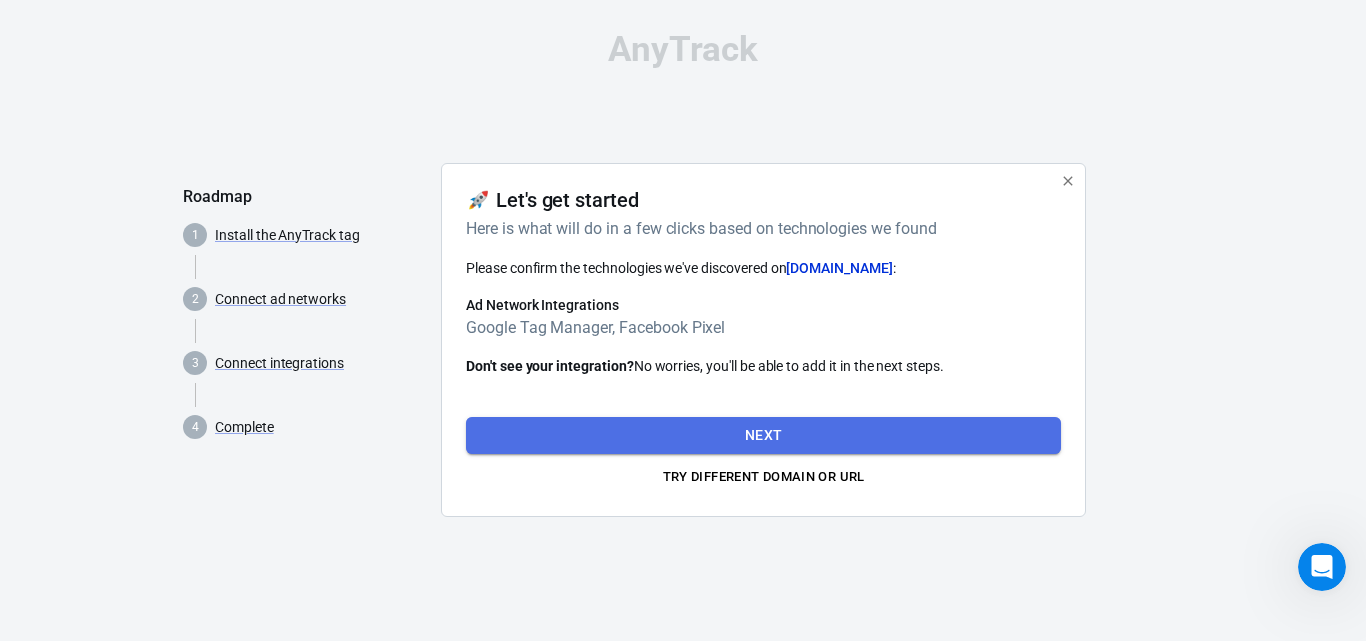 click on "Next" at bounding box center [763, 435] 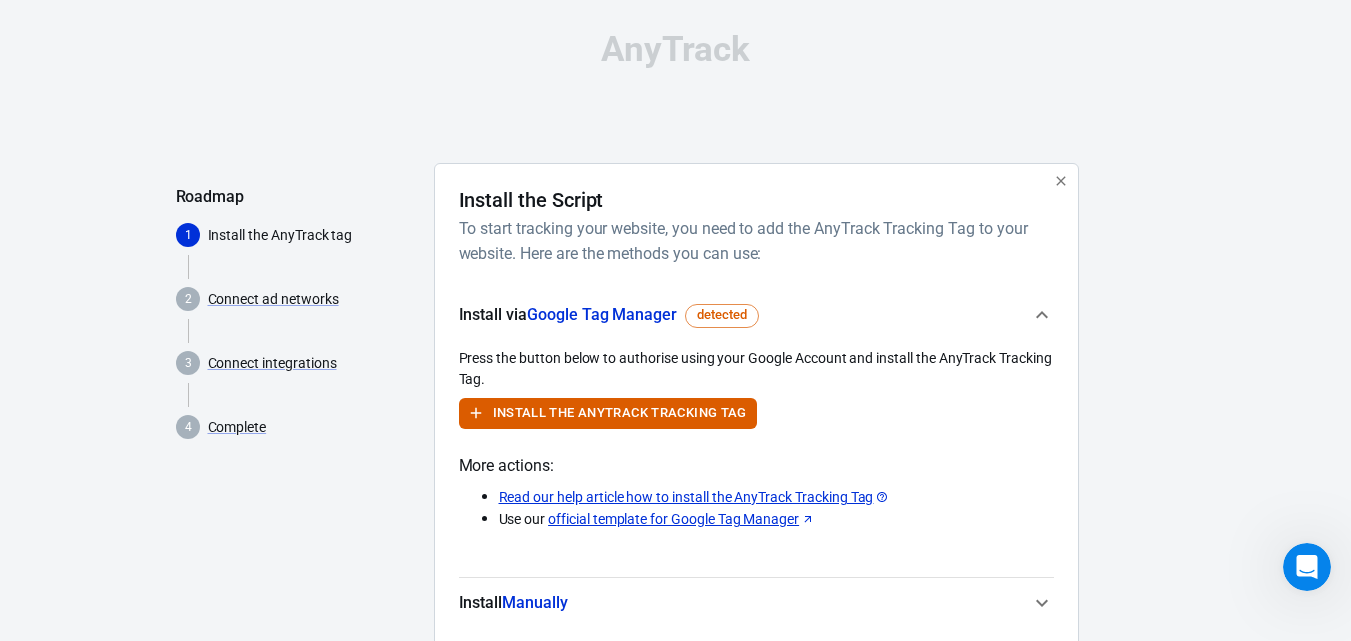 click on "Google Tag Manager" at bounding box center [602, 314] 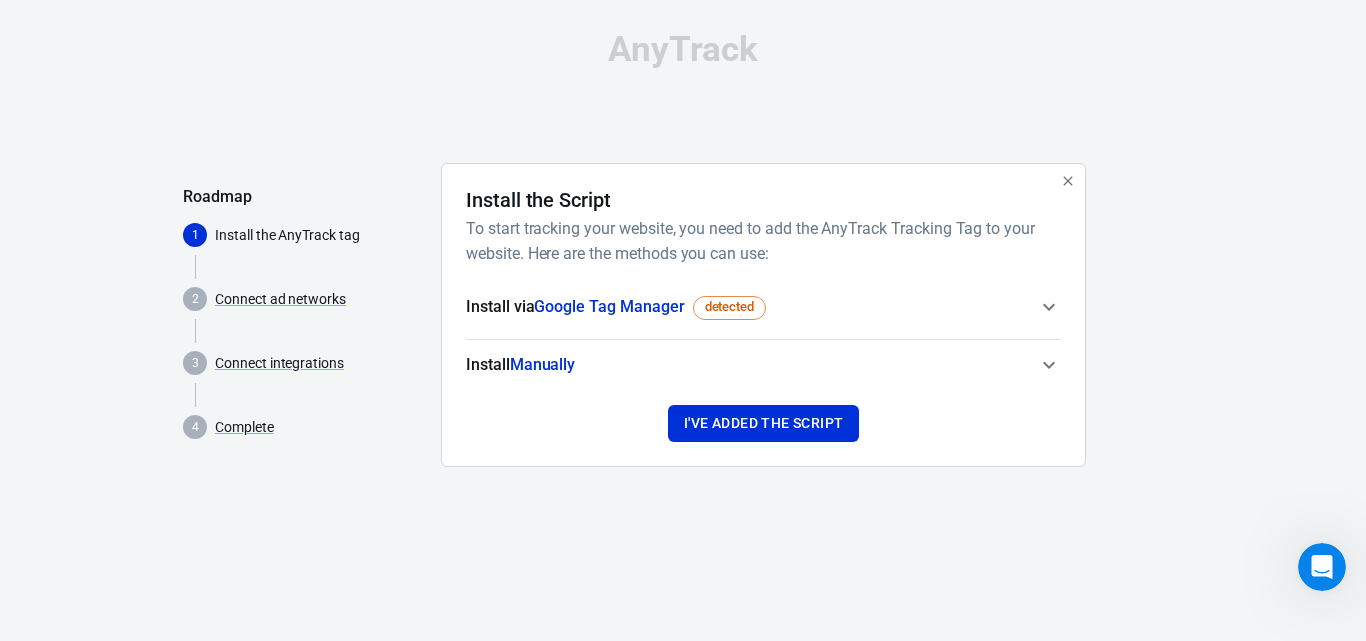 click 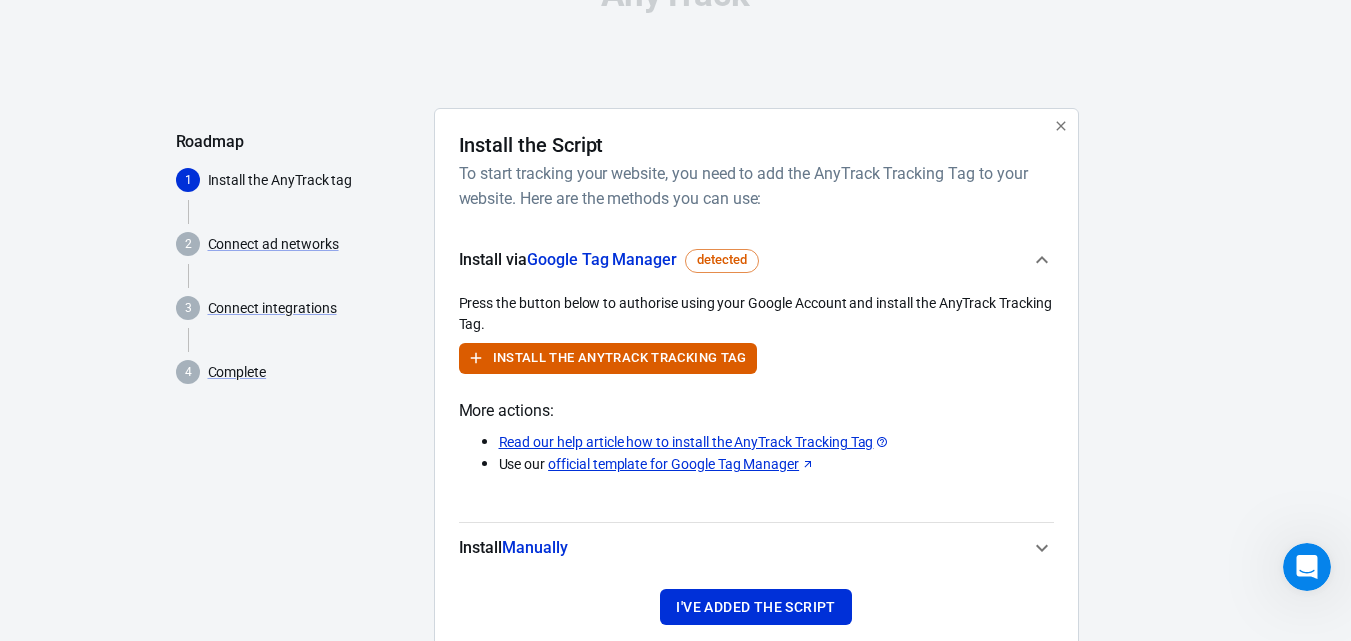 scroll, scrollTop: 100, scrollLeft: 0, axis: vertical 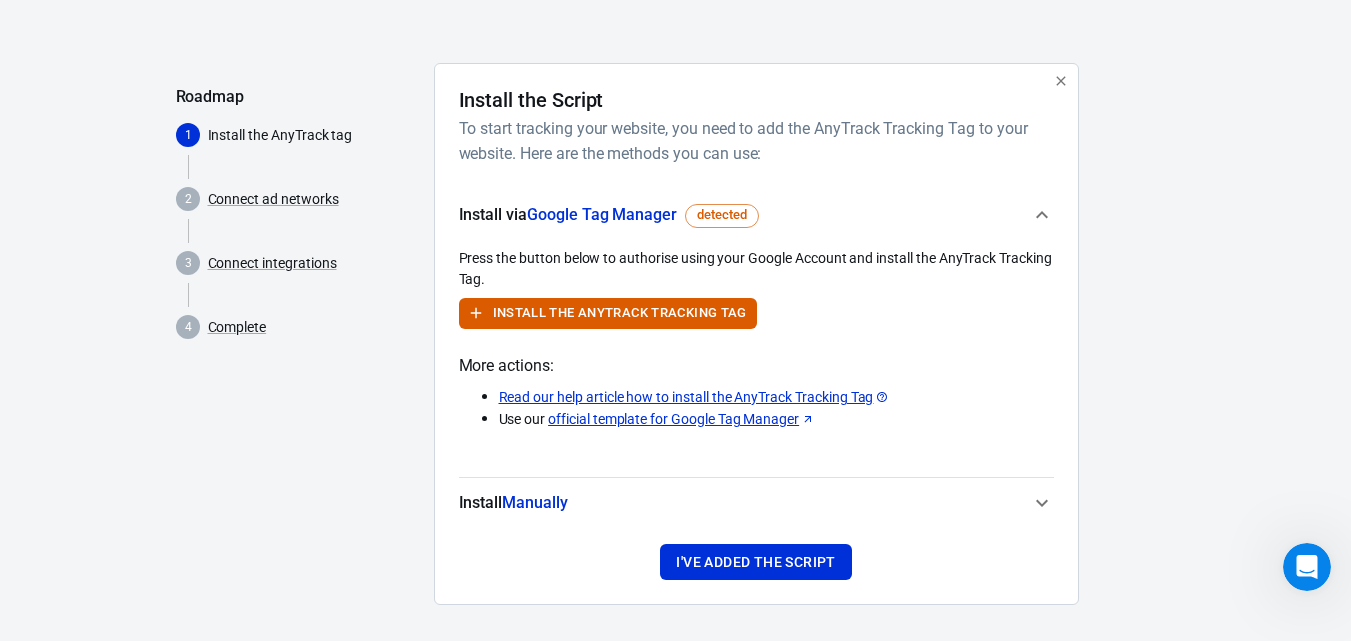 click 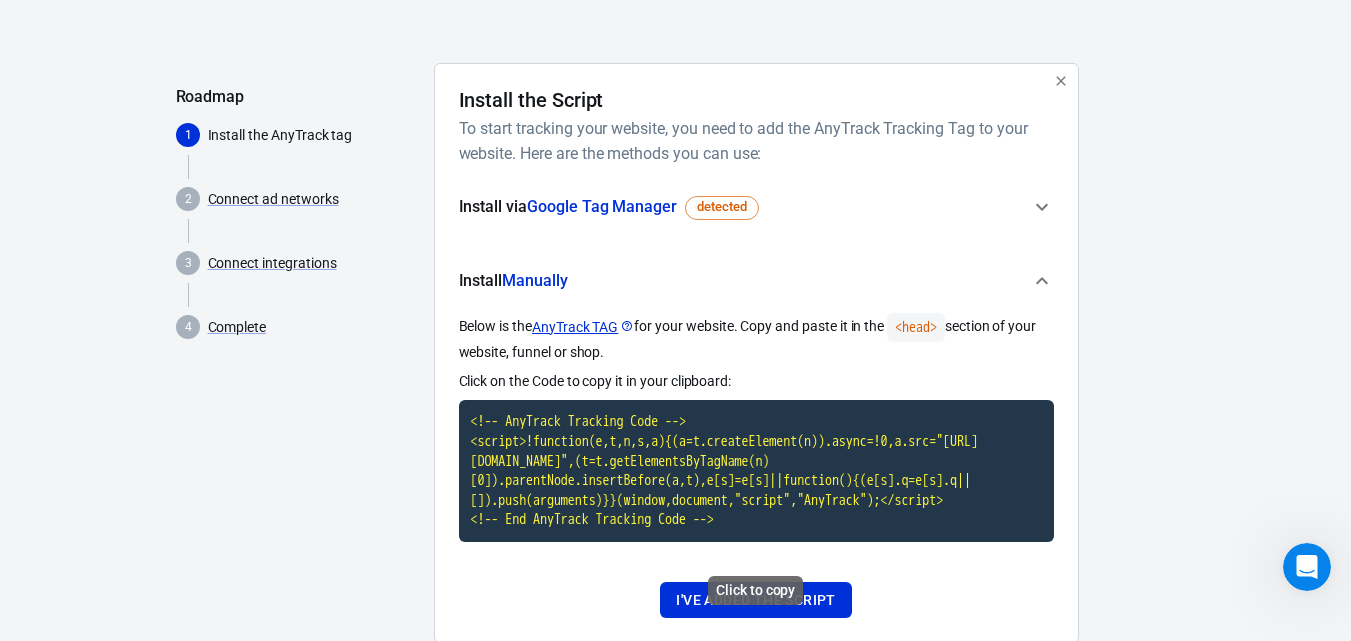click on "<!-- AnyTrack Tracking Code -->
<script>!function(e,t,n,s,a){(a=t.createElement(n)).async=!0,a.src="[URL][DOMAIN_NAME]",(t=t.getElementsByTagName(n)[0]).parentNode.insertBefore(a,t),e[s]=e[s]||function(){(e[s].q=e[s].q||[]).push(arguments)}}(window,document,"script","AnyTrack");</script>
<!-- End AnyTrack Tracking Code -->" at bounding box center (756, 471) 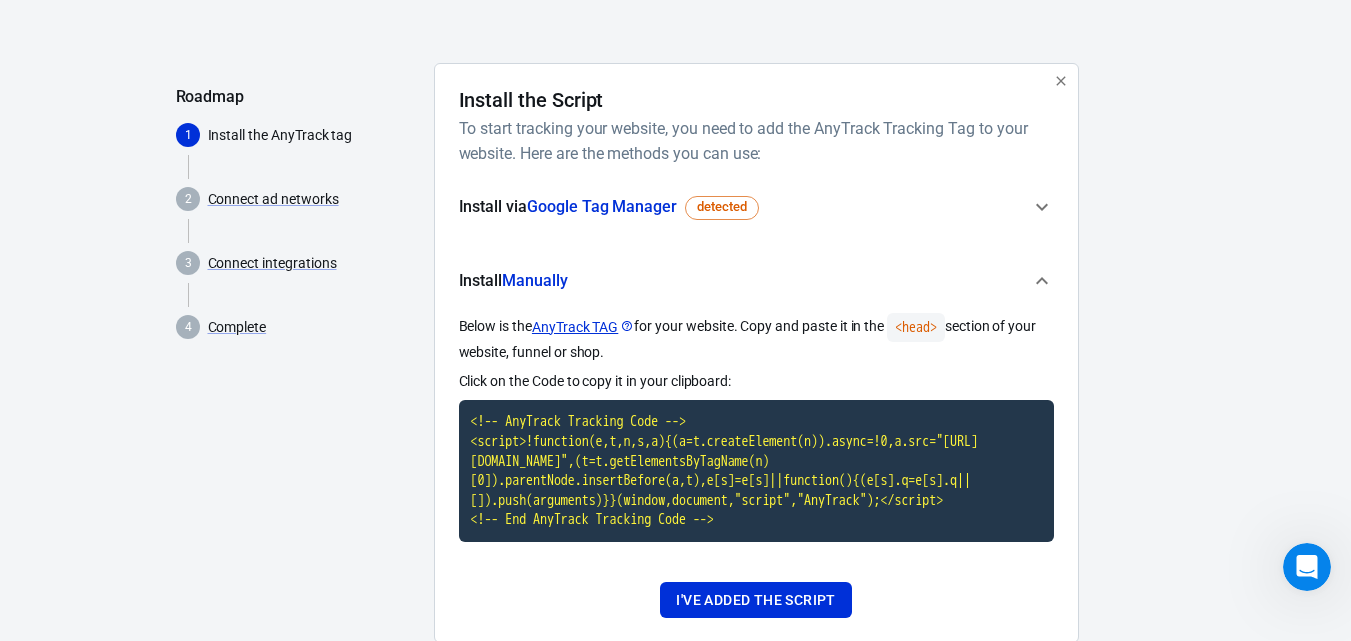 click at bounding box center [1135, 361] 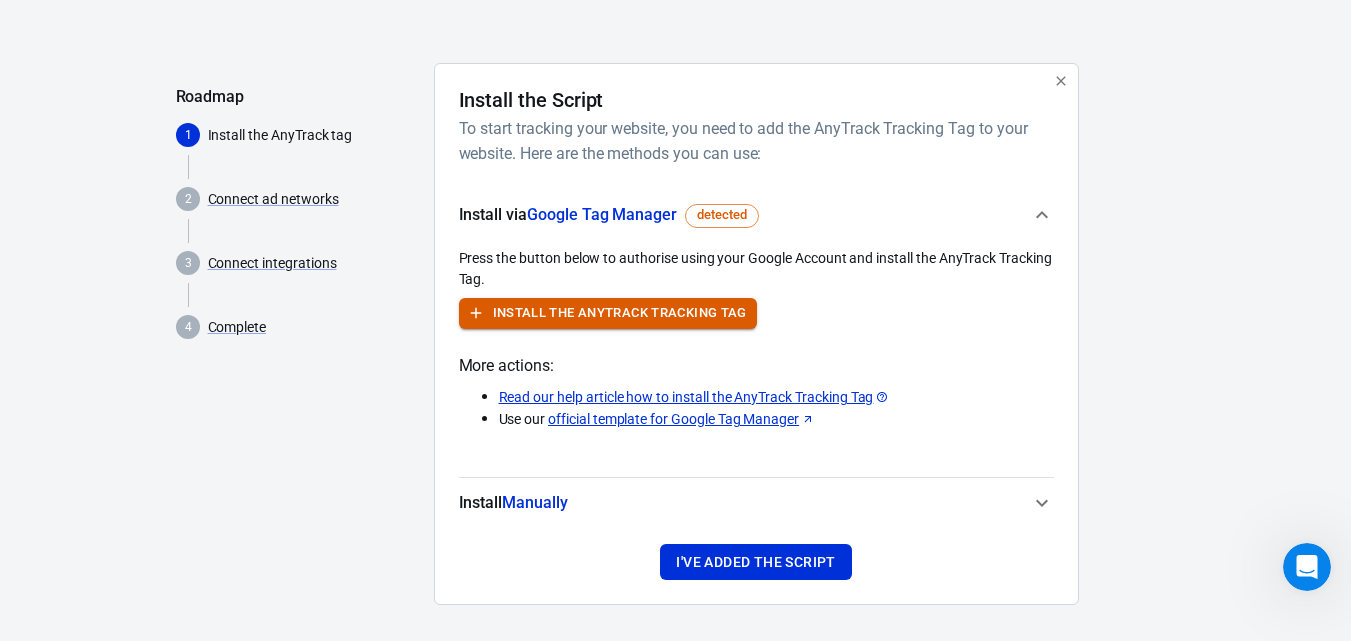 click on "Install the AnyTrack Tracking Tag" at bounding box center [620, 313] 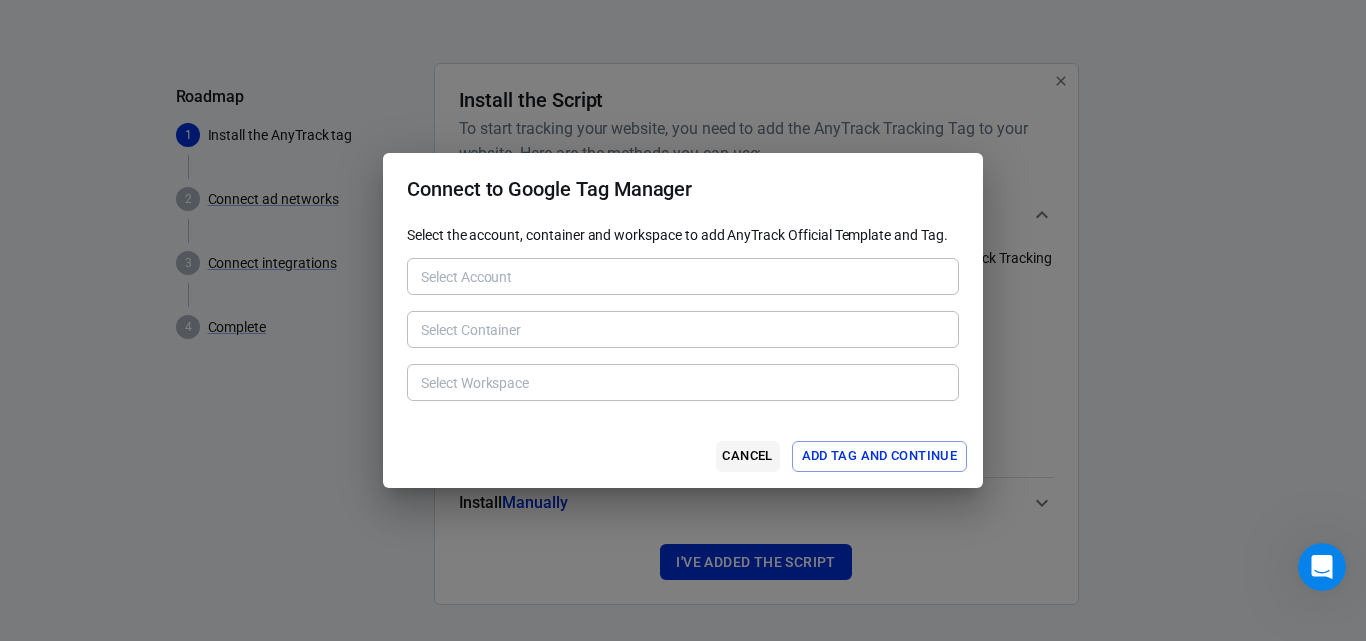 click on "Cancel" at bounding box center [748, 456] 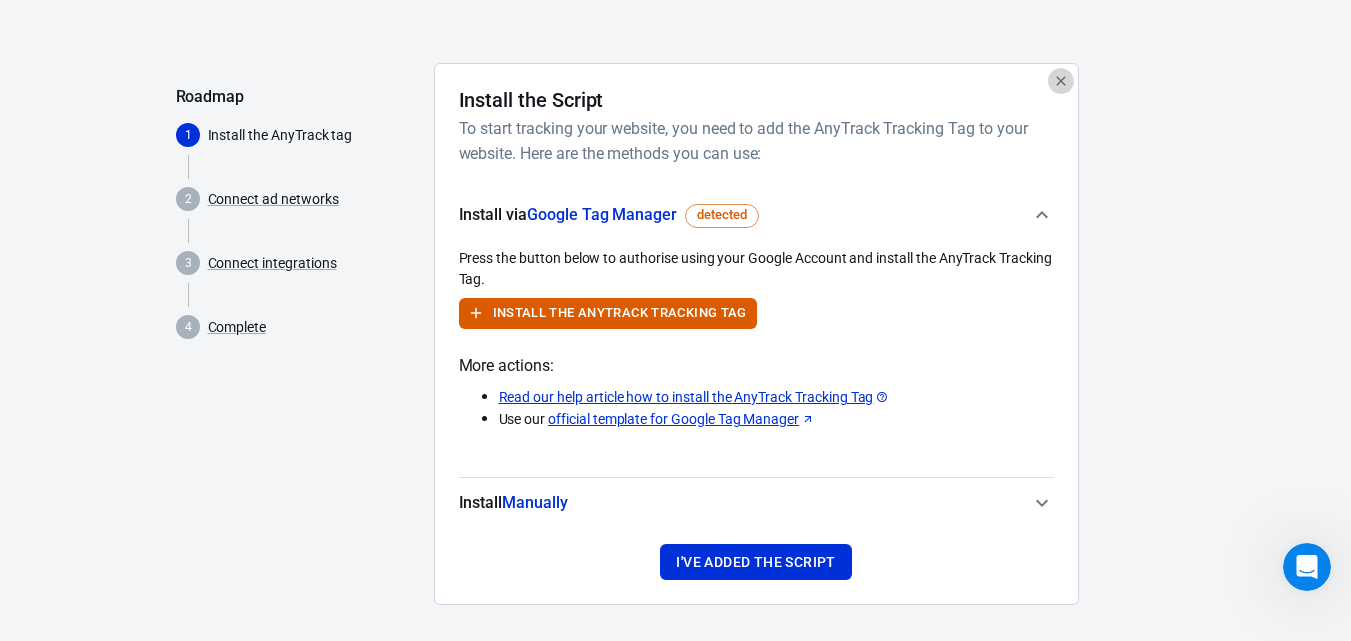 click 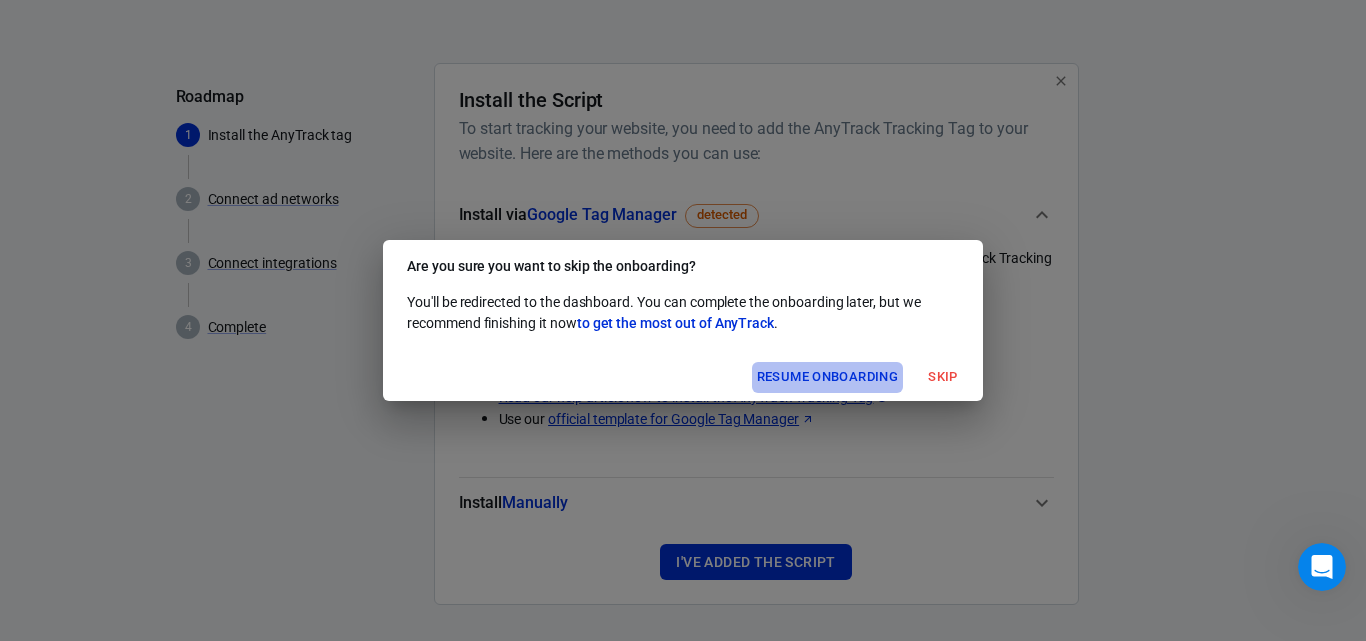 click on "Resume onboarding" at bounding box center (827, 377) 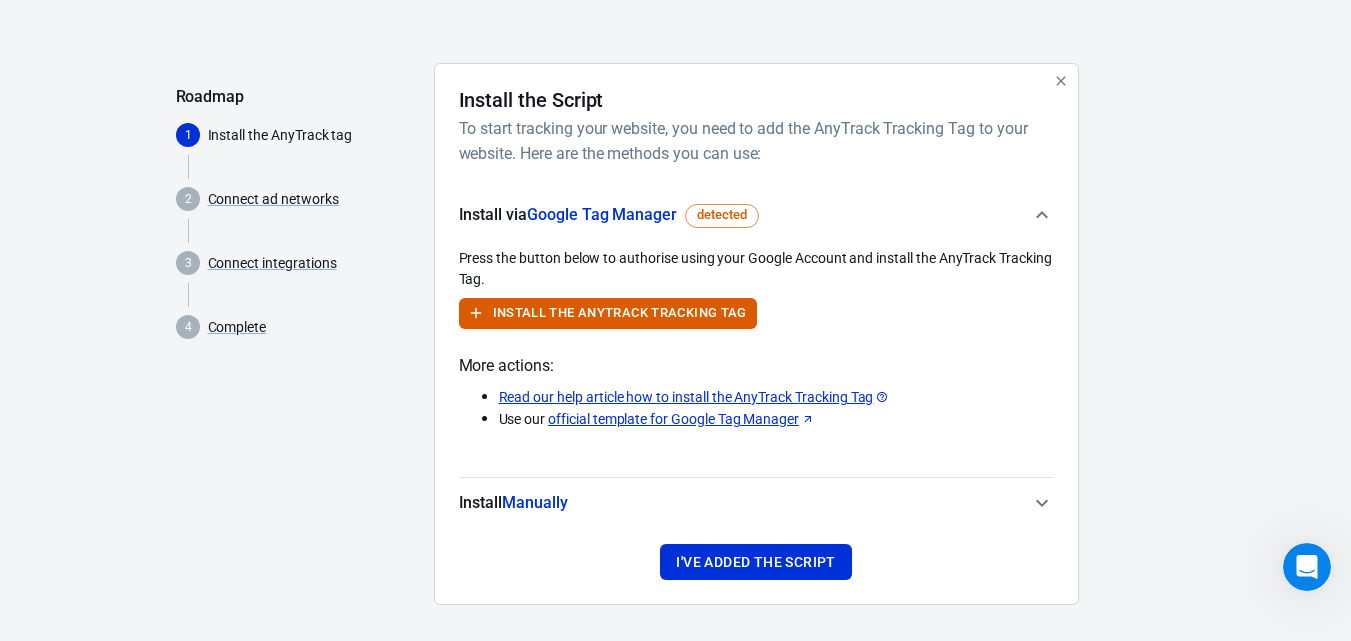 click on "Install via  Google Tag Manager detected" at bounding box center (756, 215) 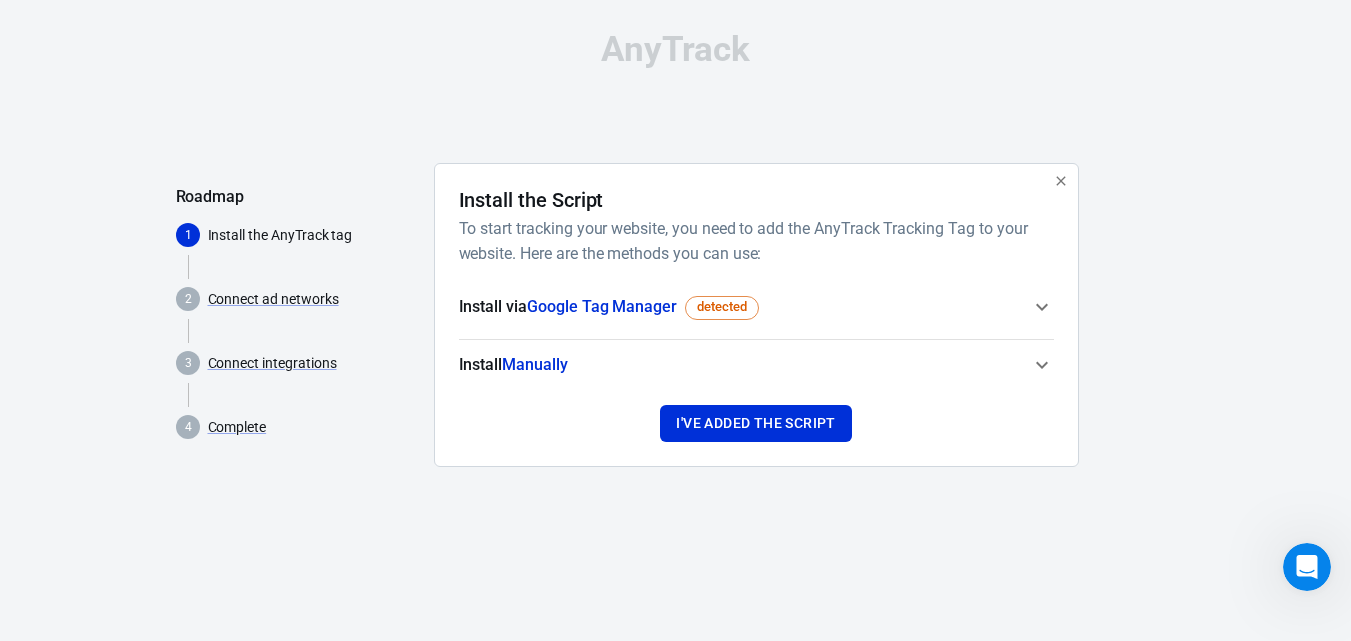 scroll, scrollTop: 0, scrollLeft: 0, axis: both 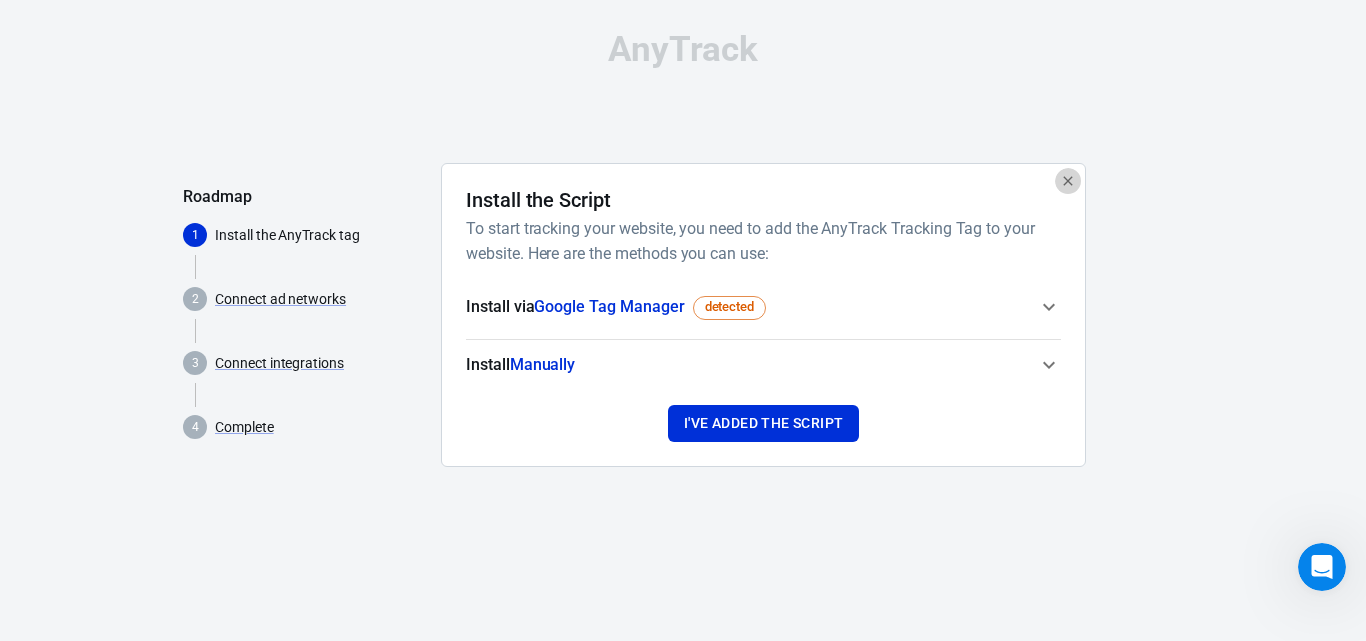 click 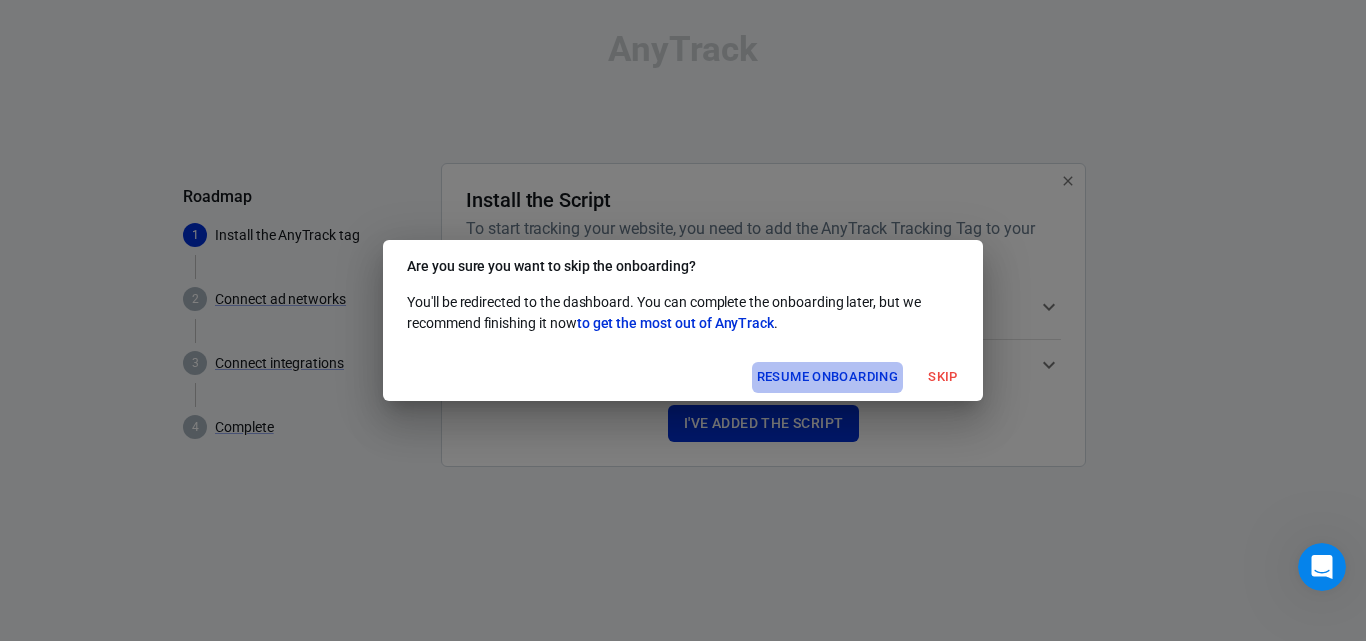 click on "Resume onboarding" at bounding box center [827, 377] 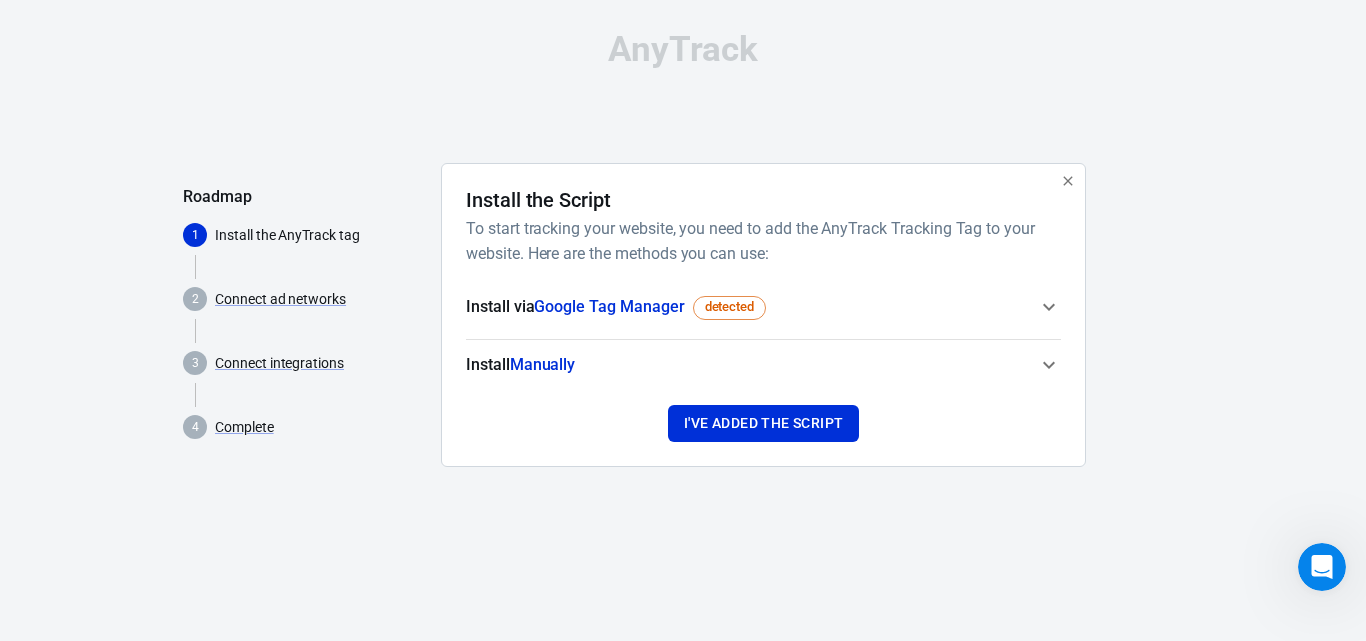 click 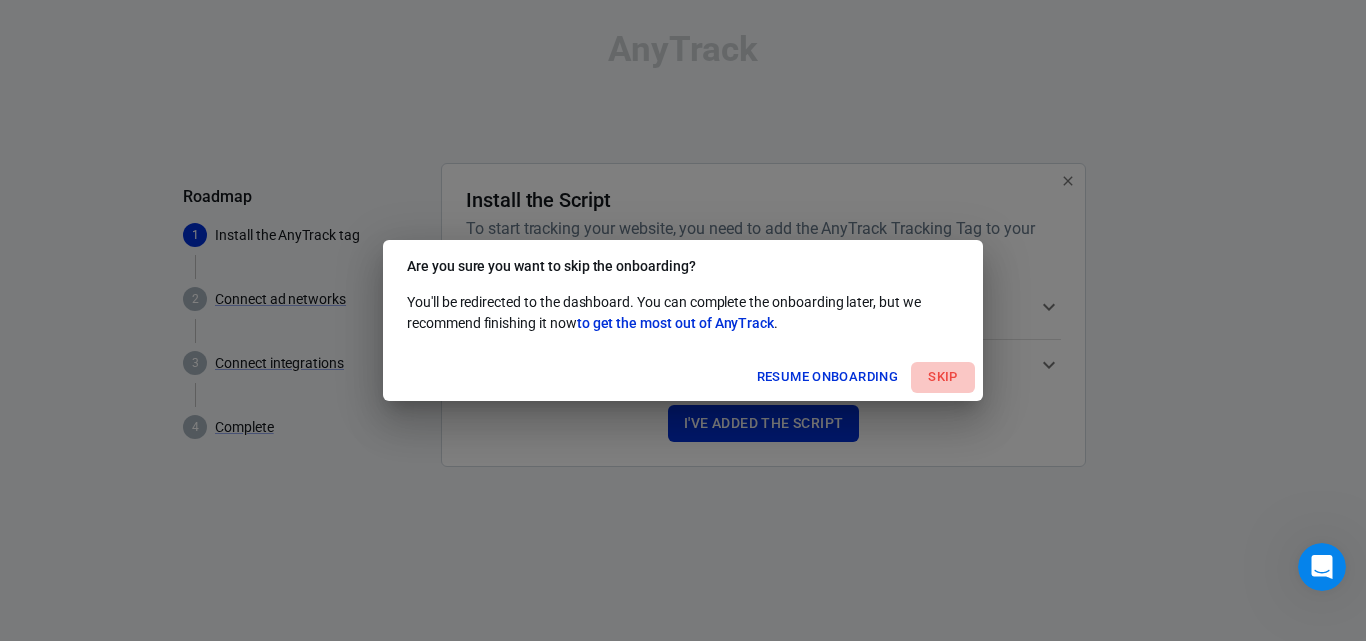 click on "Skip" at bounding box center (943, 377) 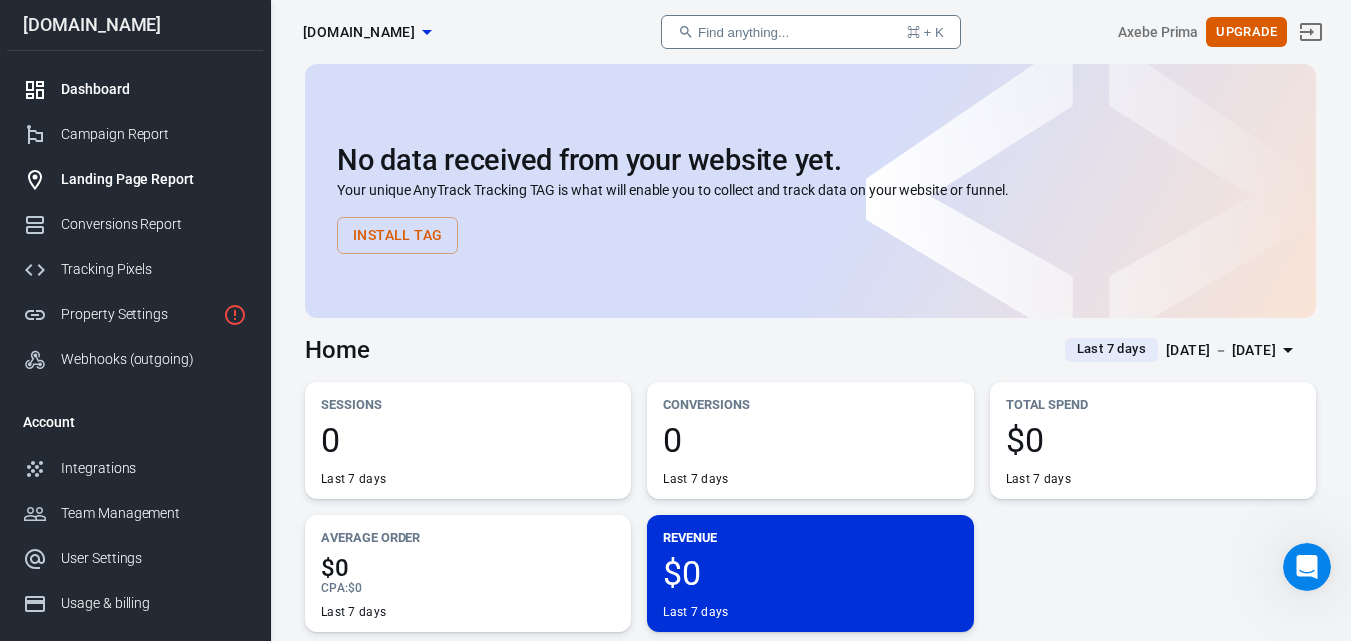 click on "Landing Page Report" at bounding box center [154, 179] 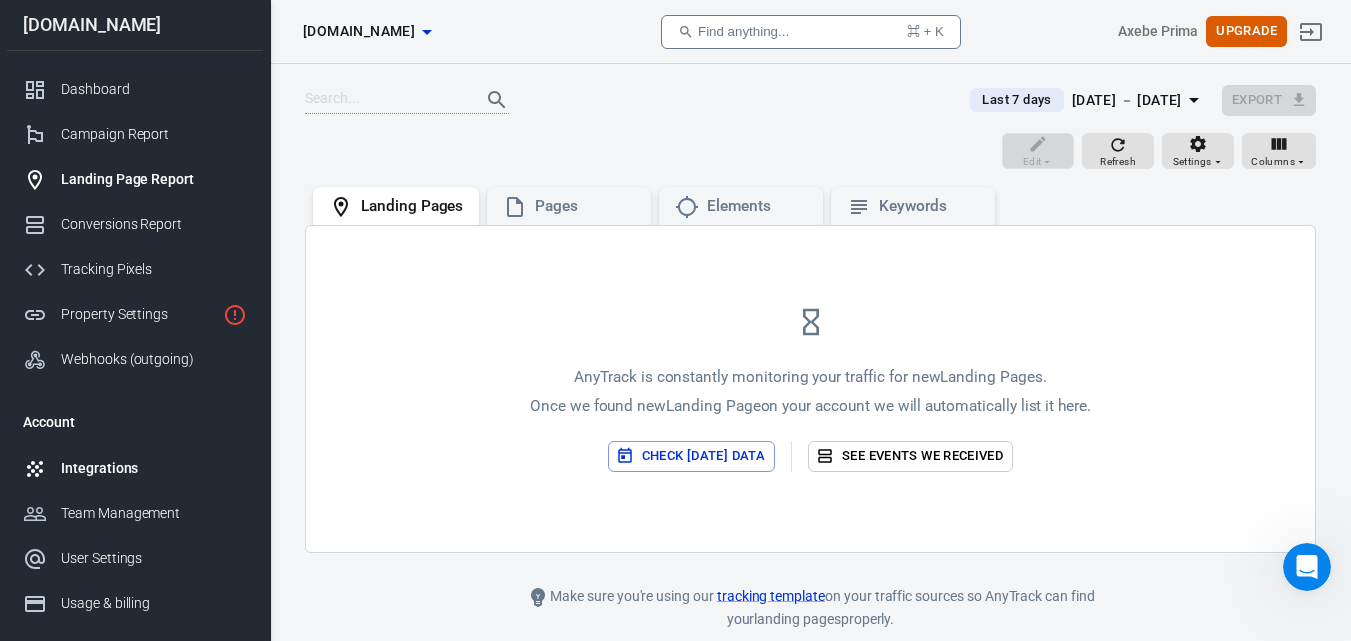 click on "Integrations" at bounding box center (135, 468) 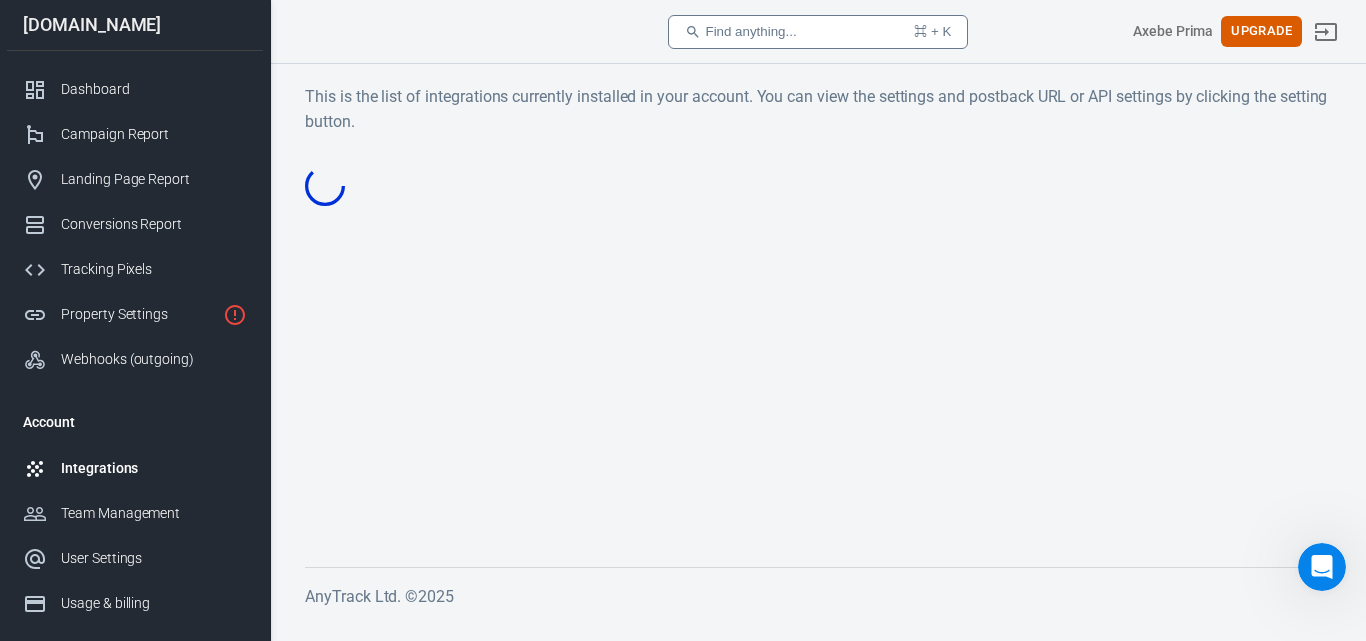 click on "Integrations" at bounding box center [154, 468] 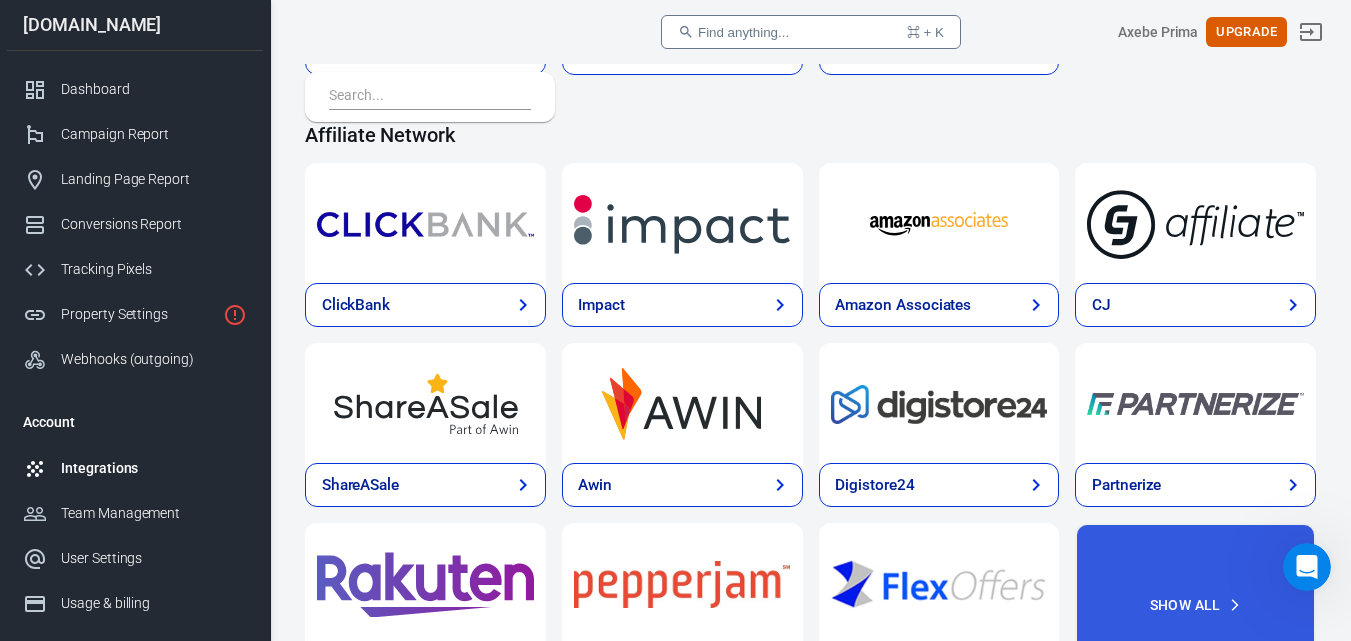 scroll, scrollTop: 700, scrollLeft: 0, axis: vertical 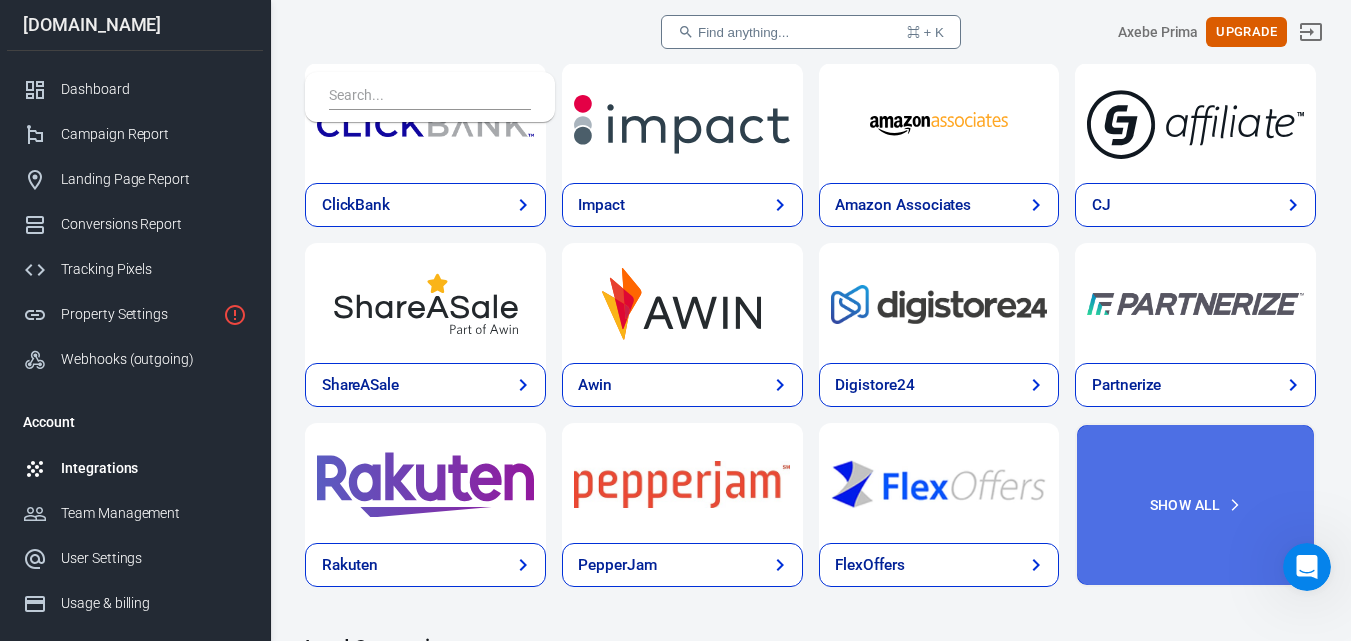 click on "Show All" at bounding box center [1195, 505] 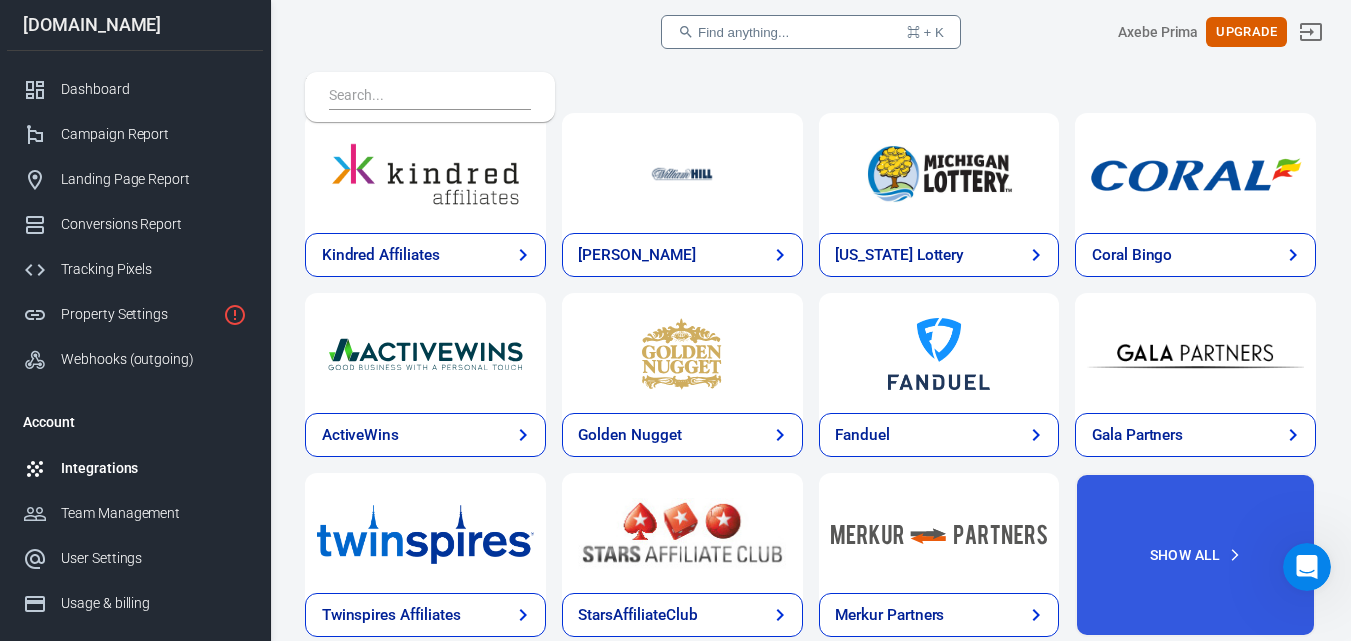scroll, scrollTop: 4000, scrollLeft: 0, axis: vertical 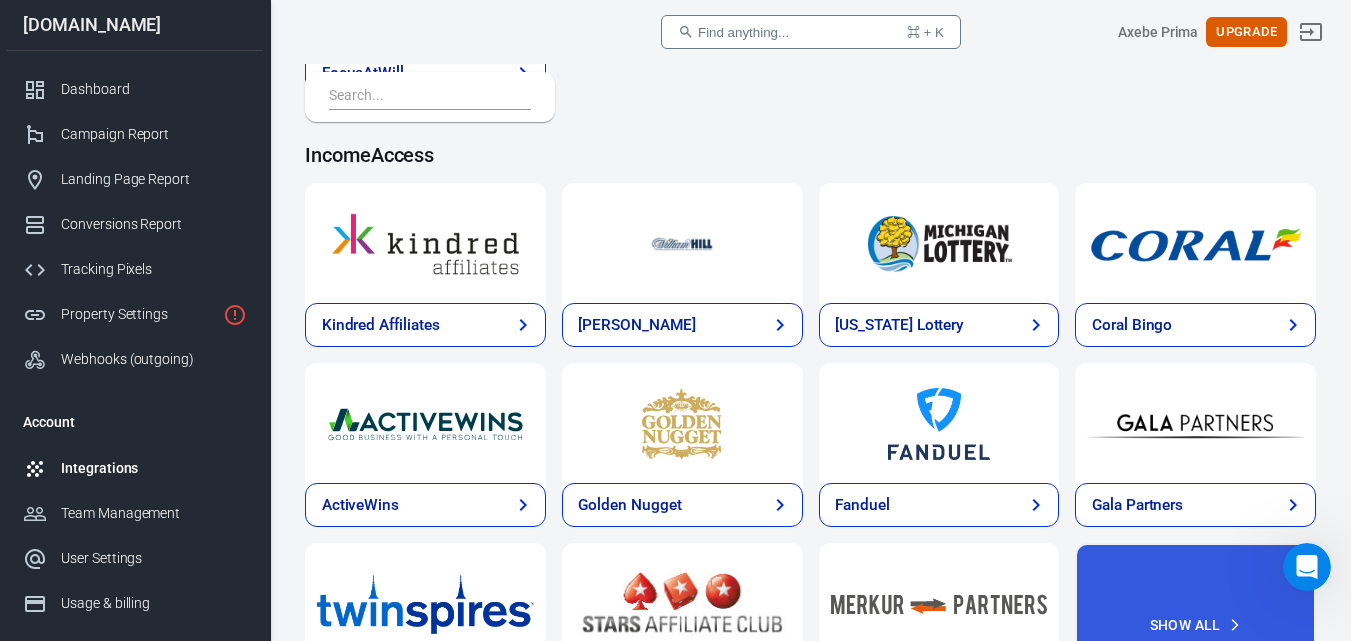 click on "Find anything... ⌘ + K" at bounding box center (811, 32) 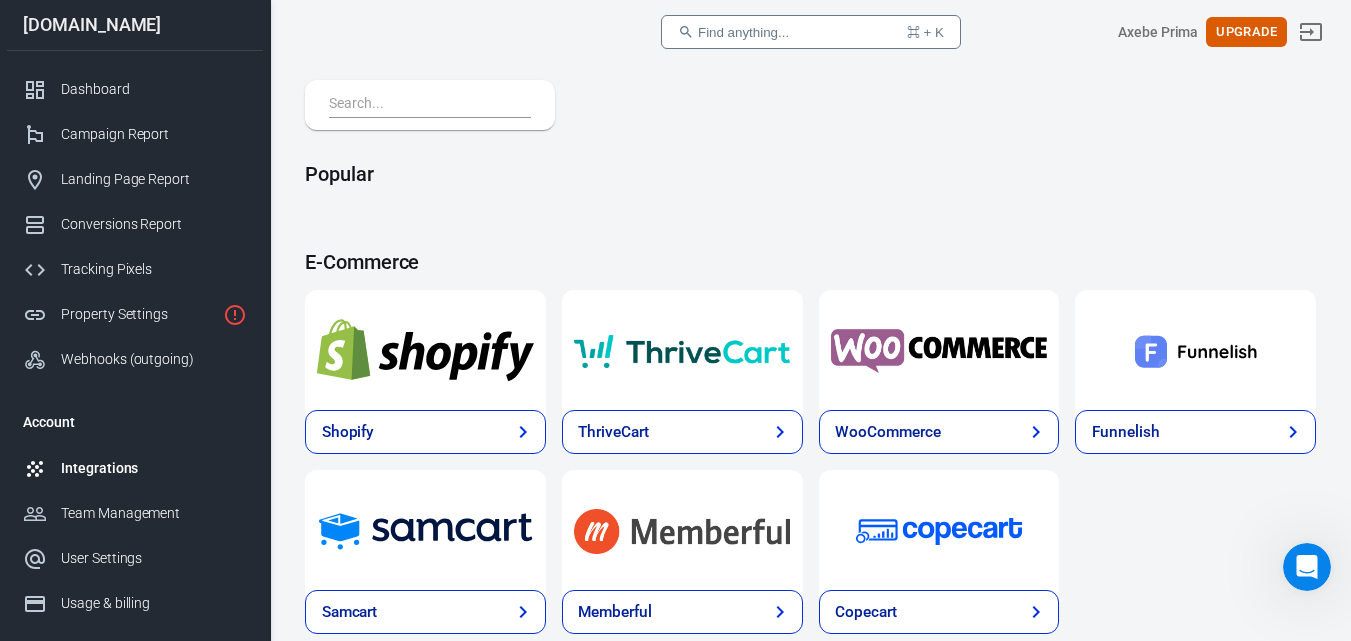 scroll, scrollTop: 0, scrollLeft: 0, axis: both 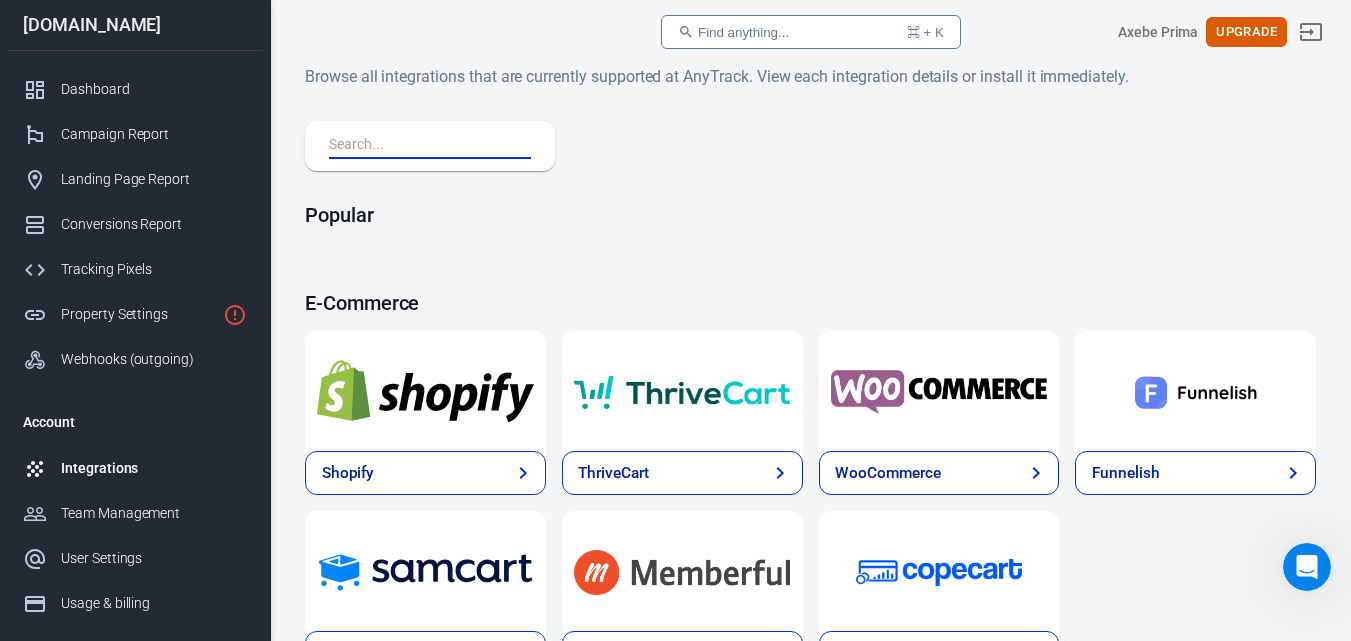 click at bounding box center (426, 146) 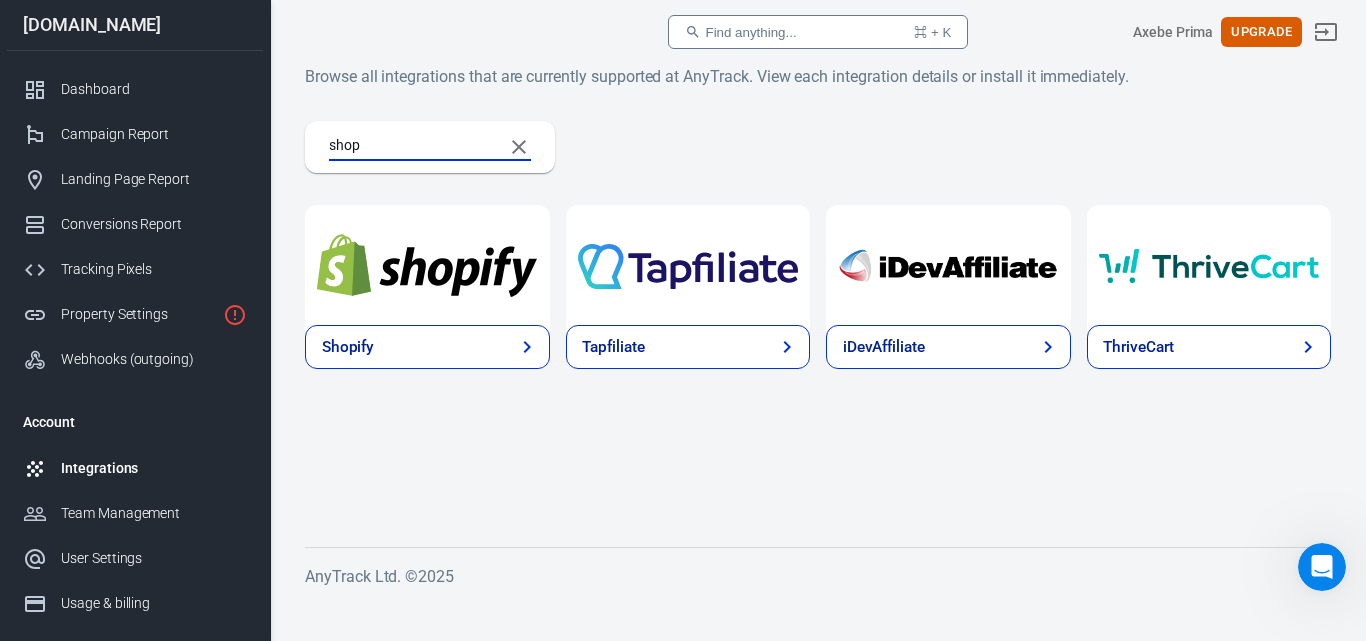 drag, startPoint x: 383, startPoint y: 142, endPoint x: 306, endPoint y: 146, distance: 77.10383 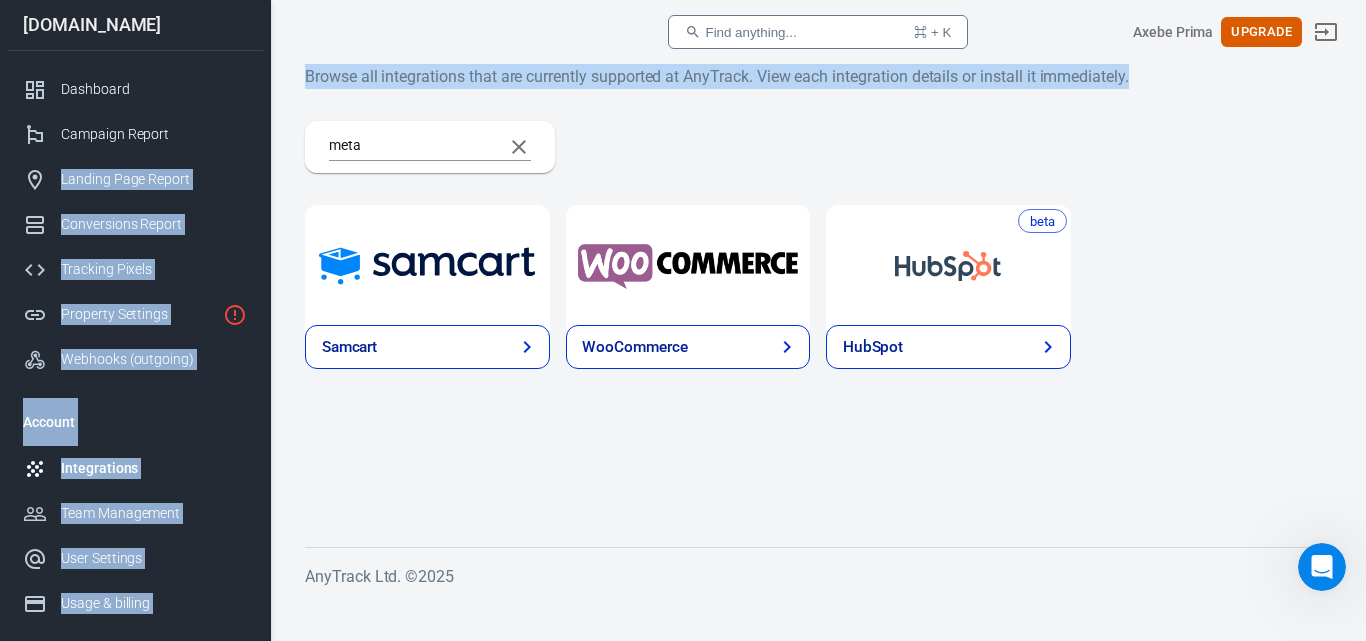 drag, startPoint x: 357, startPoint y: 138, endPoint x: 265, endPoint y: 138, distance: 92 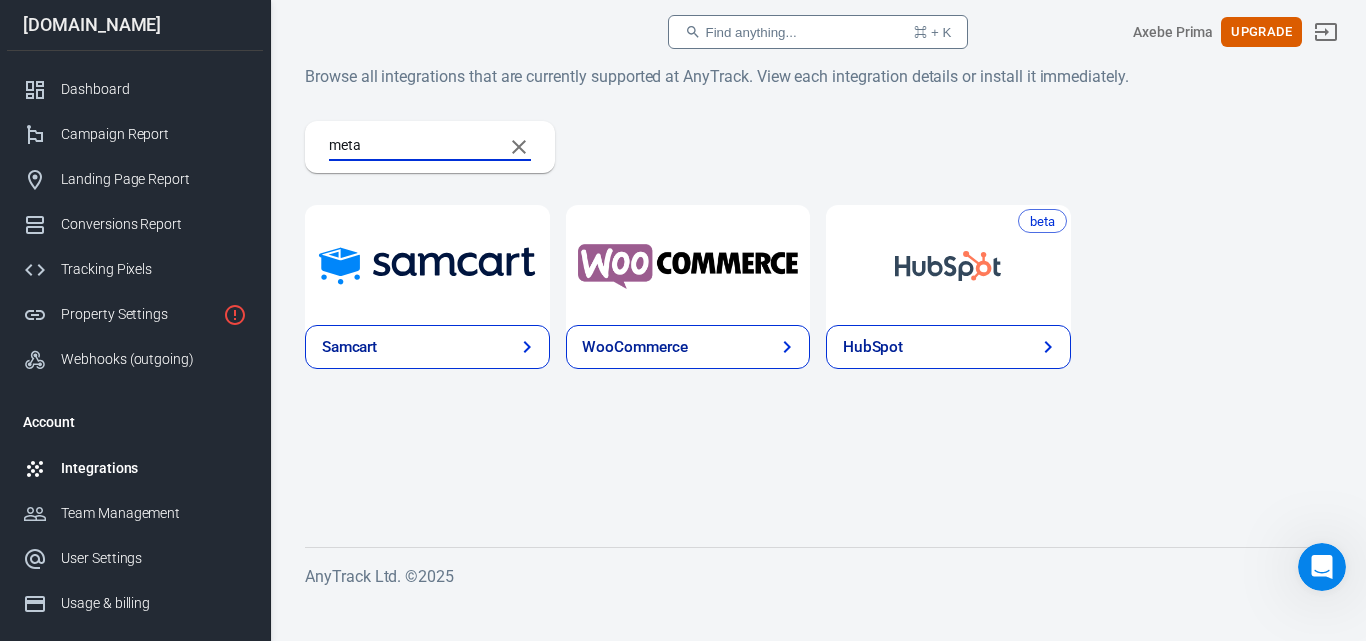 drag, startPoint x: 385, startPoint y: 146, endPoint x: 277, endPoint y: 146, distance: 108 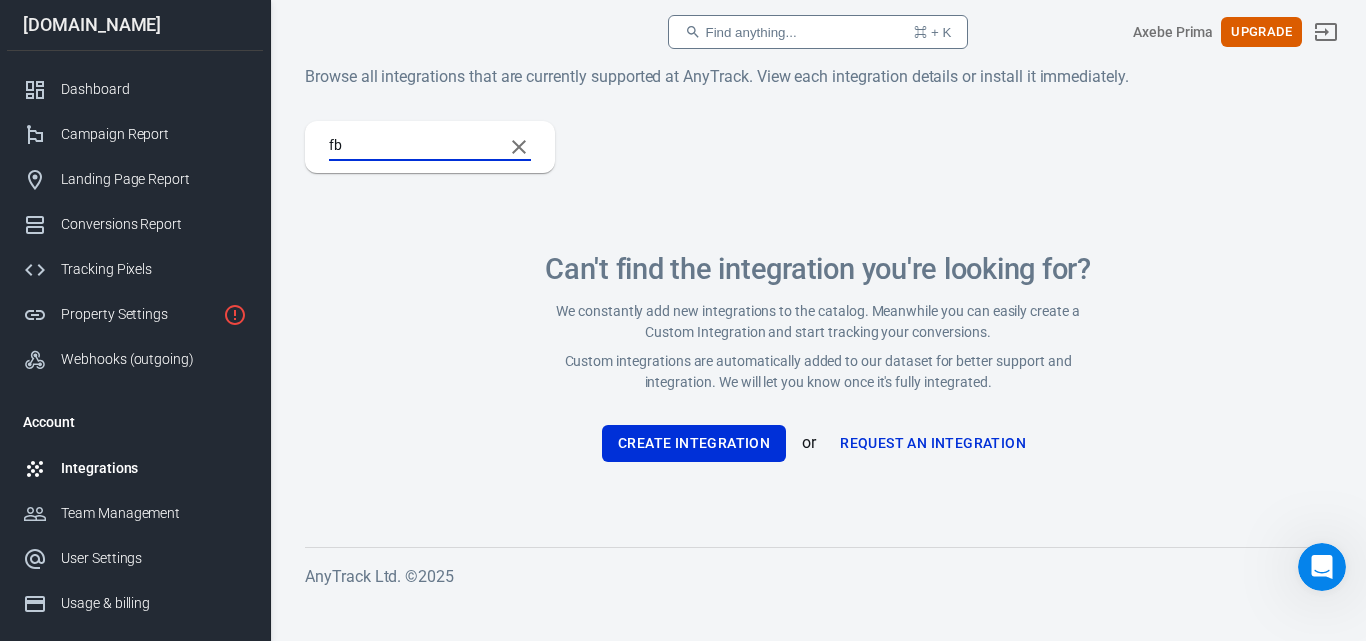 type on "fb" 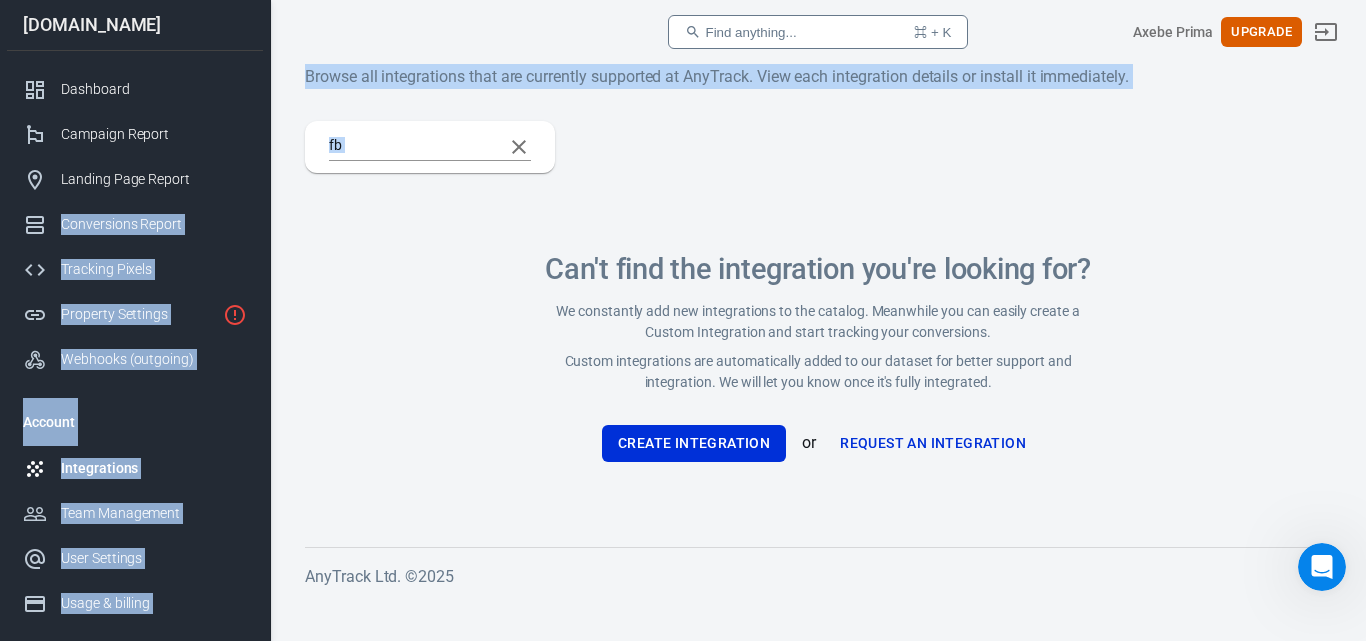 drag, startPoint x: 405, startPoint y: 178, endPoint x: 266, endPoint y: 178, distance: 139 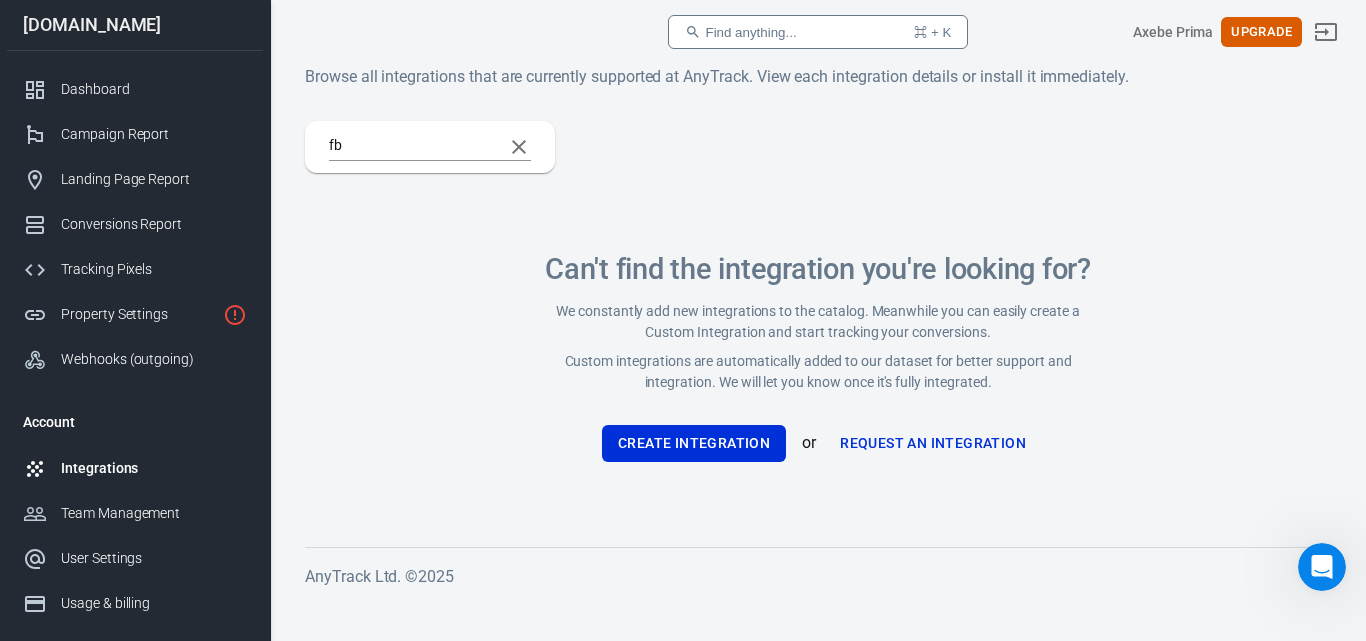 click on "fb Can't find the integration you're looking for? We constantly add new integrations to the catalog. Meanwhile you can easily create a Custom Integration and start tracking your conversions. Custom integrations are automatically added to our dataset for better support and integration. We will let you know once it's fully integrated. Create Integration or Request an Integration" at bounding box center [818, 315] 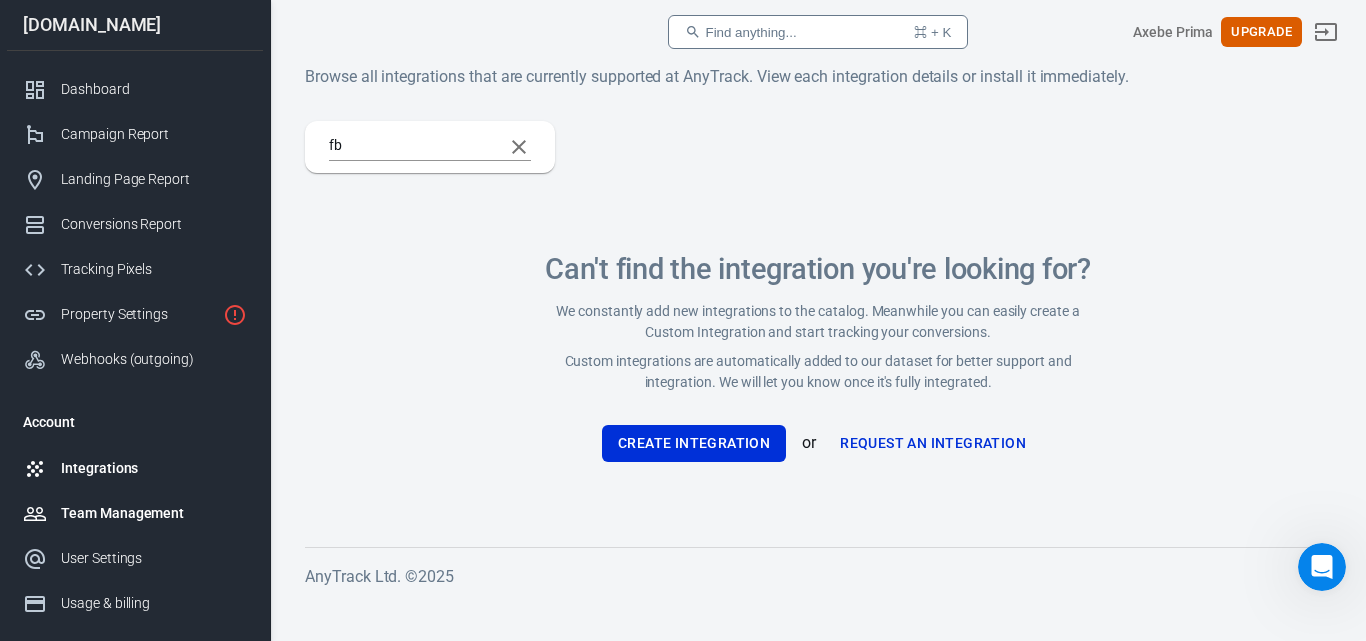 click on "Team Management" at bounding box center (154, 513) 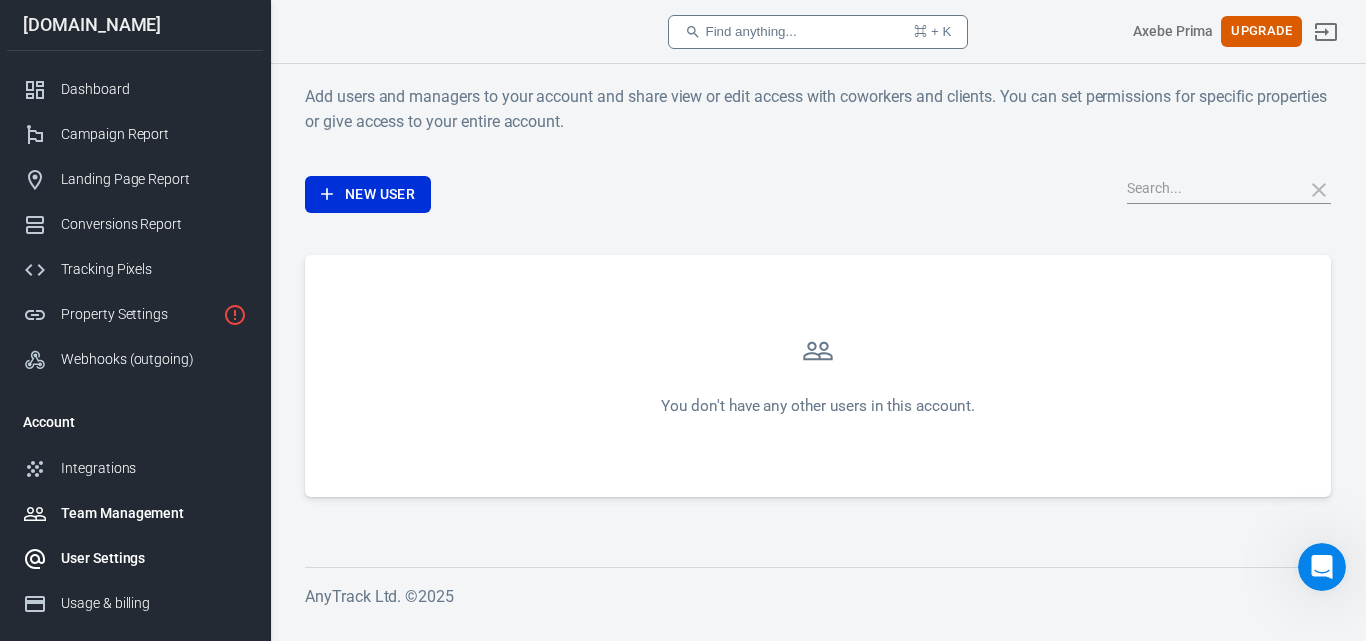 click on "User Settings" at bounding box center [154, 558] 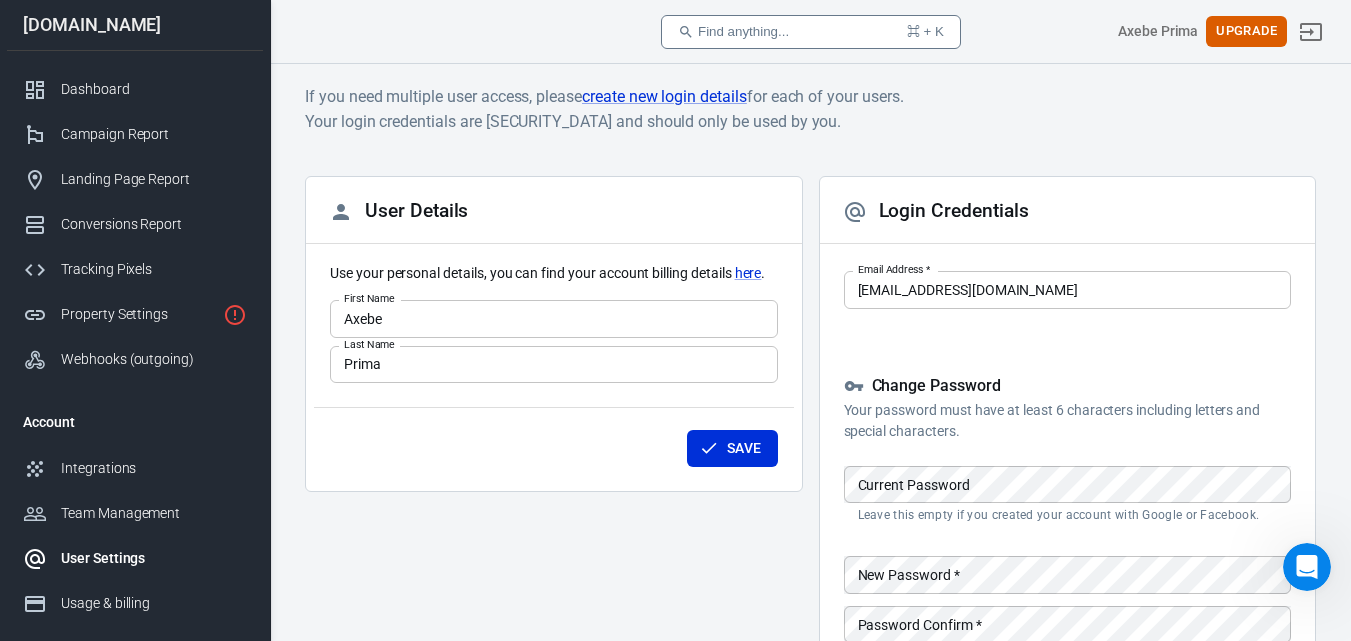 click on "User Details Use your personal details, you can find your account billing details   here . First Name Axebe First Name Last Name Prima Last Name Save" at bounding box center (546, 470) 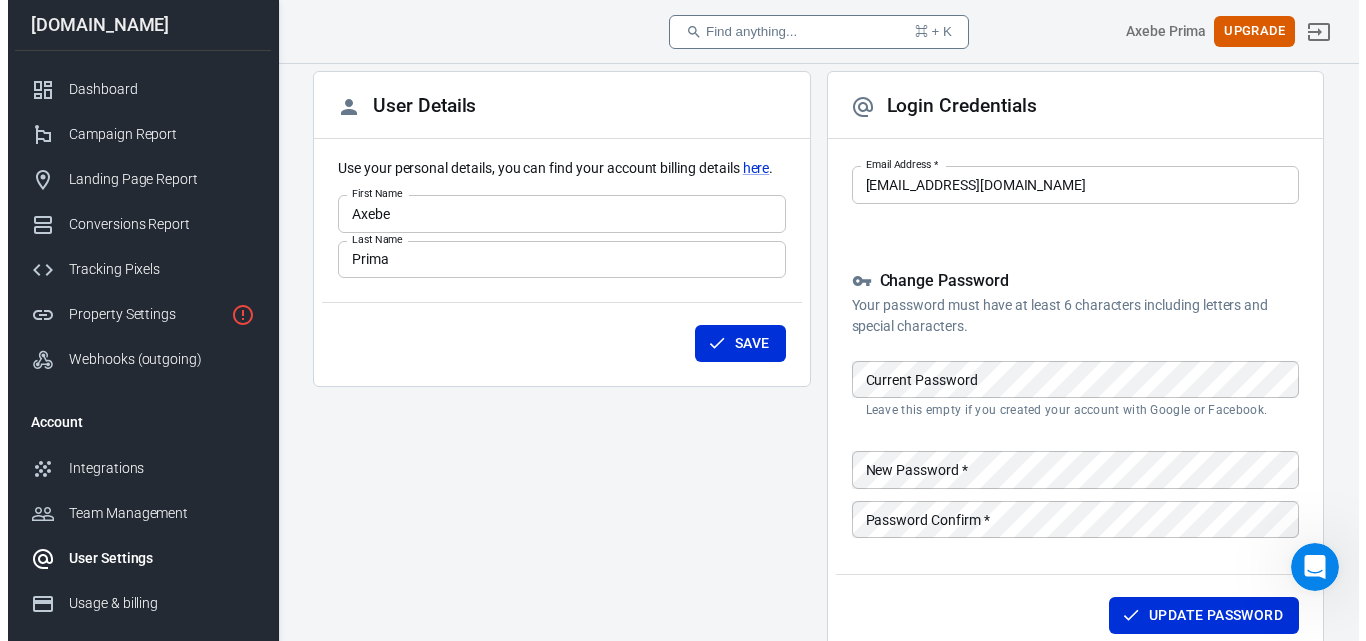 scroll, scrollTop: 0, scrollLeft: 0, axis: both 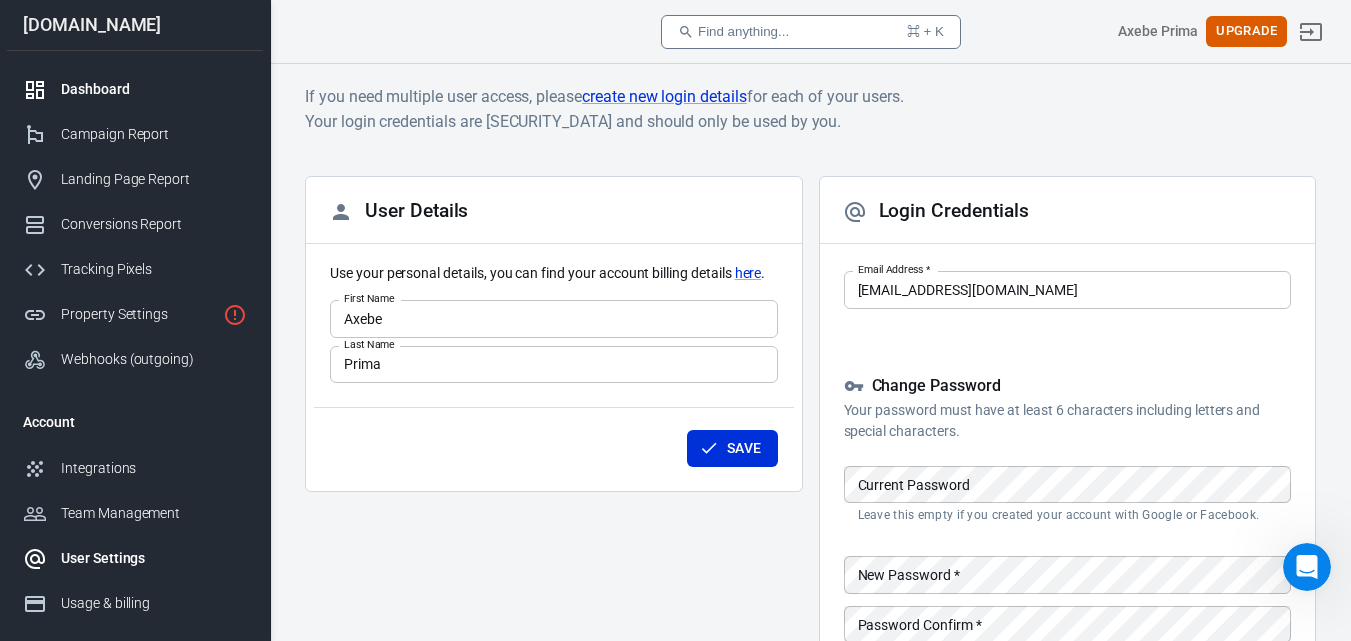 click on "Dashboard" at bounding box center [154, 89] 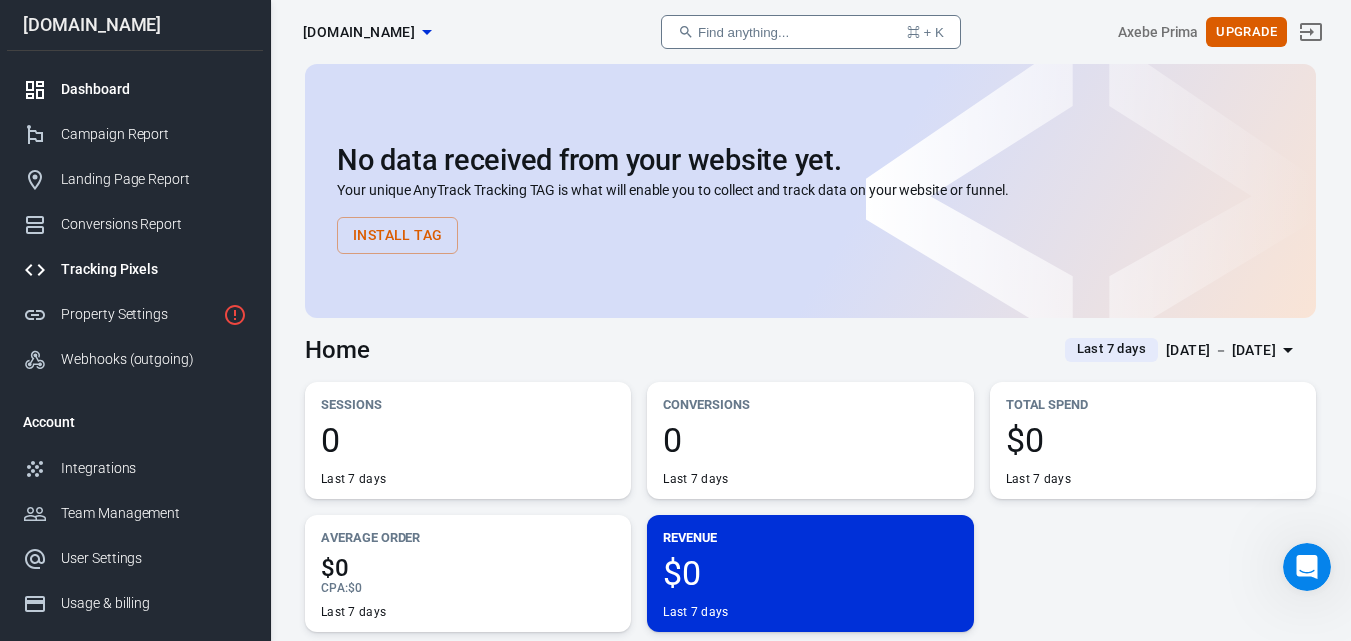 click on "Tracking Pixels" at bounding box center [154, 269] 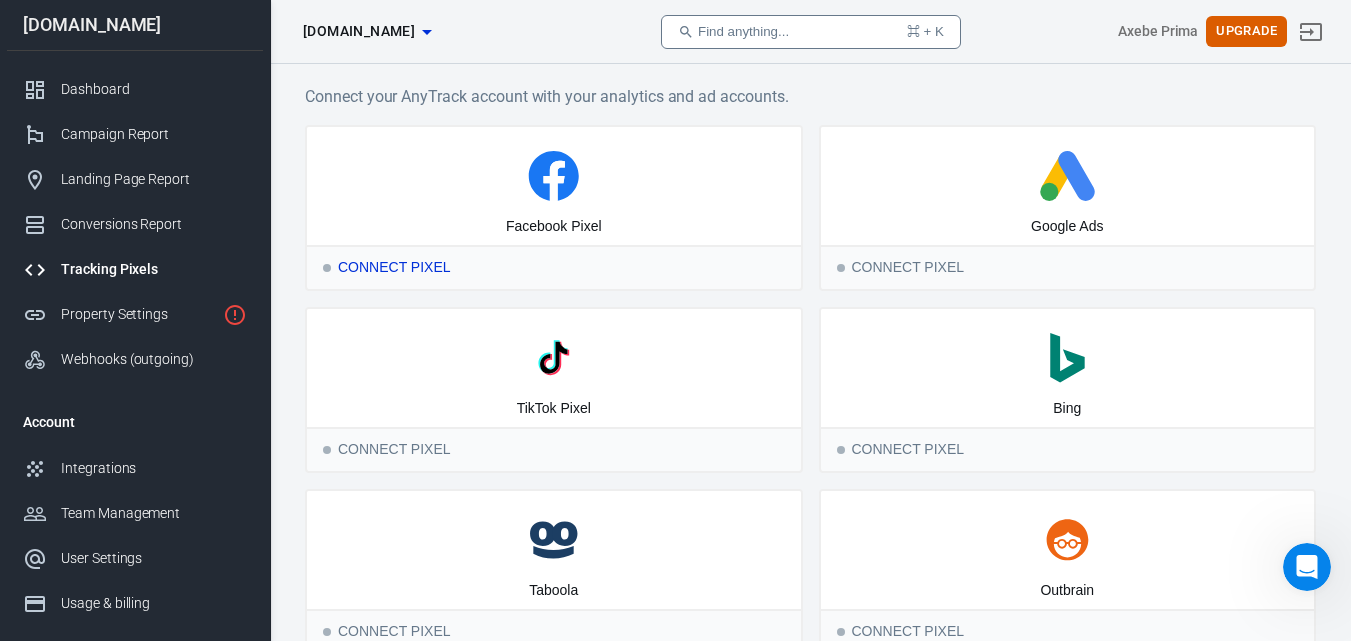 click on "Connect Pixel" at bounding box center (554, 267) 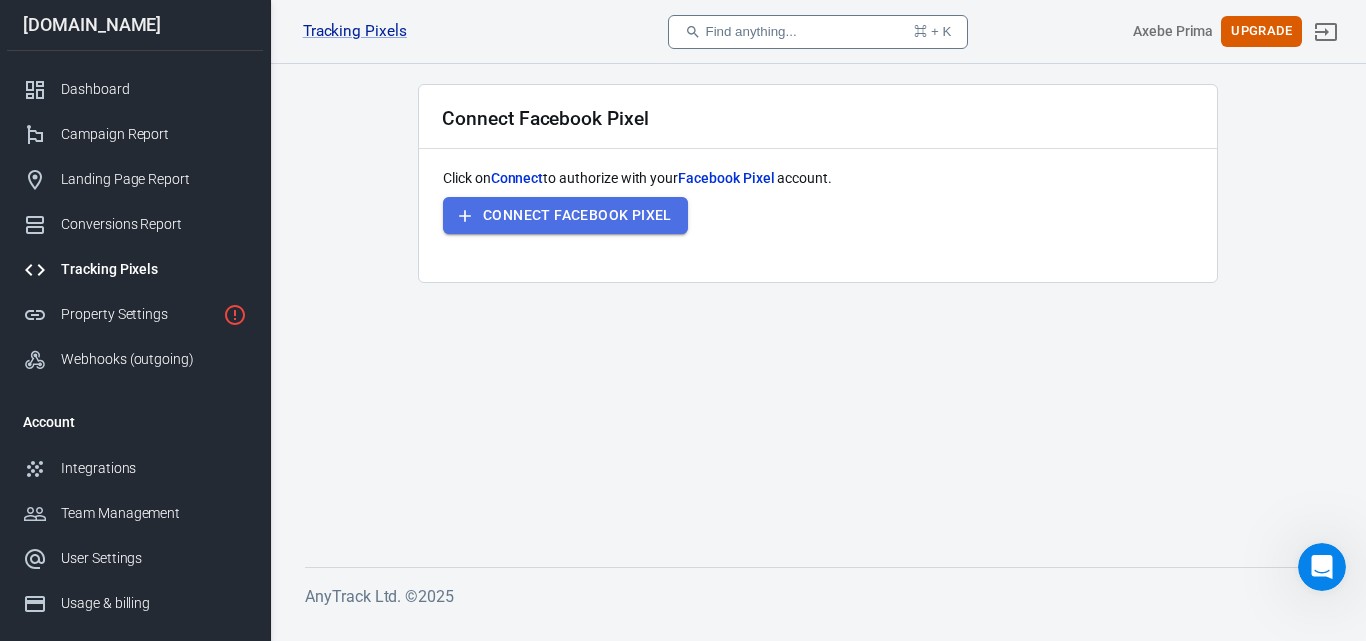 click on "Connect Facebook Pixel" at bounding box center (577, 215) 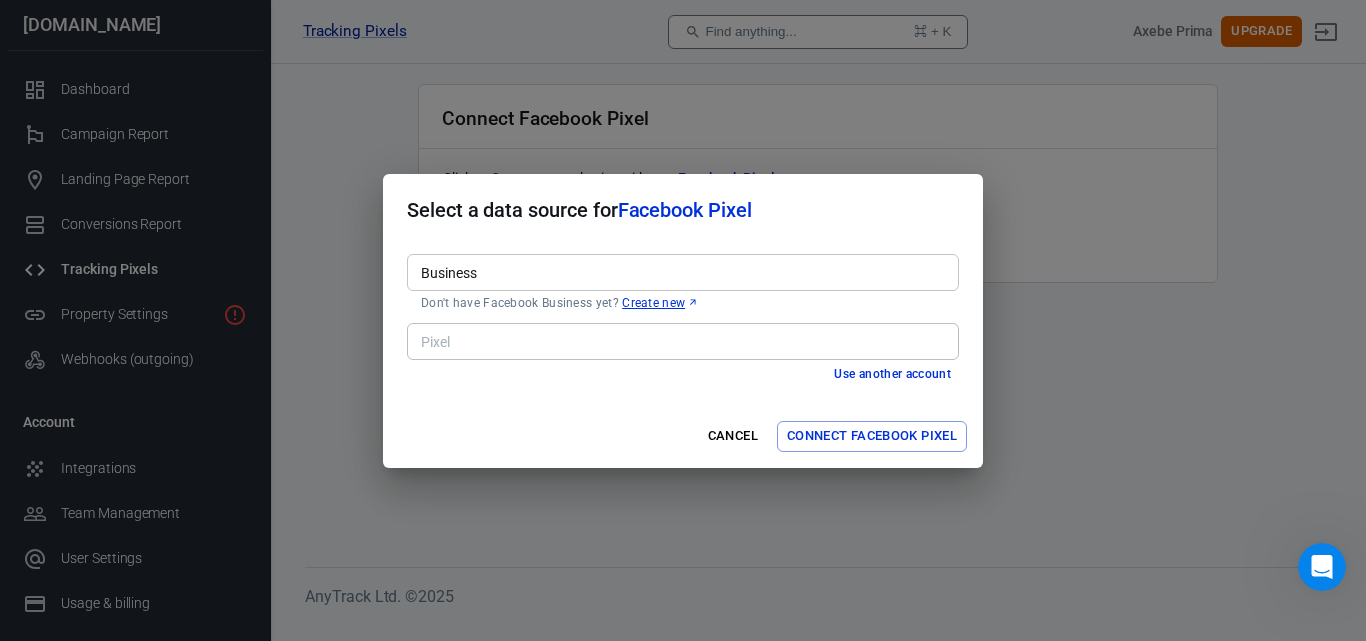 click on "Business" at bounding box center (681, 272) 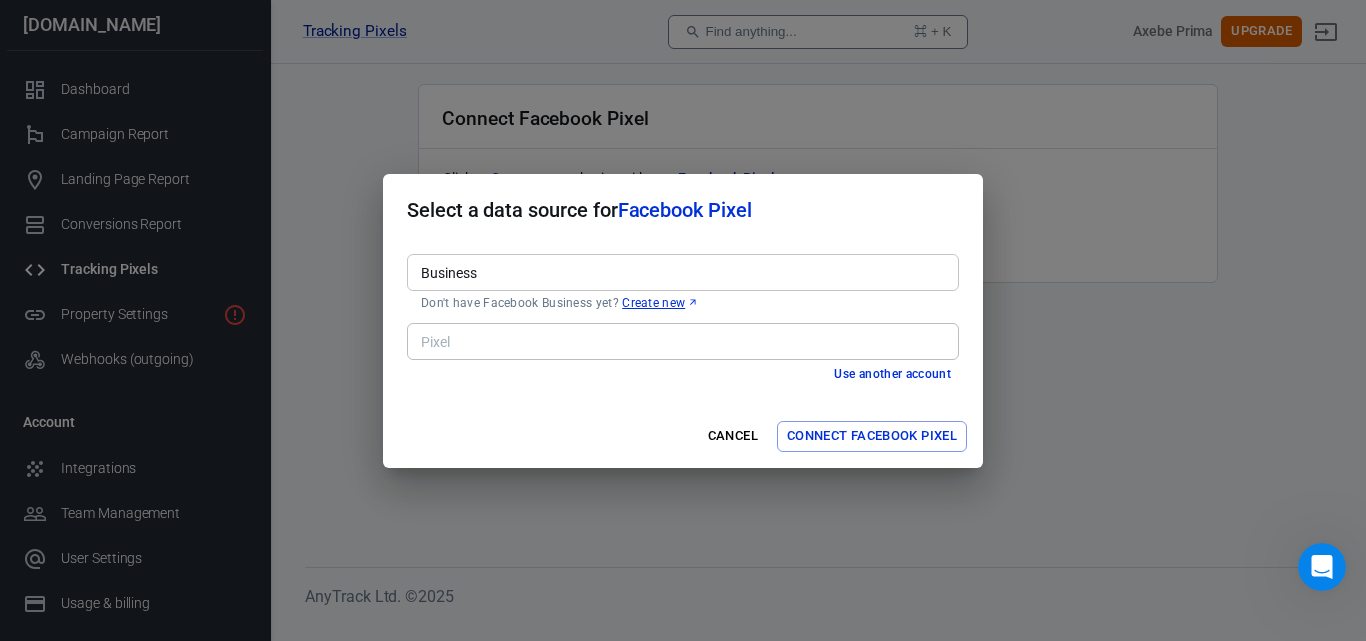 click on "Business" at bounding box center [681, 272] 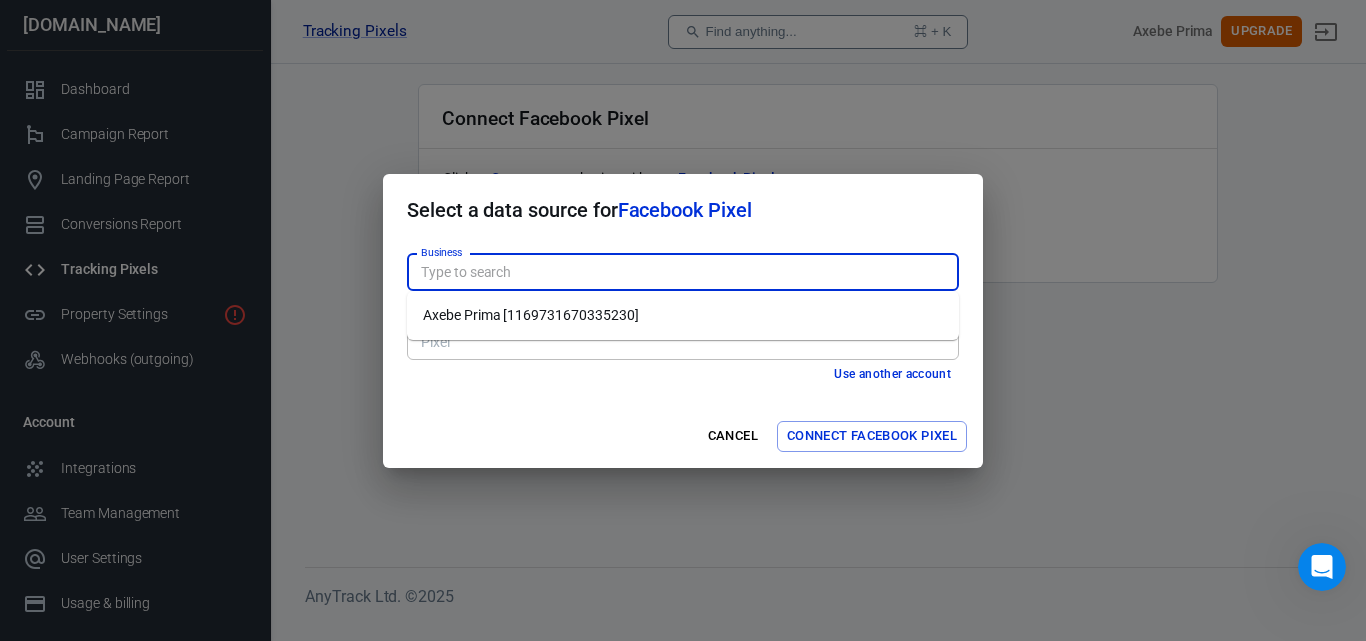 click on "Axebe Prima [1169731670335230]" at bounding box center [683, 315] 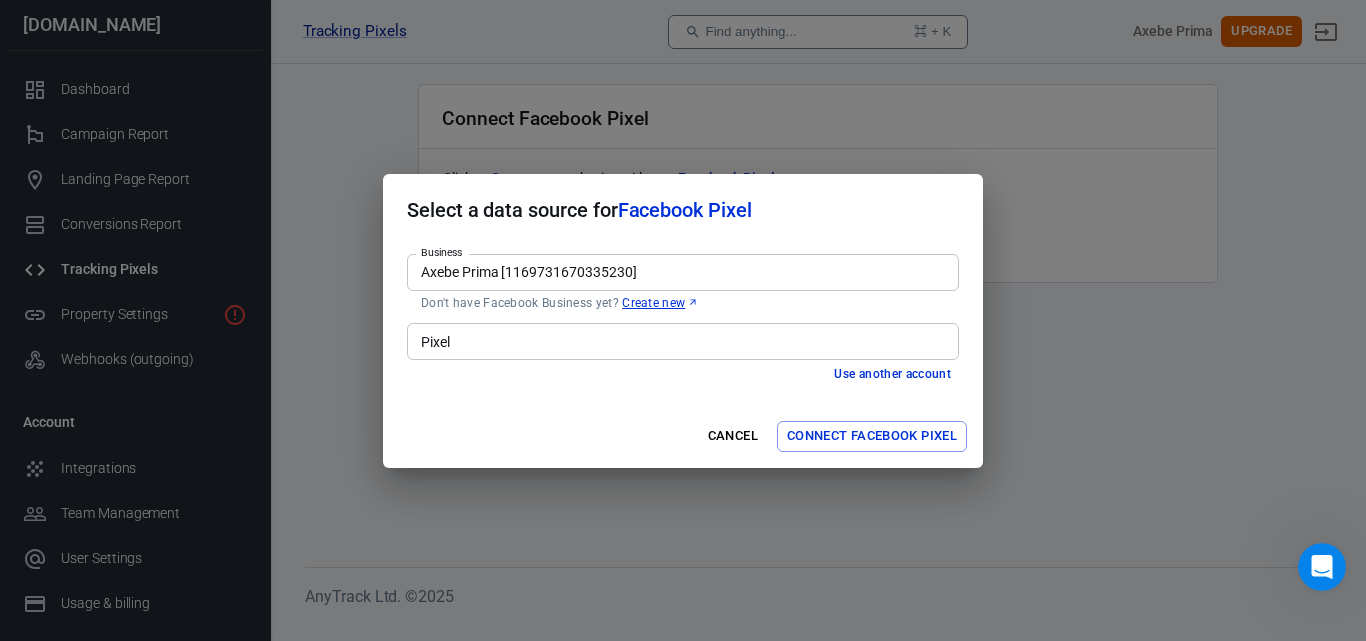 click on "Create new" at bounding box center [660, 303] 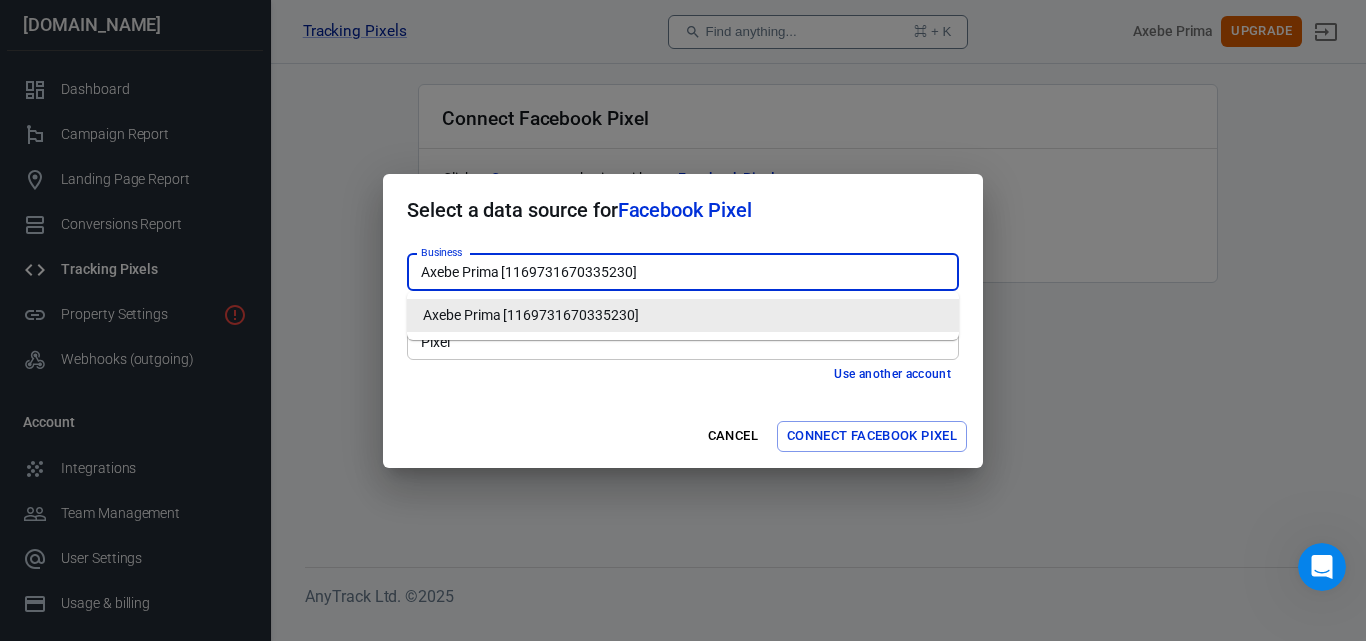 click on "Axebe Prima [1169731670335230]" at bounding box center [683, 315] 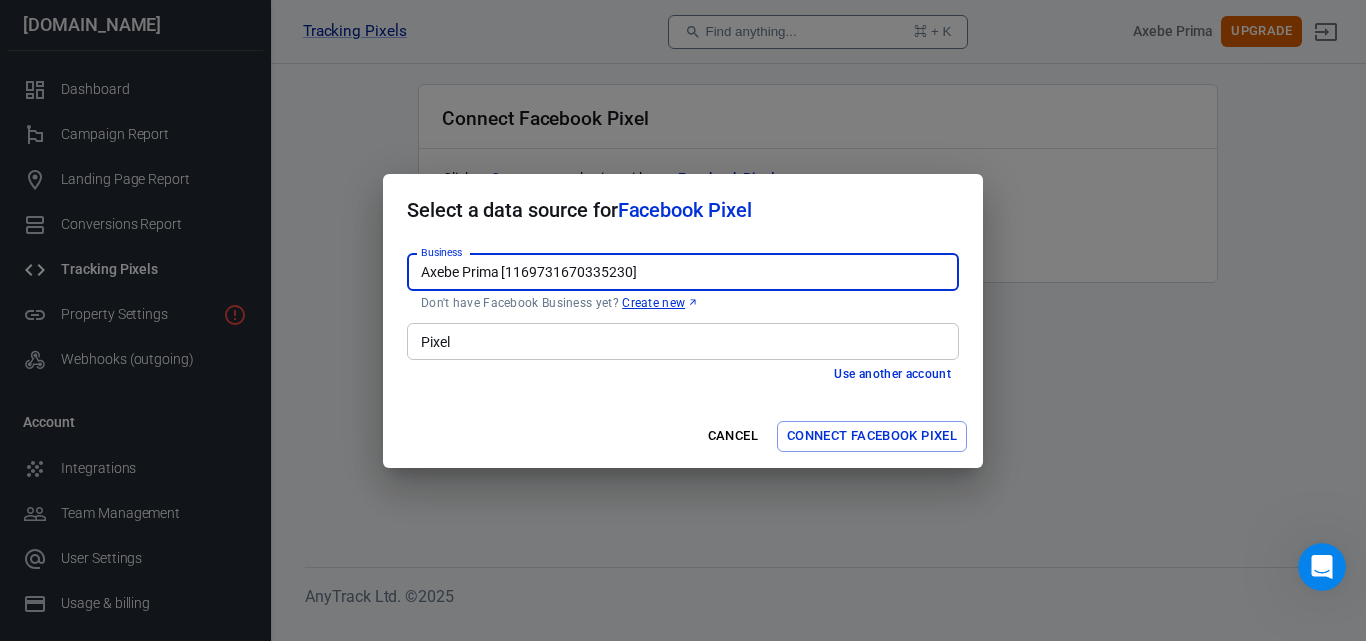 click on "Pixel" at bounding box center [683, 341] 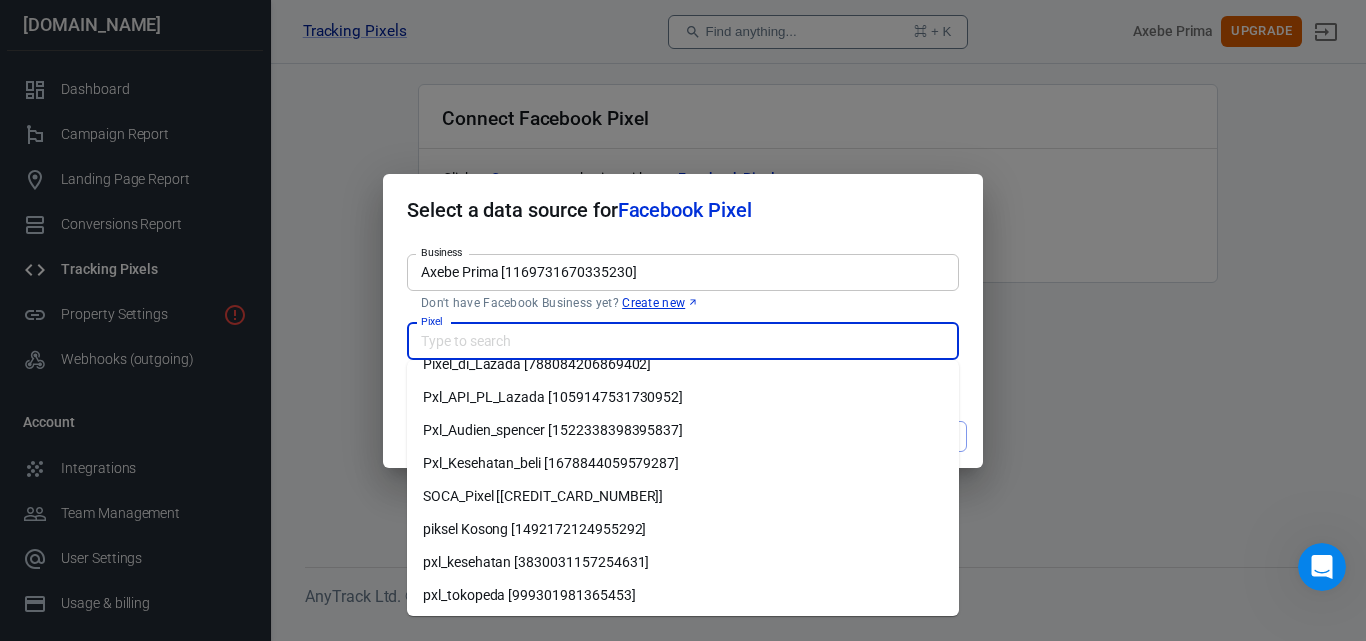 scroll, scrollTop: 222, scrollLeft: 0, axis: vertical 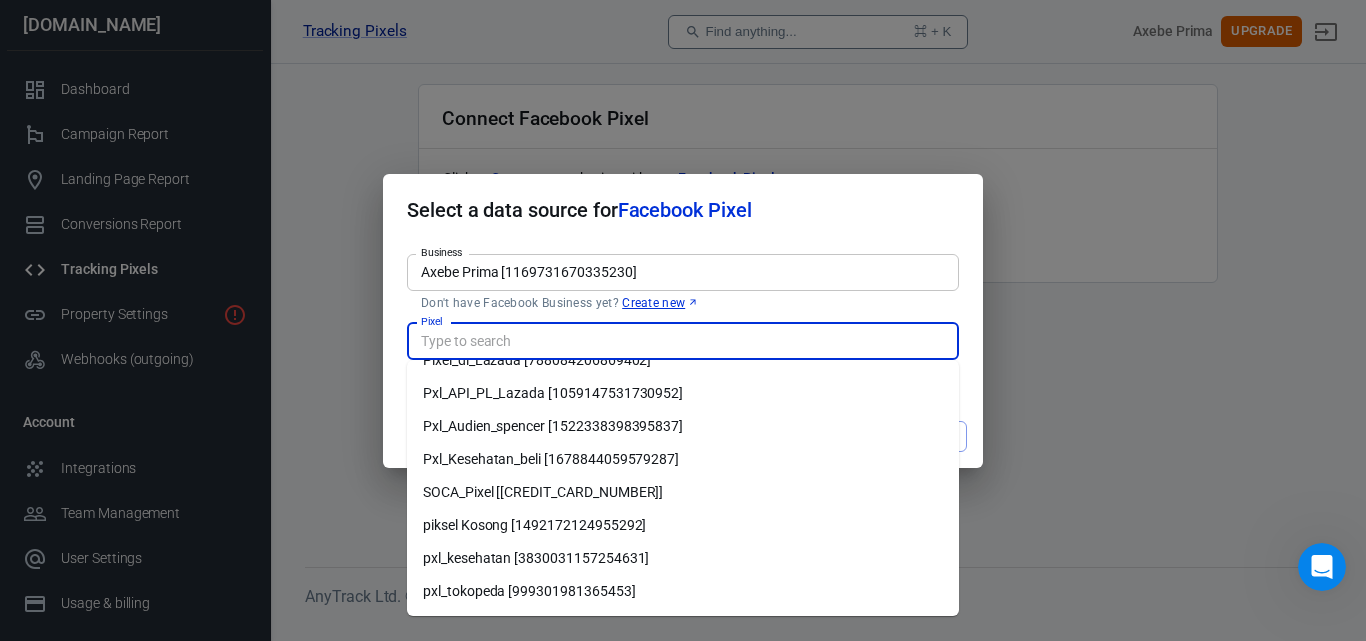 click on "pxl_kesehatan [3830031157254631]" at bounding box center [683, 558] 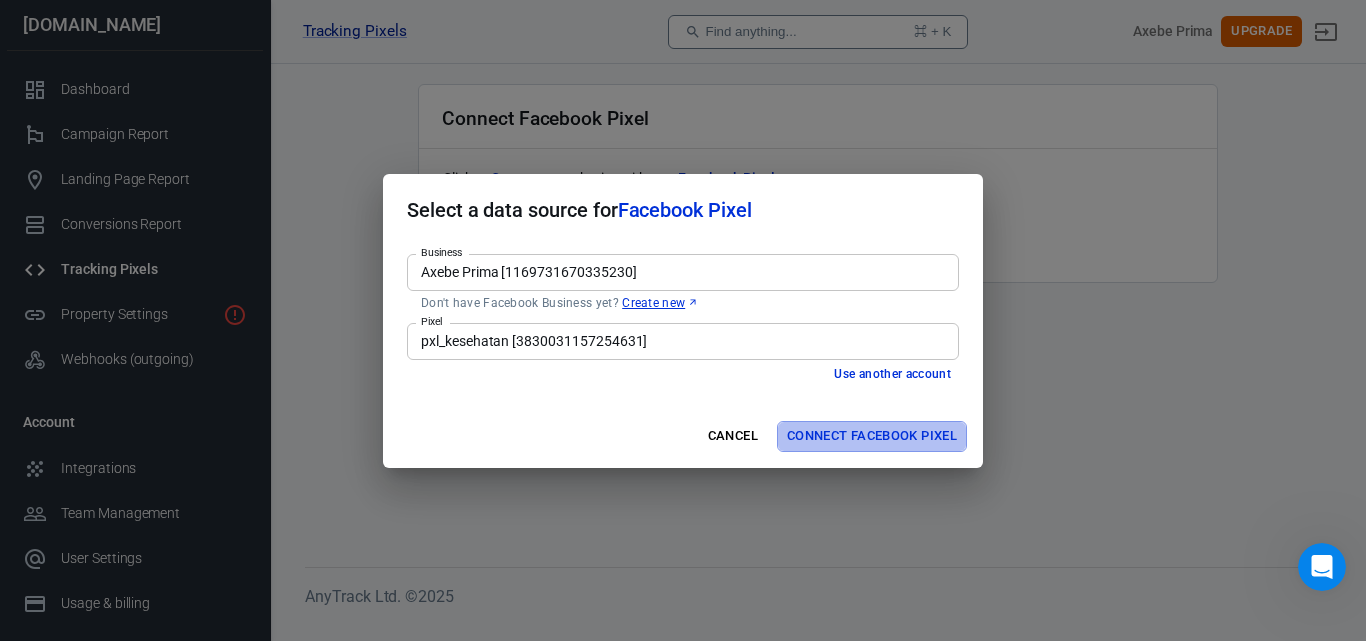 click on "Connect Facebook Pixel" at bounding box center [872, 436] 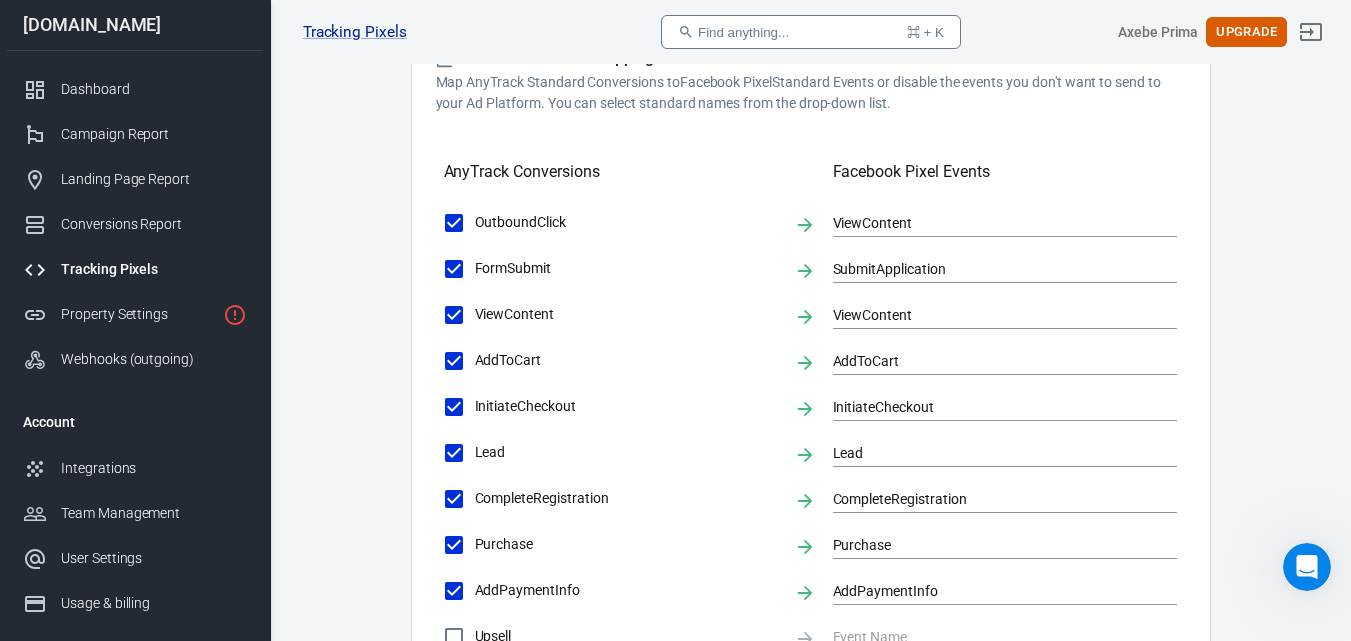 scroll, scrollTop: 700, scrollLeft: 0, axis: vertical 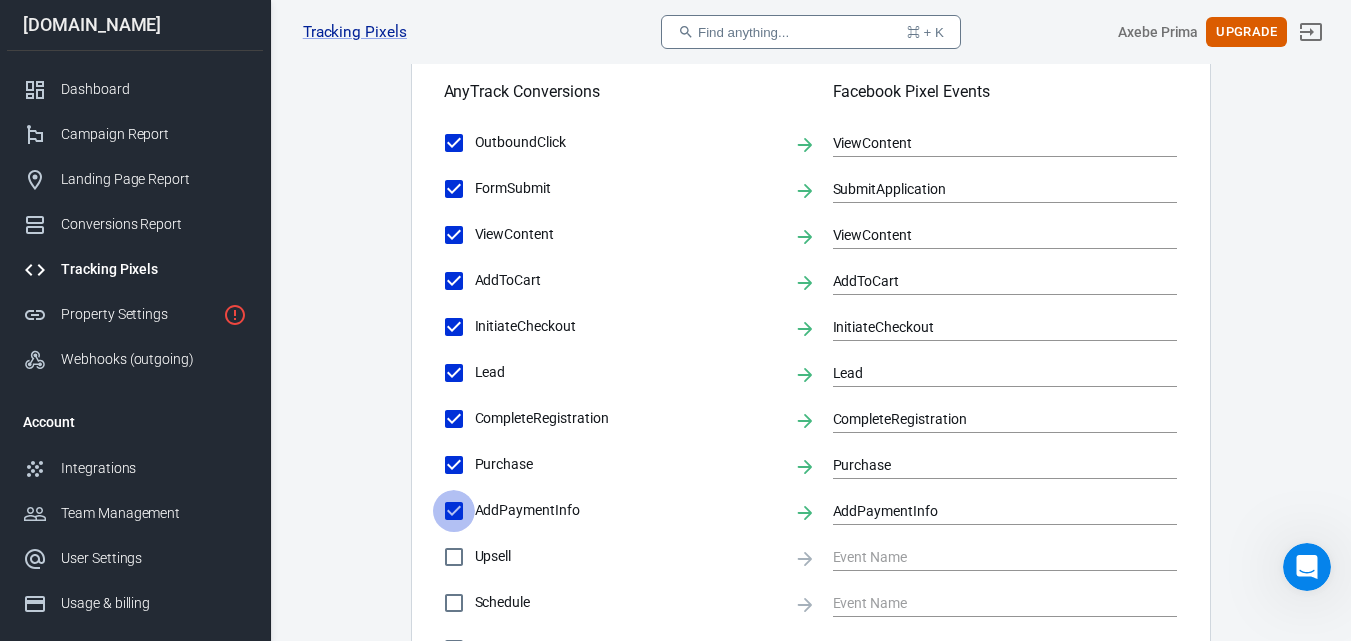 click on "AddPaymentInfo" at bounding box center [454, 511] 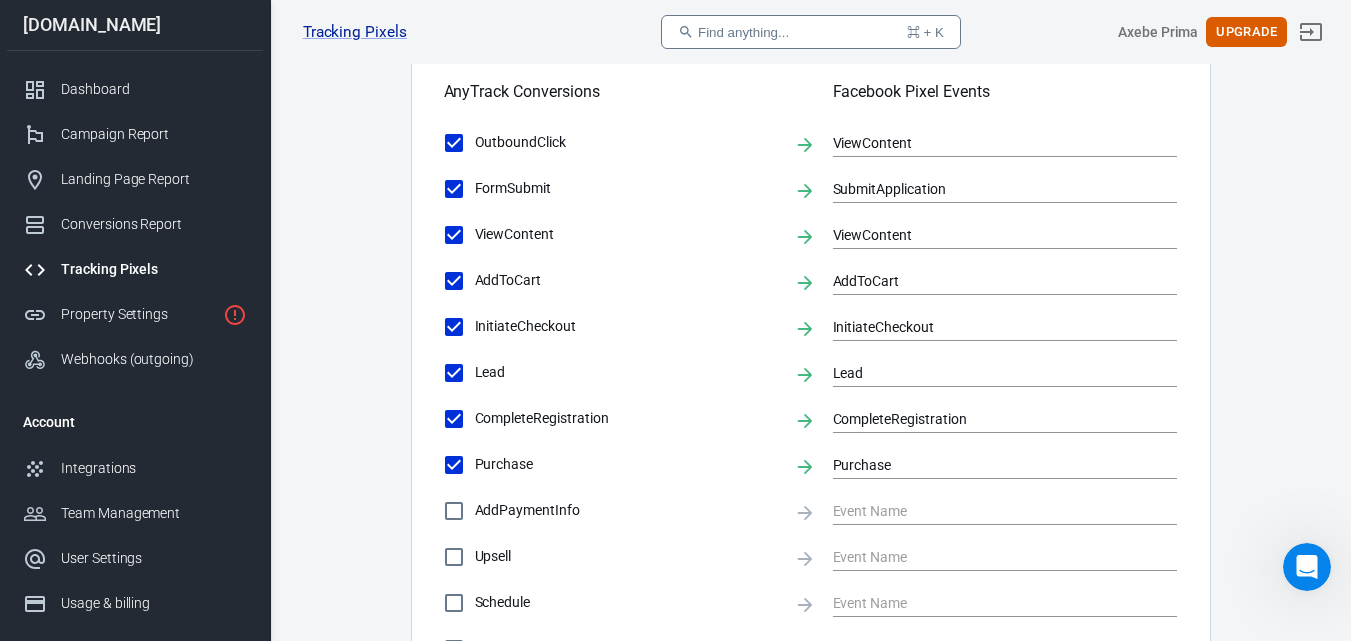 click on "CompleteRegistration" at bounding box center (454, 419) 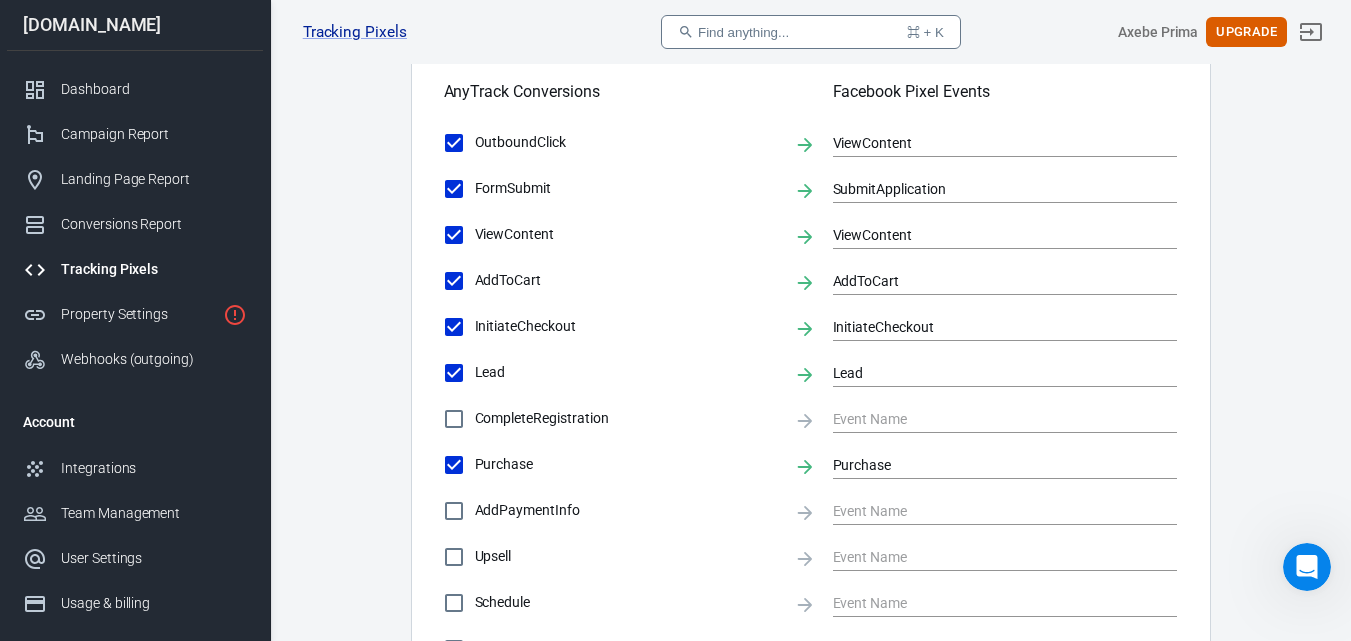 click on "Lead" at bounding box center (454, 373) 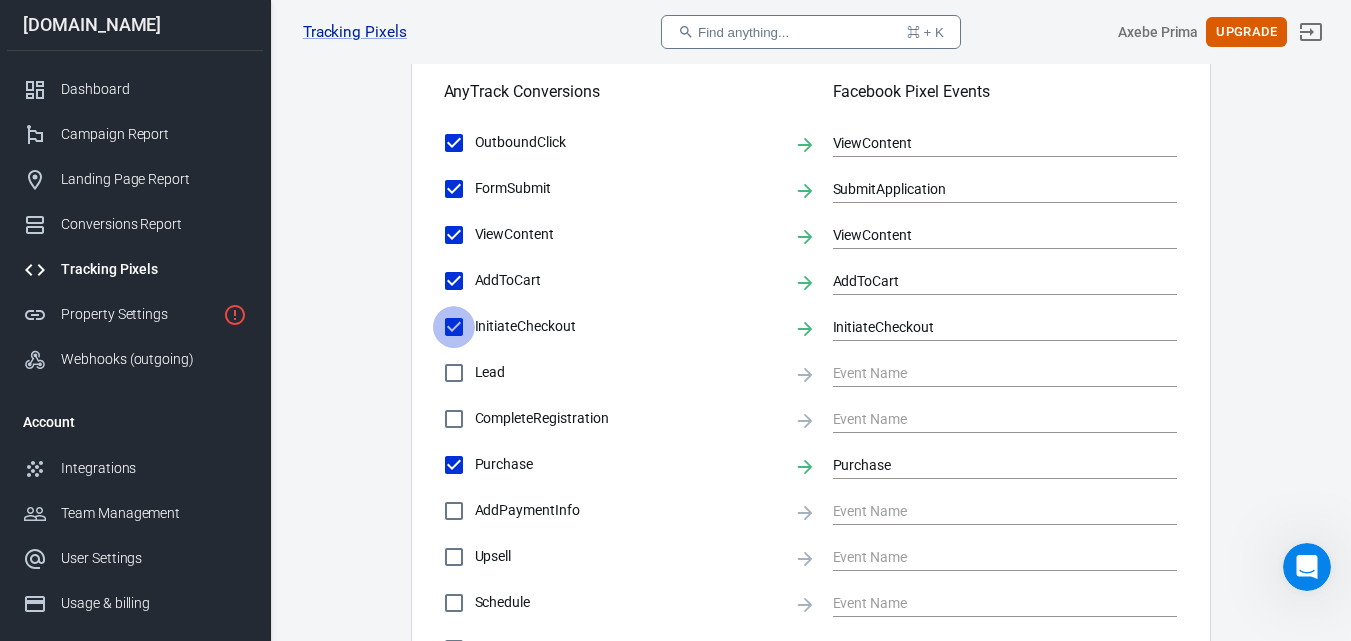 drag, startPoint x: 453, startPoint y: 329, endPoint x: 454, endPoint y: 284, distance: 45.01111 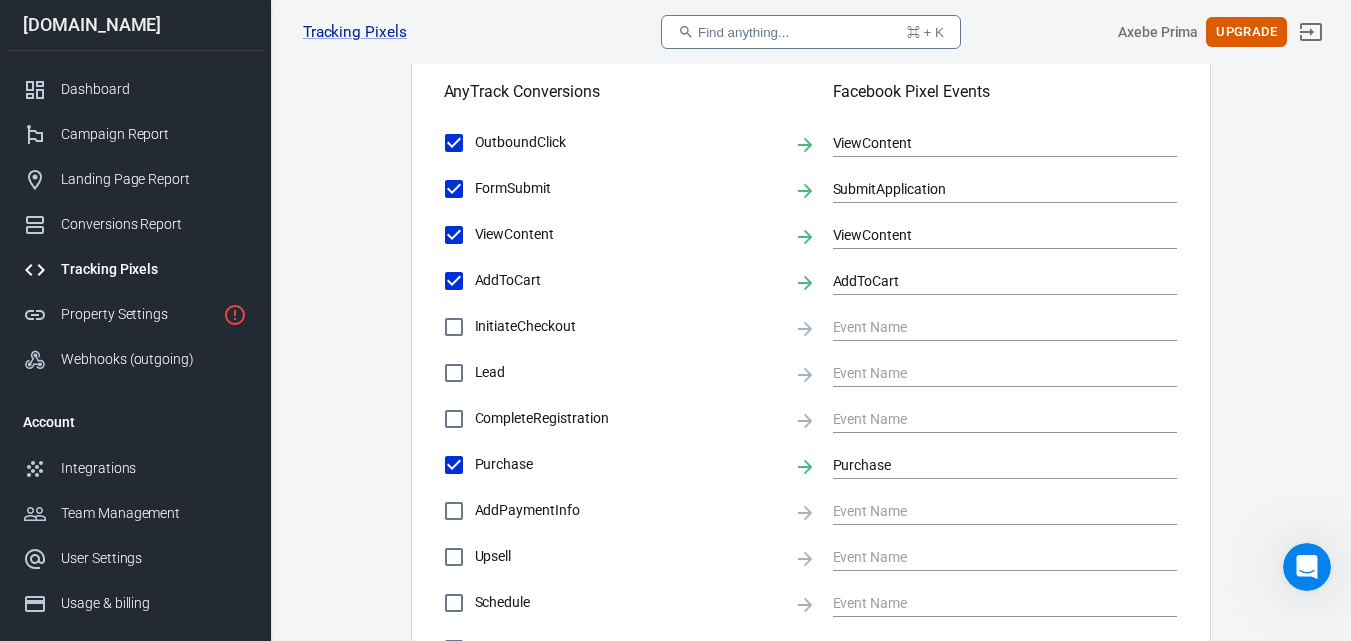click on "AddToCart" at bounding box center (454, 281) 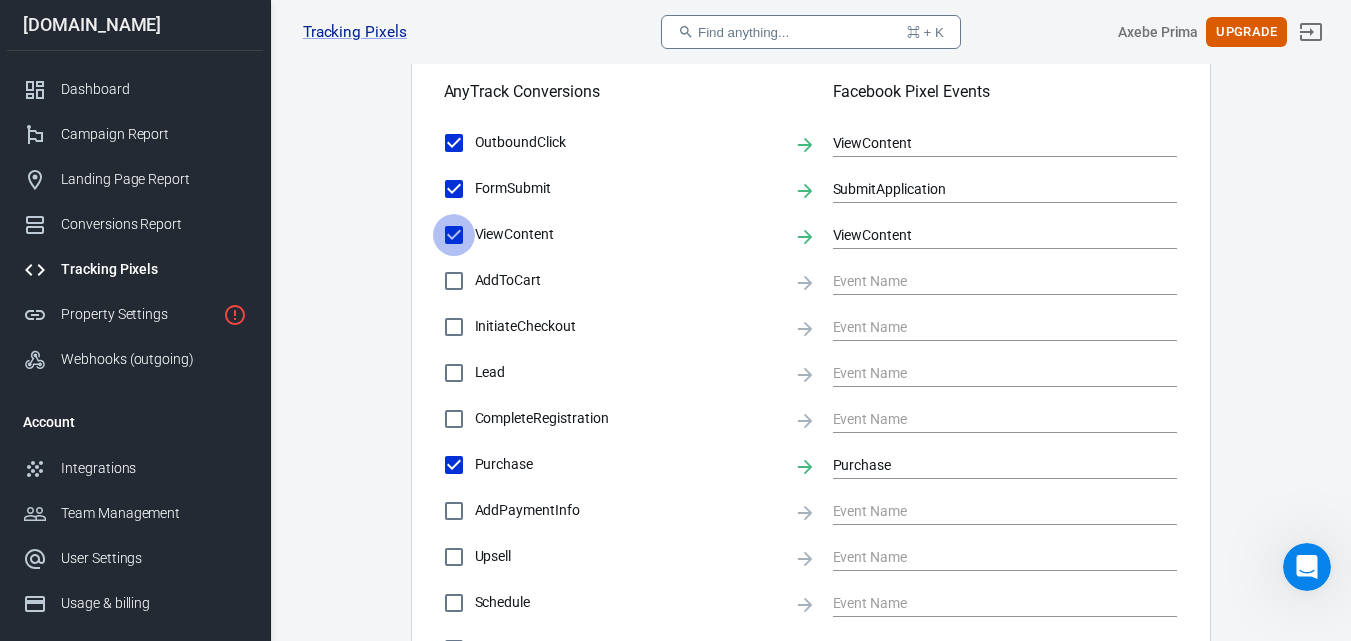 click on "ViewContent" at bounding box center (454, 235) 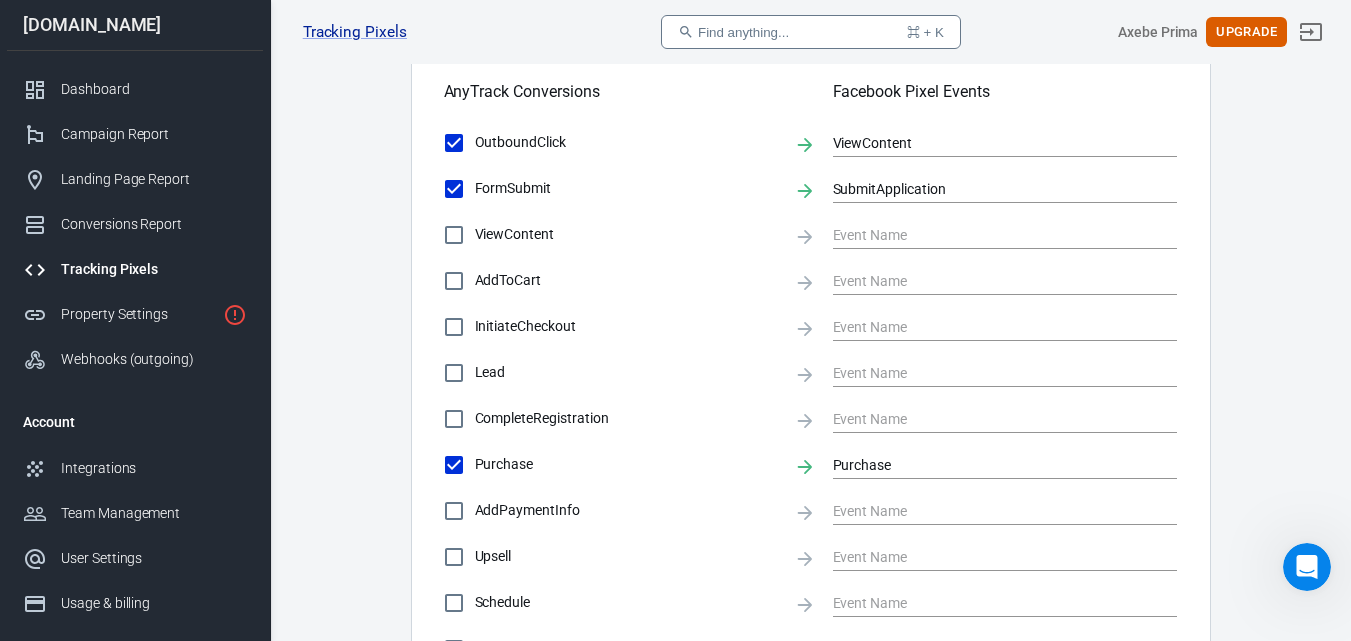 click on "FormSubmit" at bounding box center (454, 189) 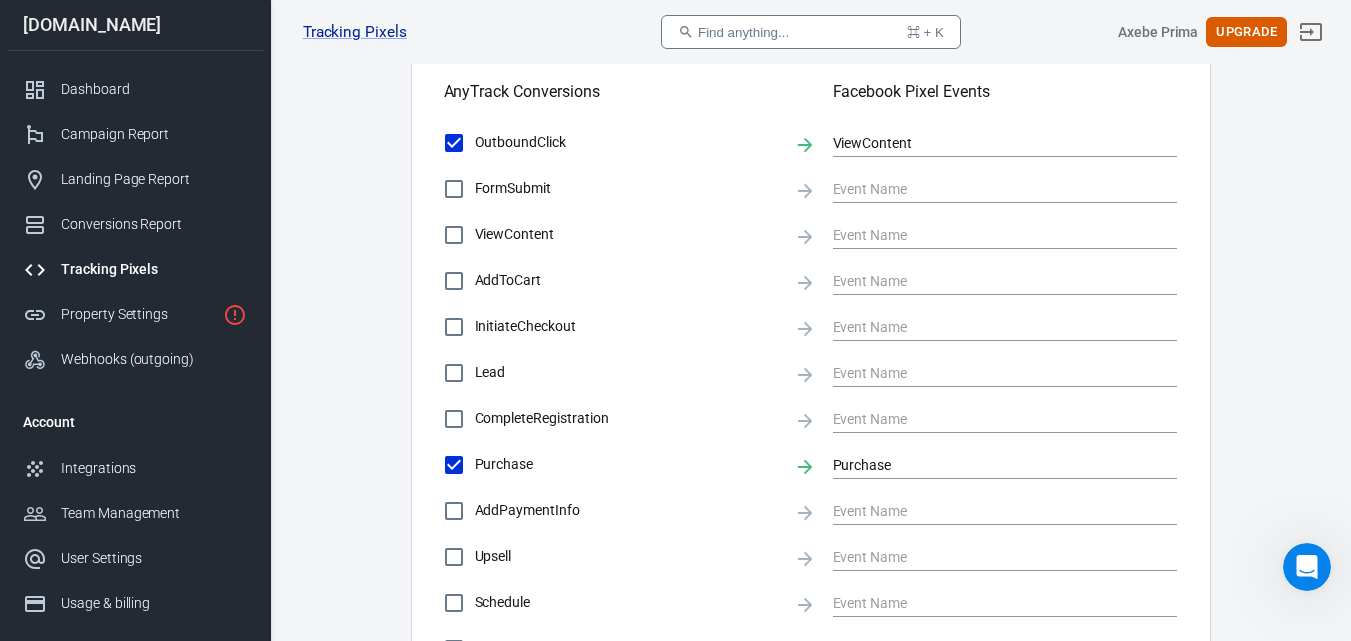 click on "ViewContent" at bounding box center (454, 235) 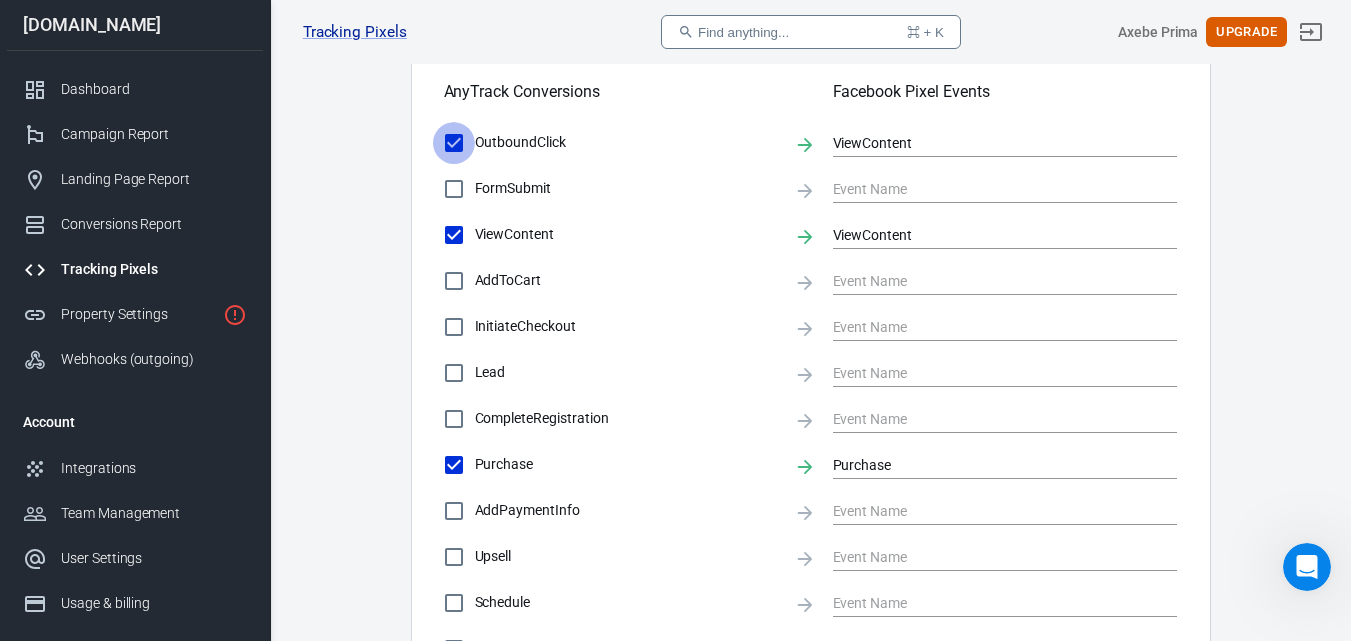 click on "OutboundClick" at bounding box center [454, 143] 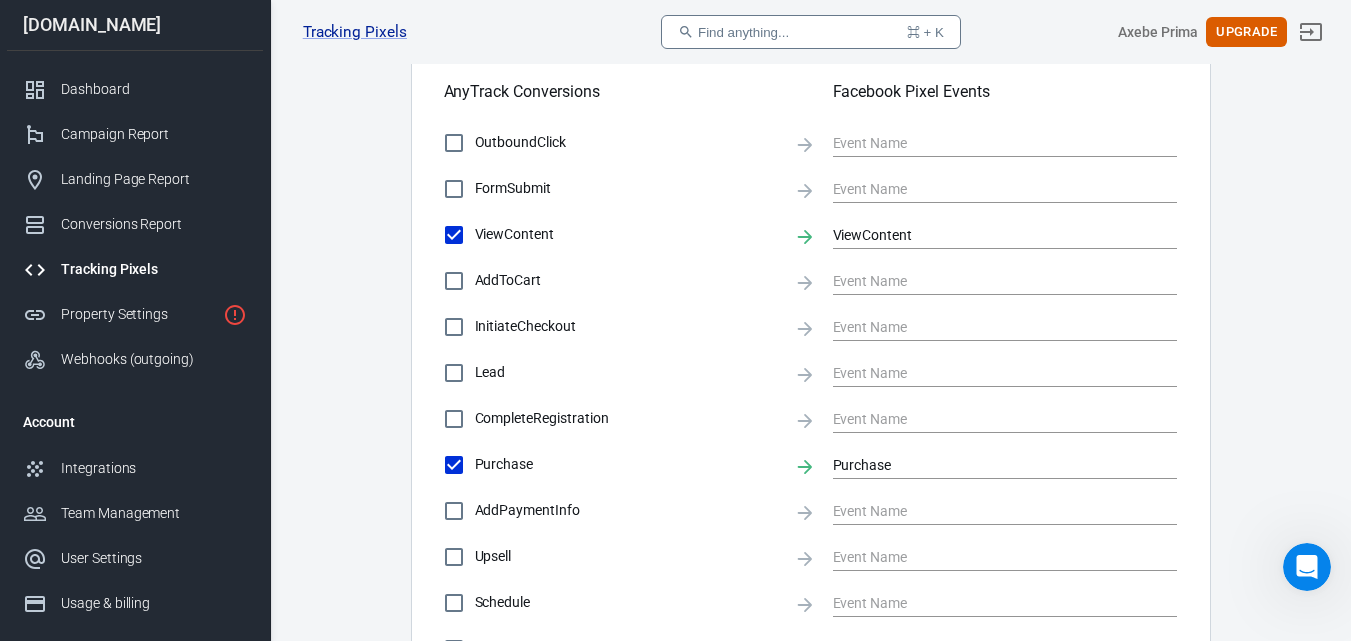click on "OutboundClick" at bounding box center (454, 143) 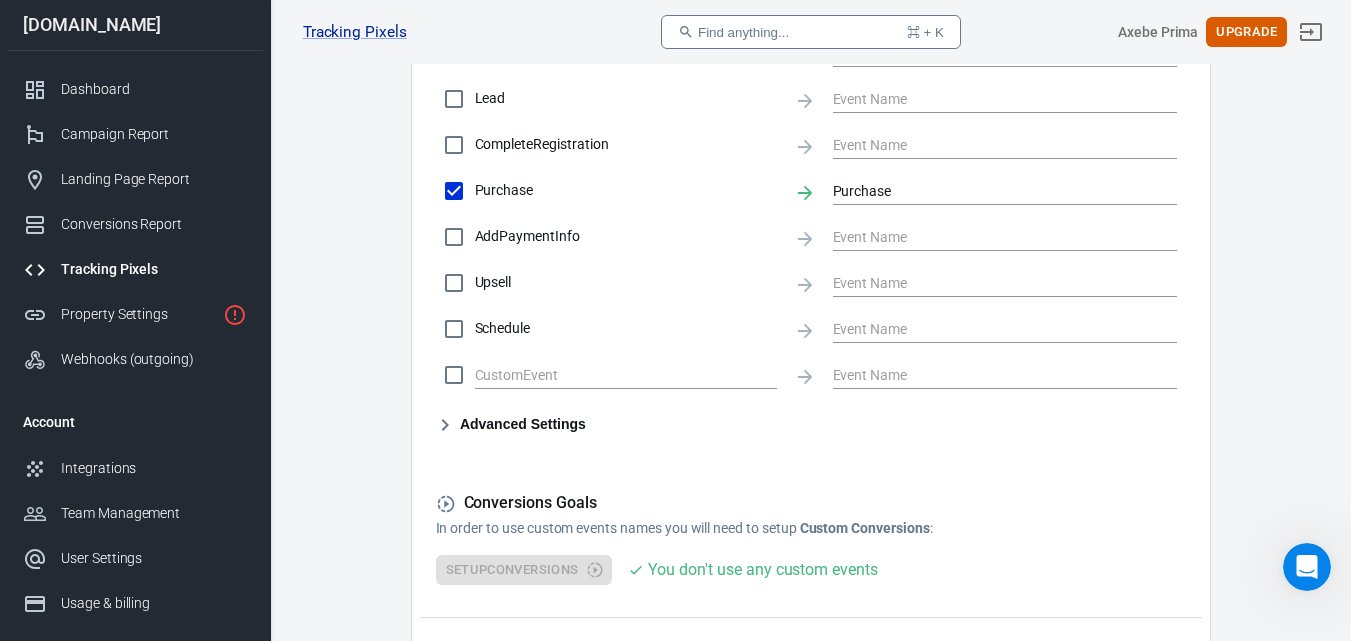 scroll, scrollTop: 1121, scrollLeft: 0, axis: vertical 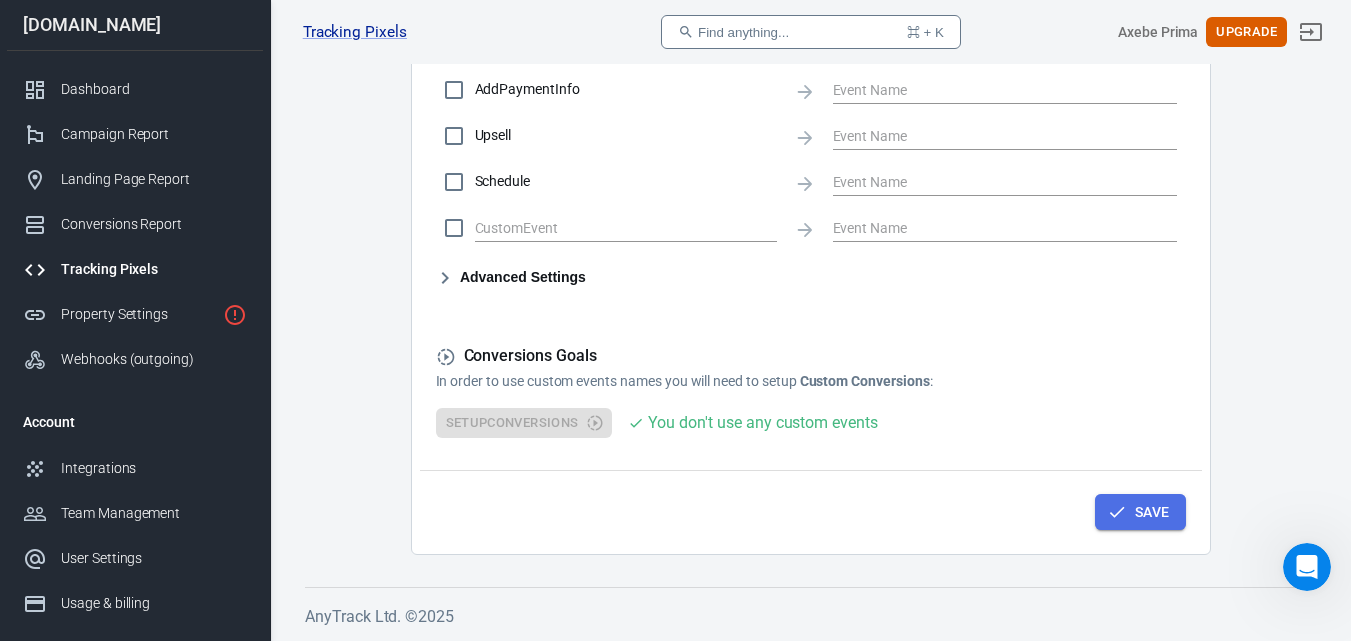 click on "Save" at bounding box center [1152, 512] 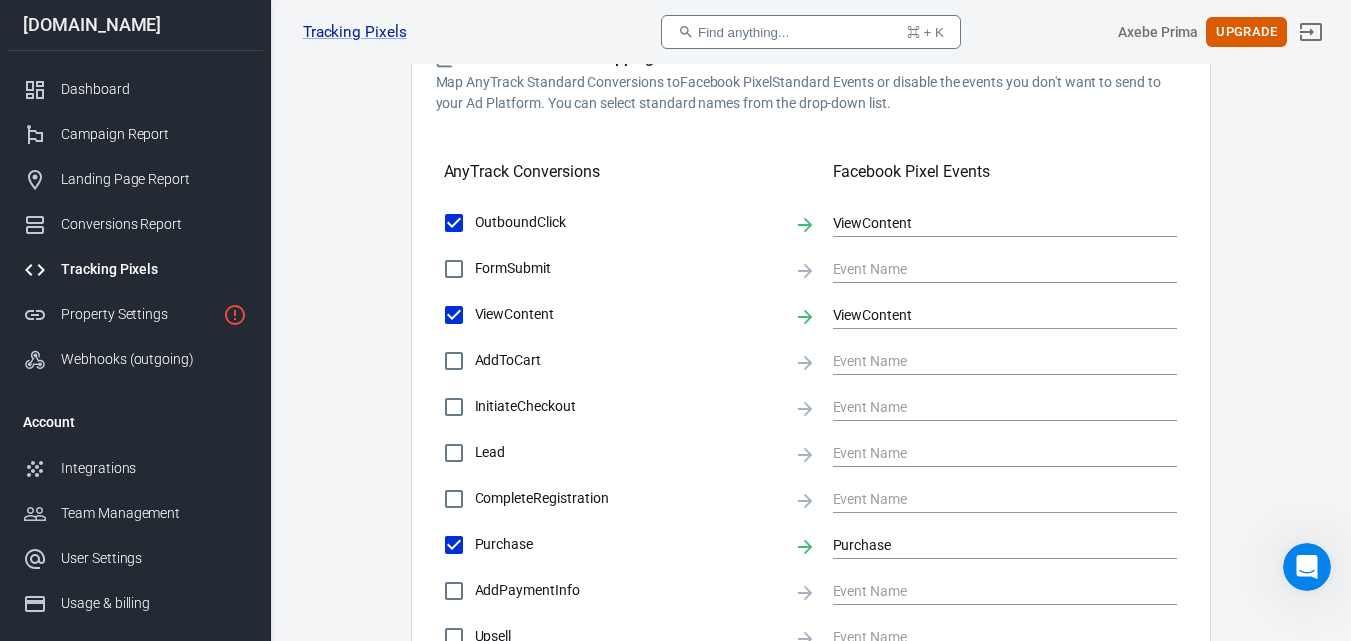 scroll, scrollTop: 632, scrollLeft: 0, axis: vertical 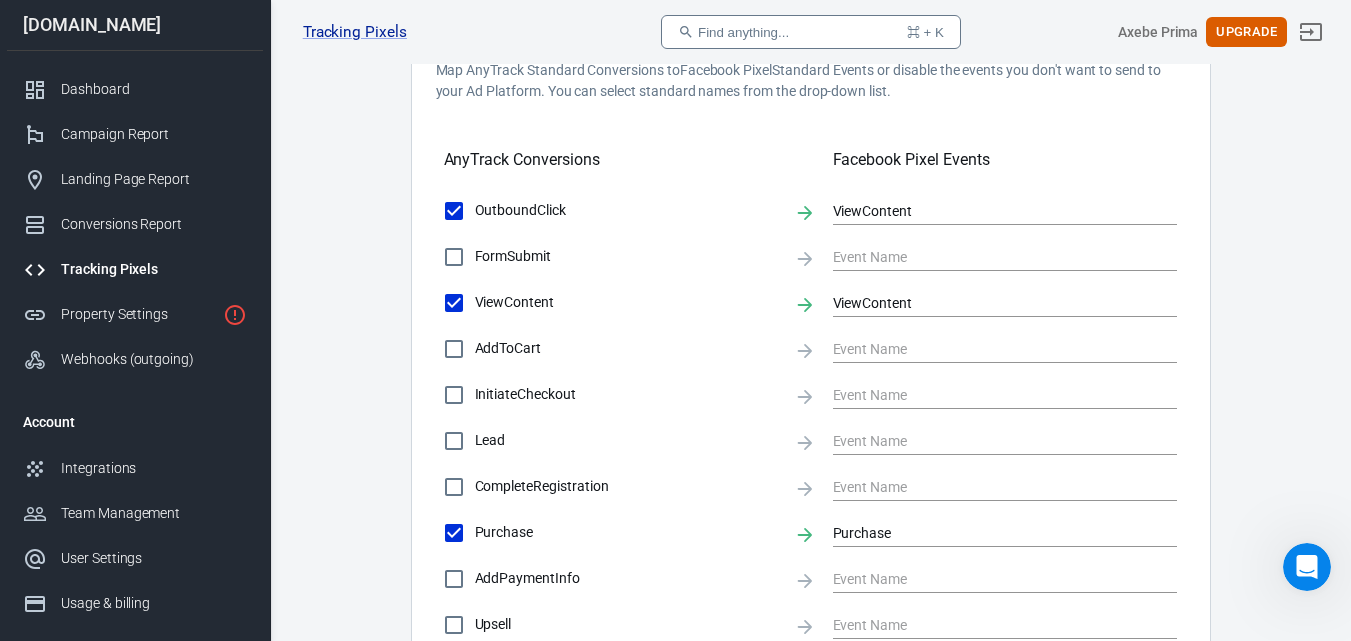 click on "OutboundClick" at bounding box center (454, 211) 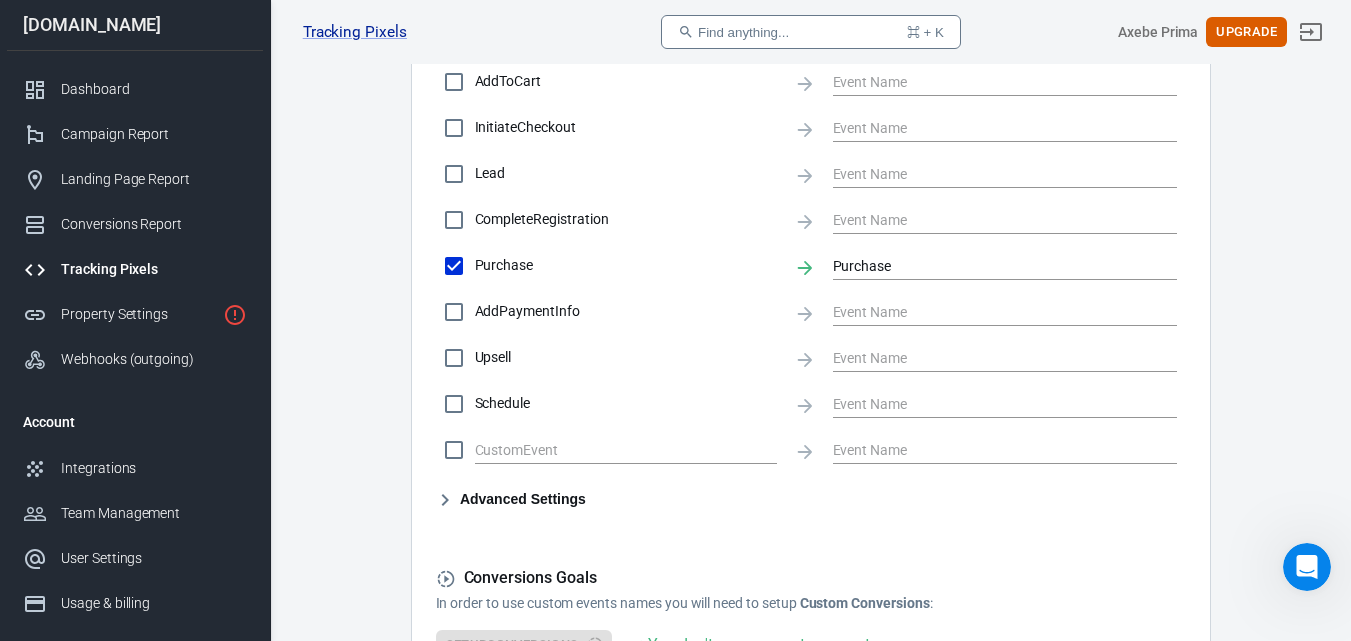 scroll, scrollTop: 1121, scrollLeft: 0, axis: vertical 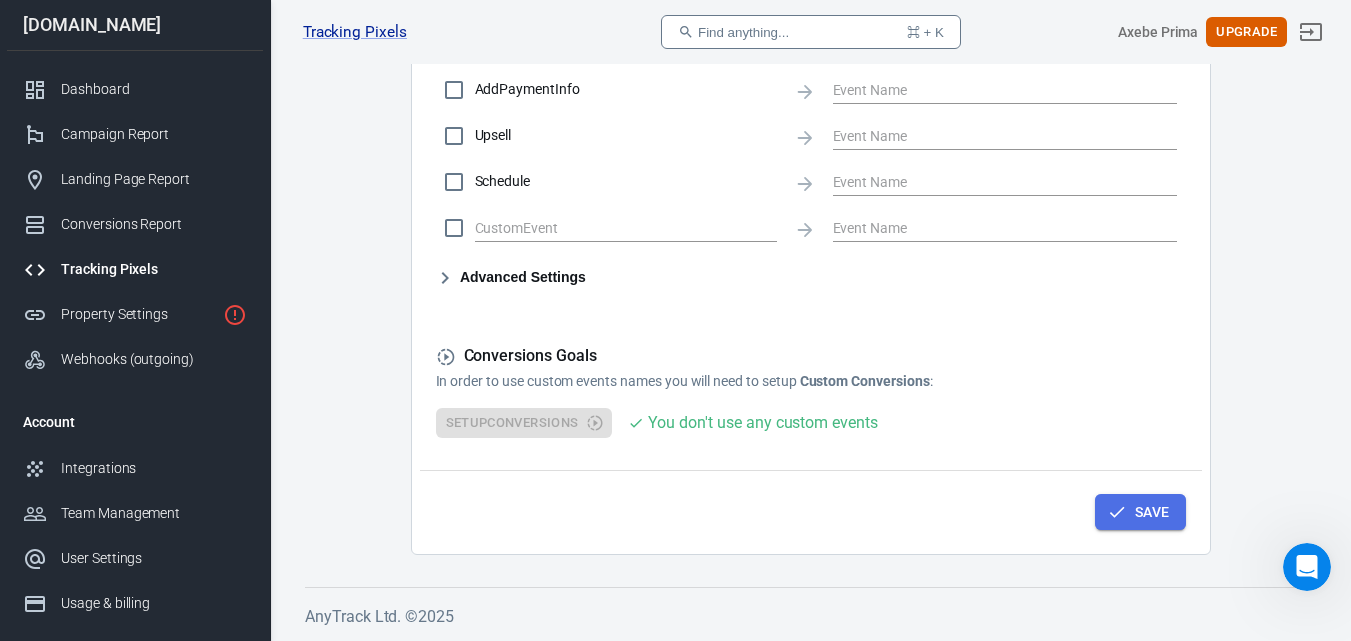 click on "Save" at bounding box center (1152, 512) 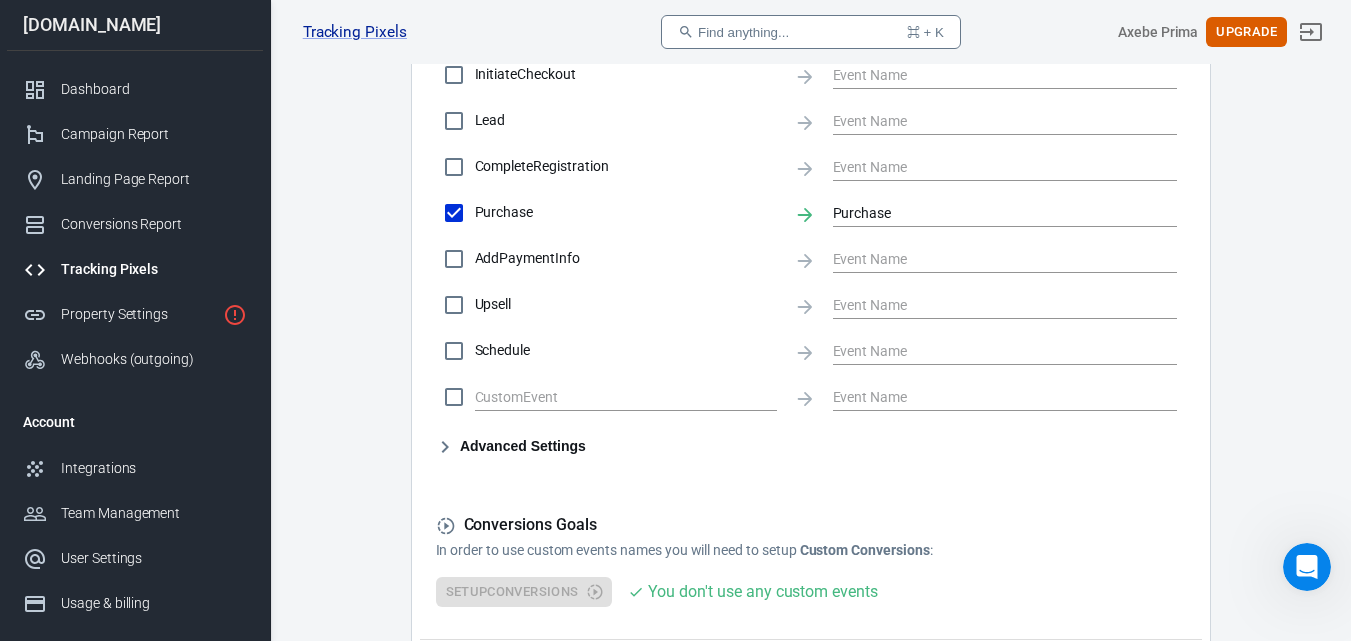 scroll, scrollTop: 521, scrollLeft: 0, axis: vertical 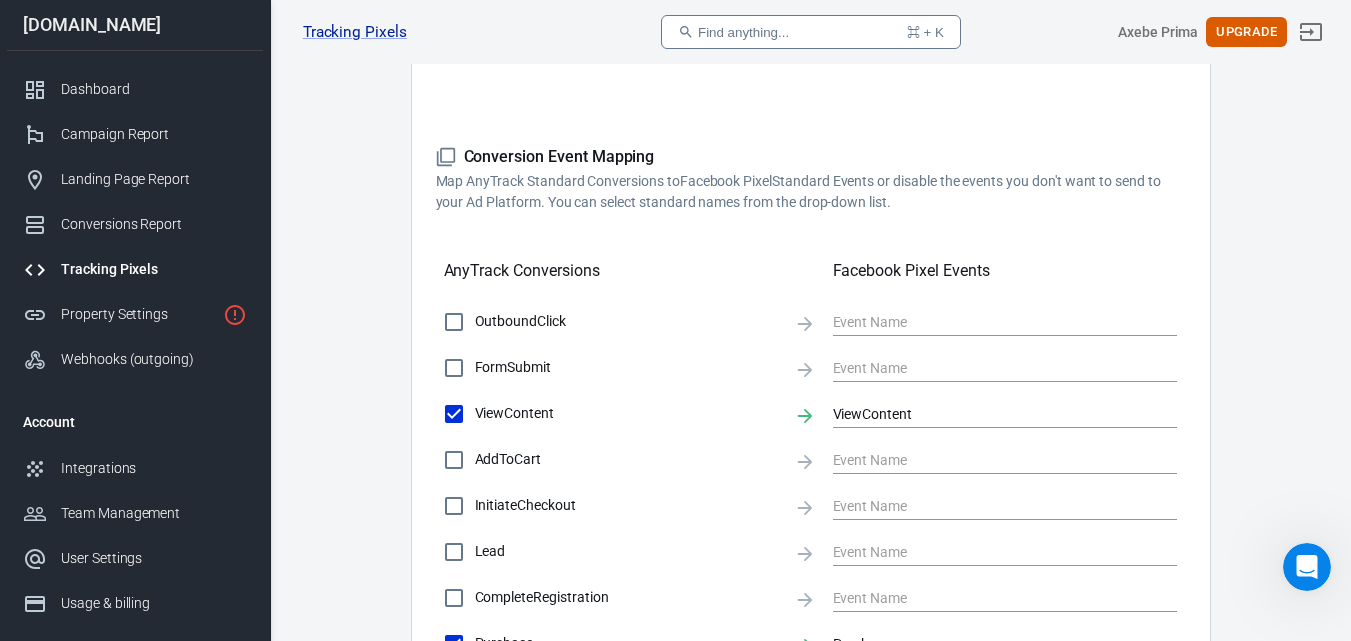 click on "OutboundClick" at bounding box center [454, 322] 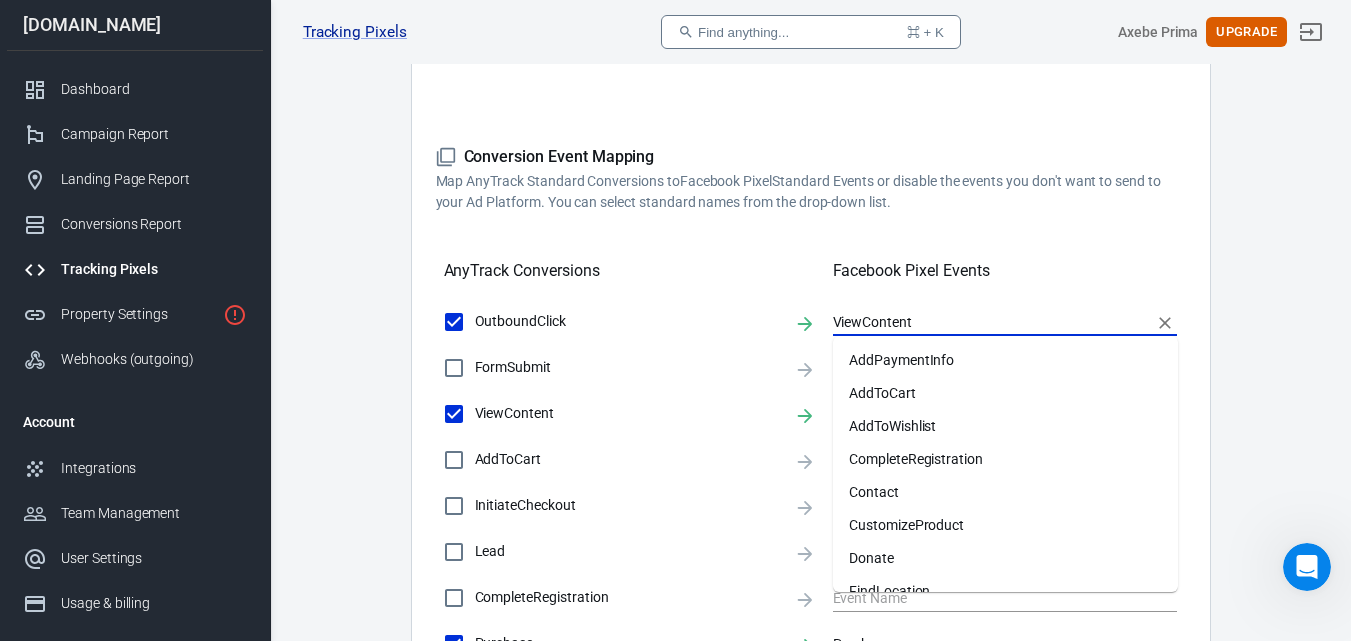 click on "ViewContent" at bounding box center (990, 321) 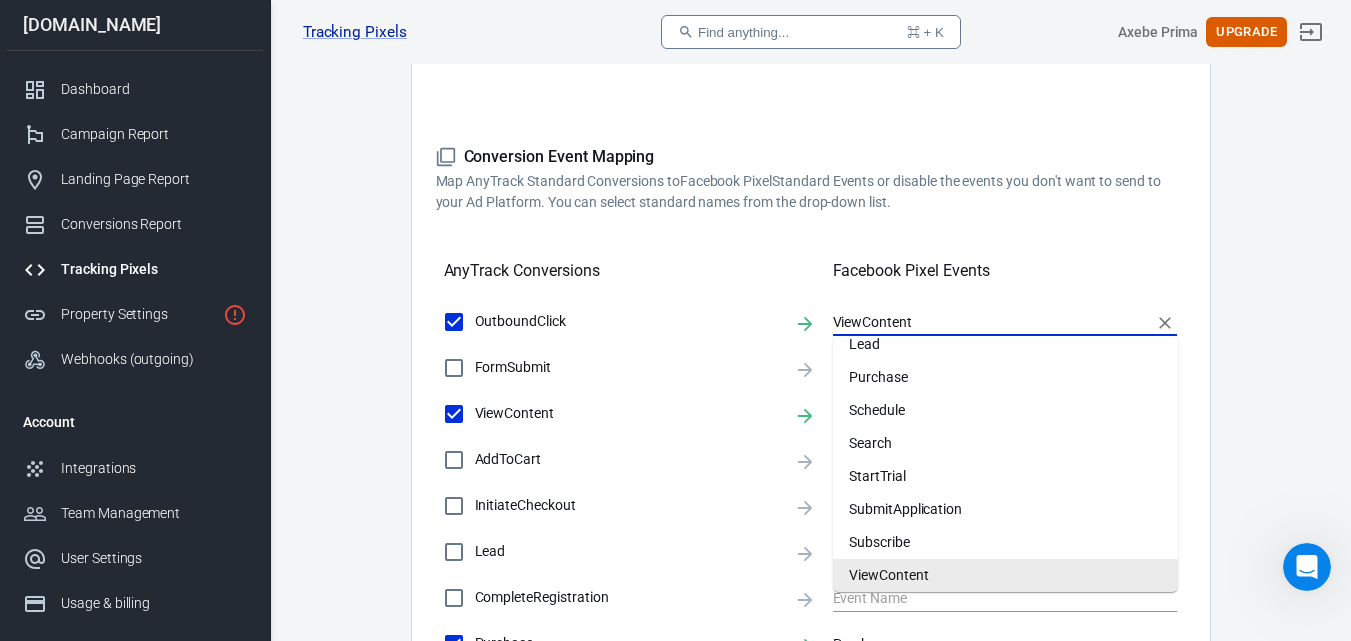 click on "Conversions Ads Integration Settings Conversions Settings Account Connection Connect with Facebook Pixel to enable AnyTrack to send conversions to your Facebook Pixel account. Connected Disconnect Reminder: Don't forget to   add the recommended UTM Tracking Template to your ads   and verify your ads settings. Event Deduplication Disable or remove any TikTok Pixel Code from your website in order to benefit from accurate Conversion Deduplication. Facebook Conversion API Enable the server-to-server integration to track online and offline conversions with Facebook Pixel. Facebook Conversion API integration allows you to directly send conversion data to Facebook Pixel for enhanced insights and campaign optimization. Enable server-to-server tracking Please Note: All conversions are sent to your Ad Pixels & Conversion API in Real Time, however the attribution is processed and affected by each ad platform attribution windows, limitations and data privacy restrictions.   Learn more »   Conversion Event Mapping Lead" at bounding box center [810, 342] 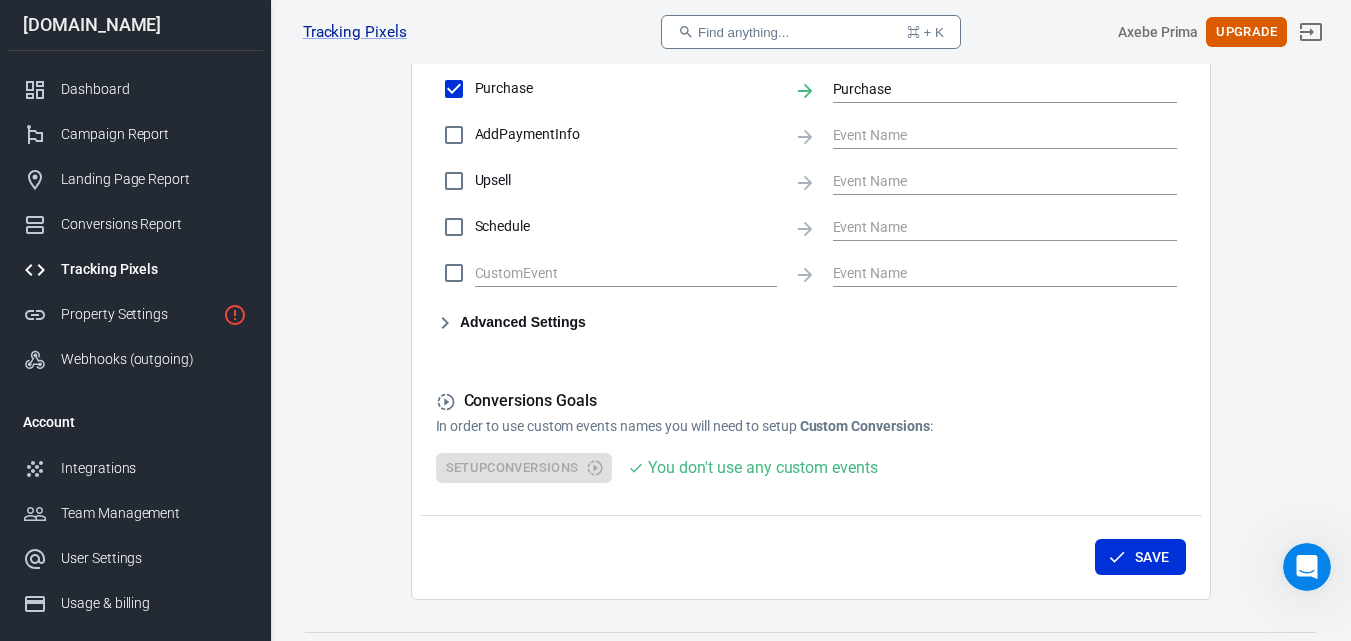 scroll, scrollTop: 1121, scrollLeft: 0, axis: vertical 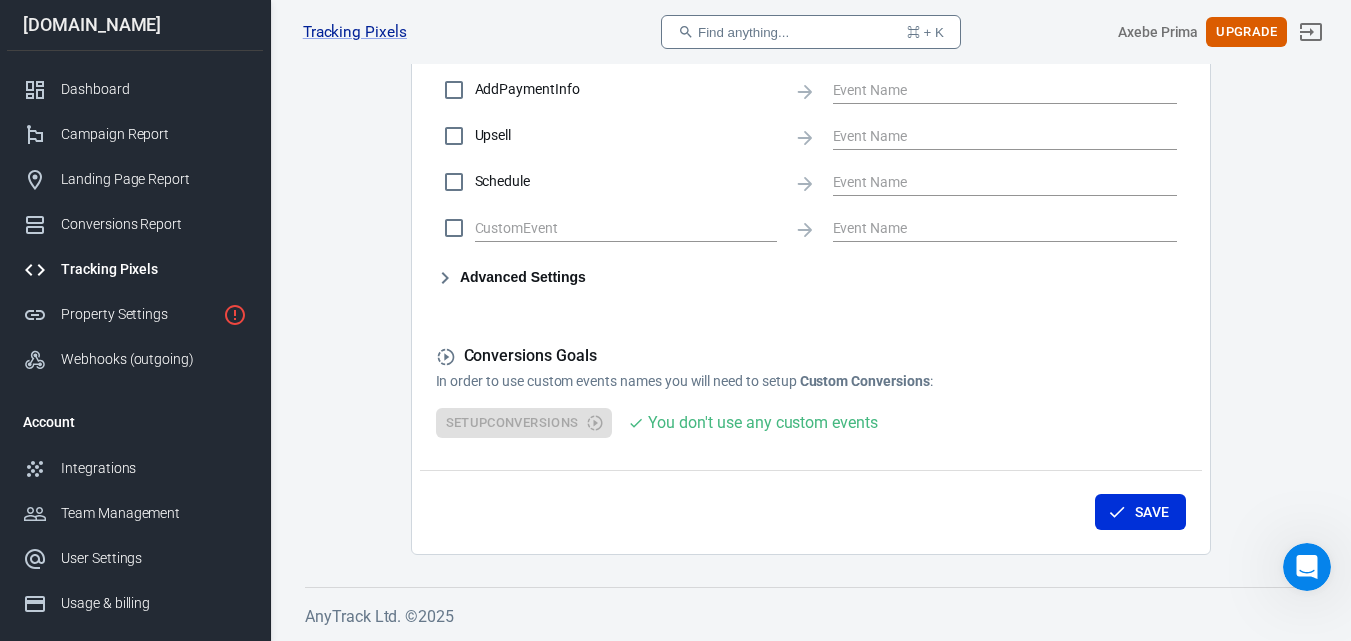 click 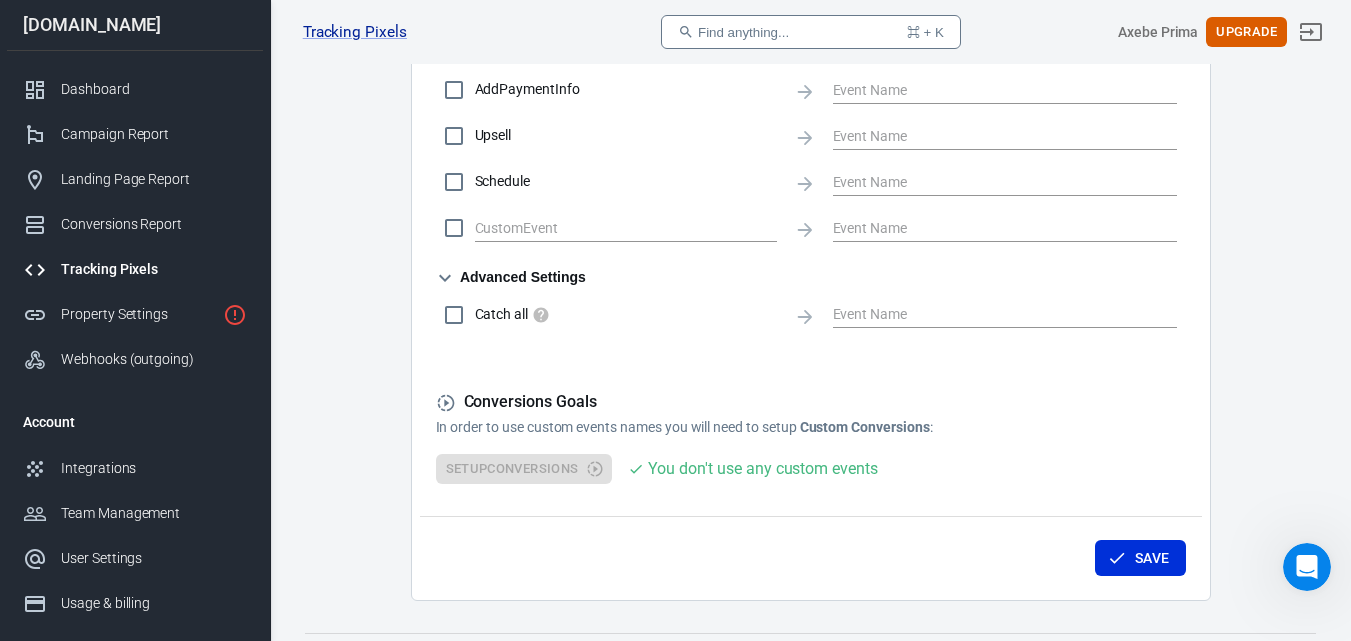 click on "You don't use any custom events" at bounding box center (762, 468) 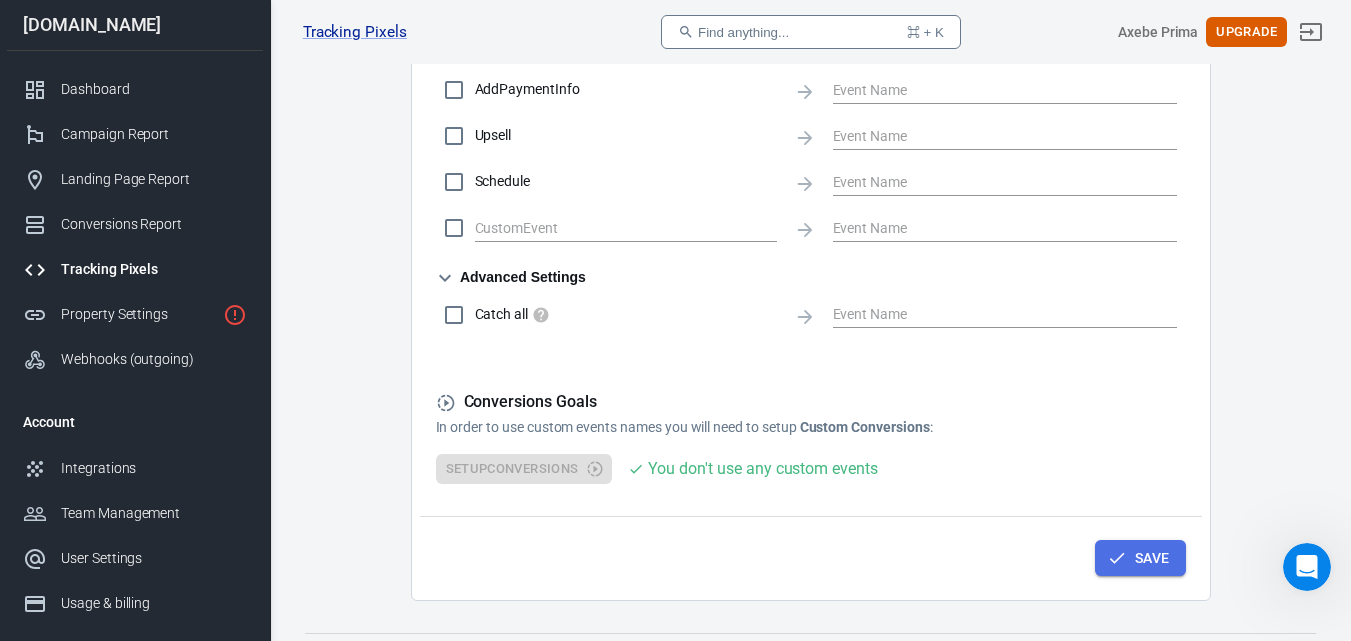 click on "Save" at bounding box center (1140, 558) 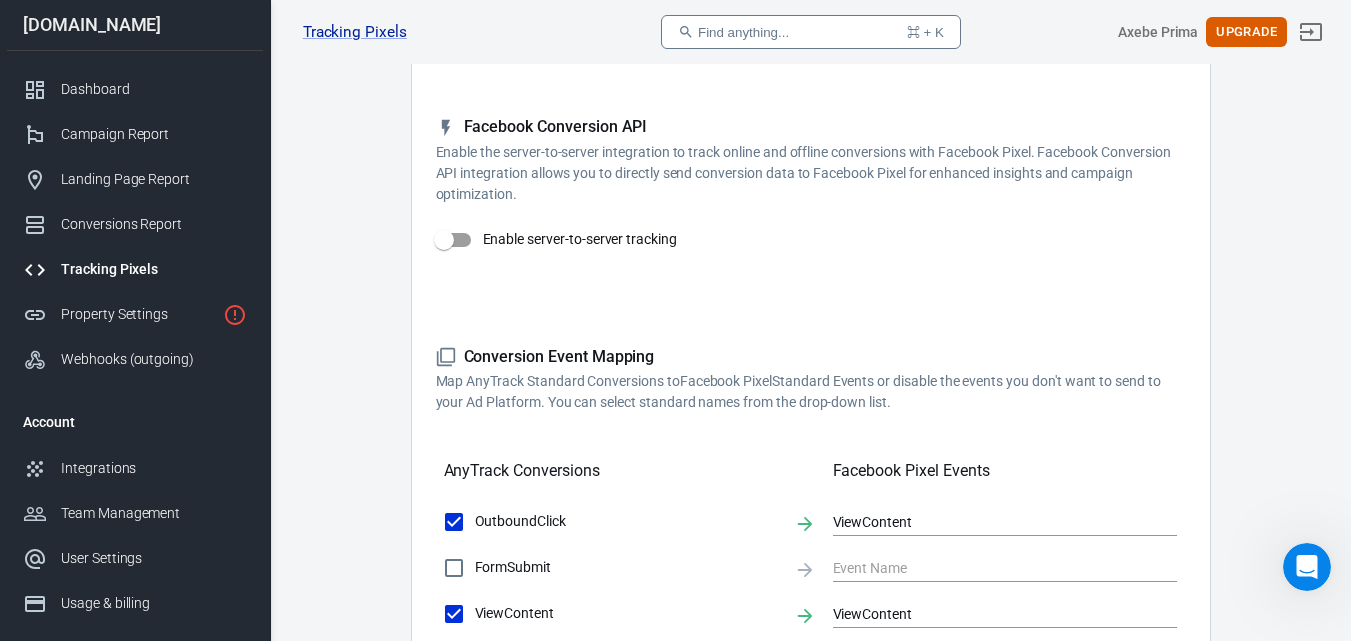 scroll, scrollTop: 0, scrollLeft: 0, axis: both 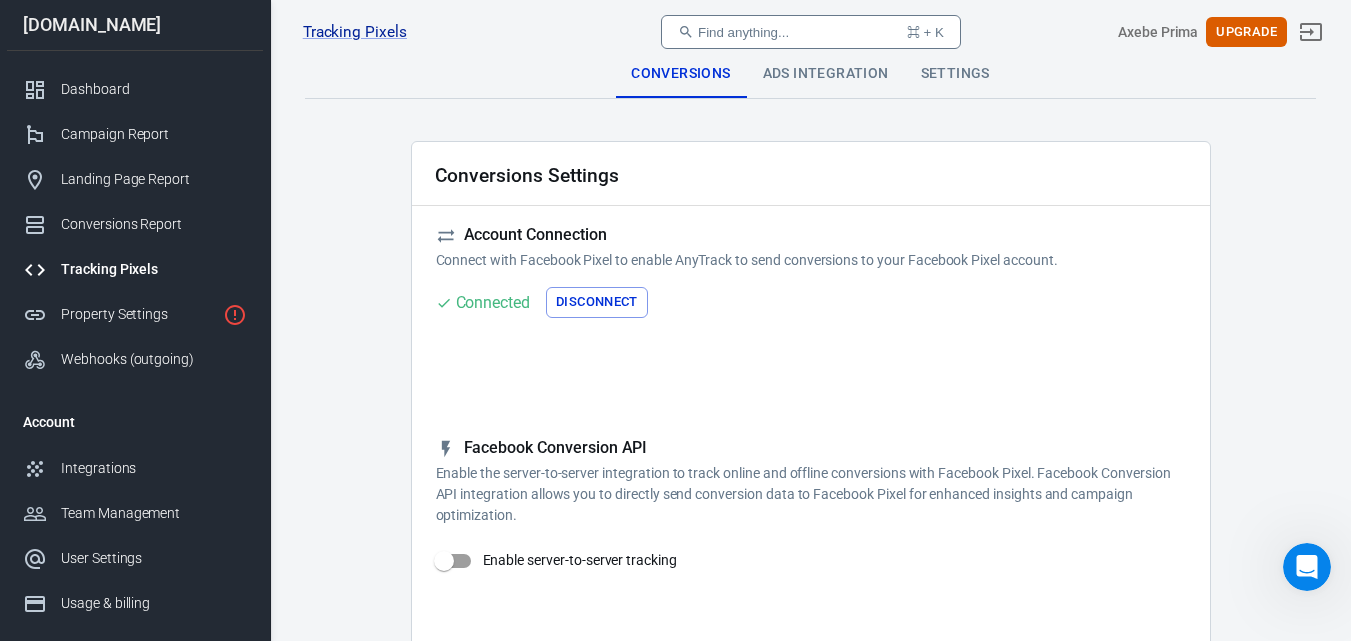 click on "Ads Integration" at bounding box center (826, 74) 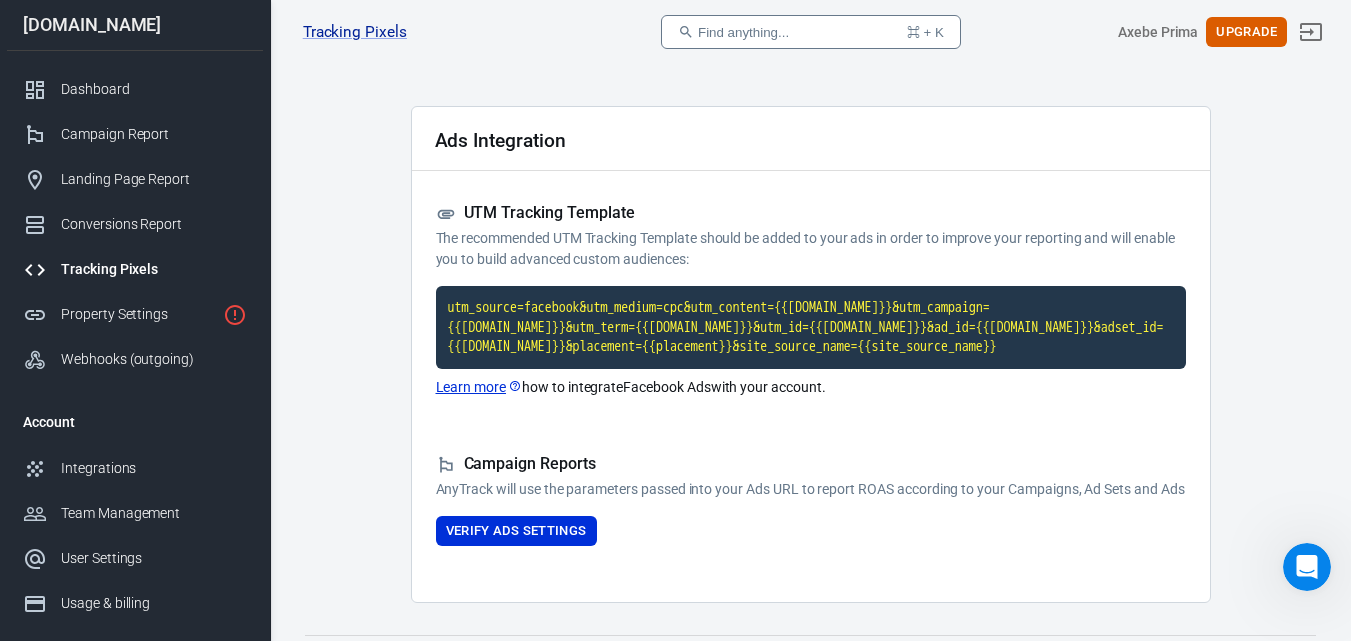scroll, scrollTop: 0, scrollLeft: 0, axis: both 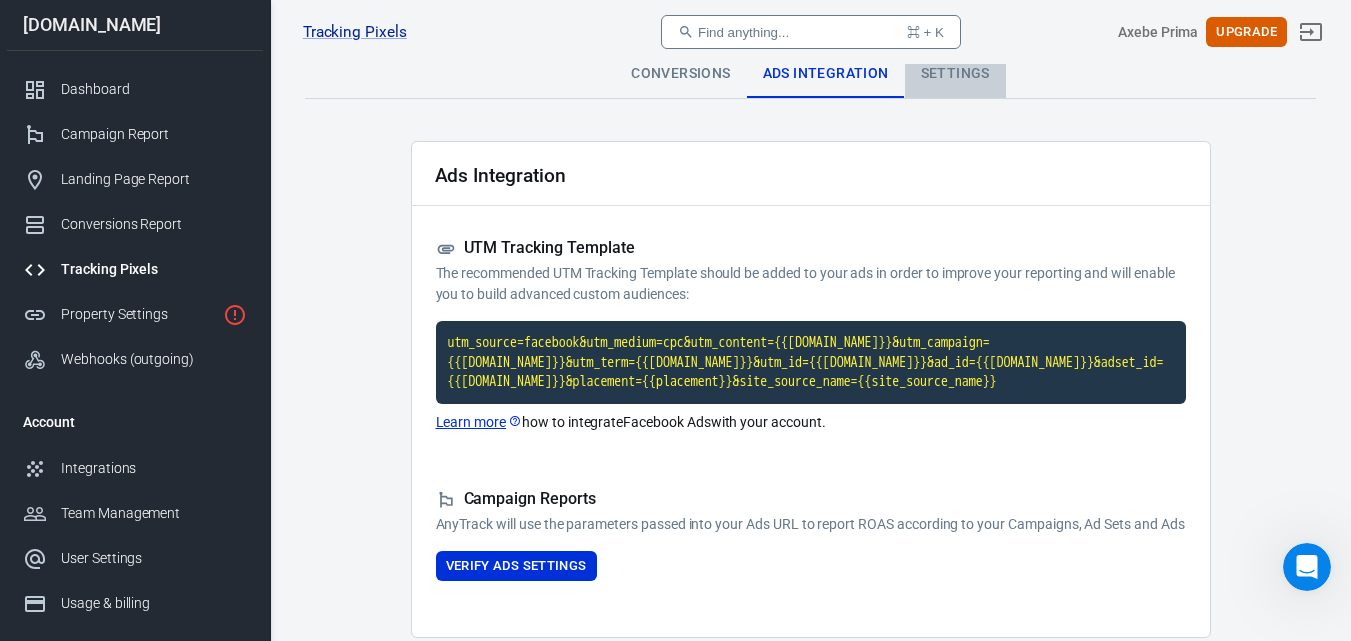 click on "Settings" at bounding box center [955, 74] 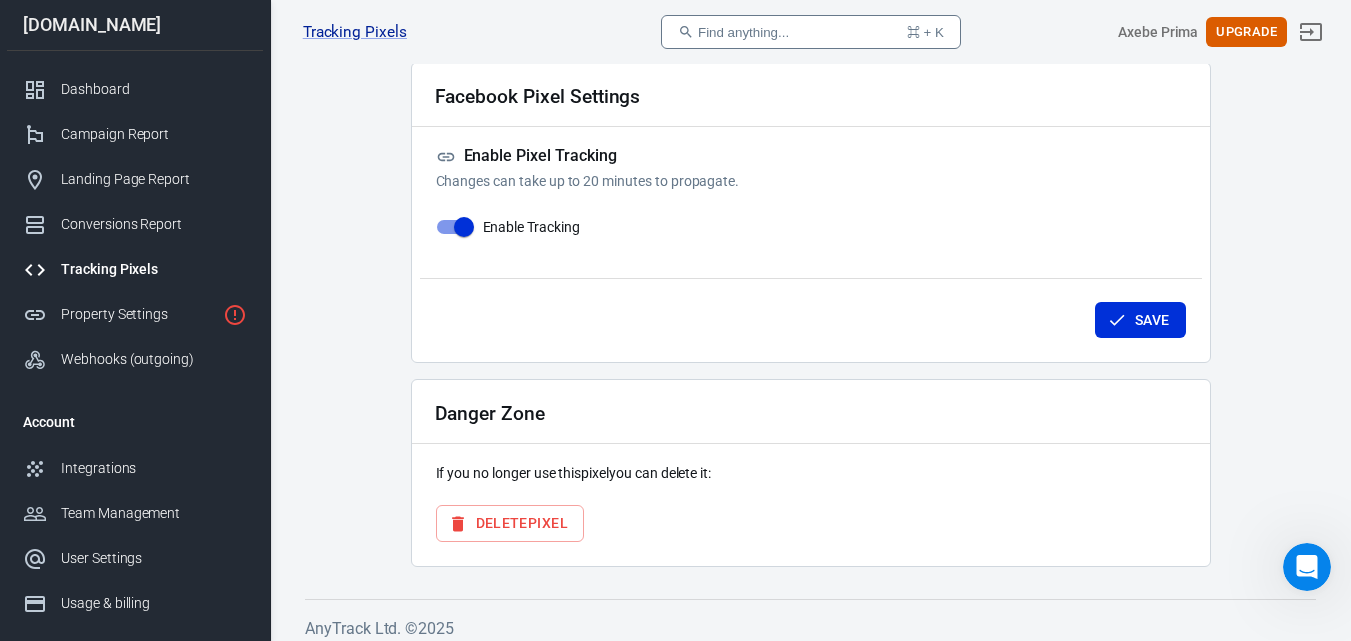 scroll, scrollTop: 0, scrollLeft: 0, axis: both 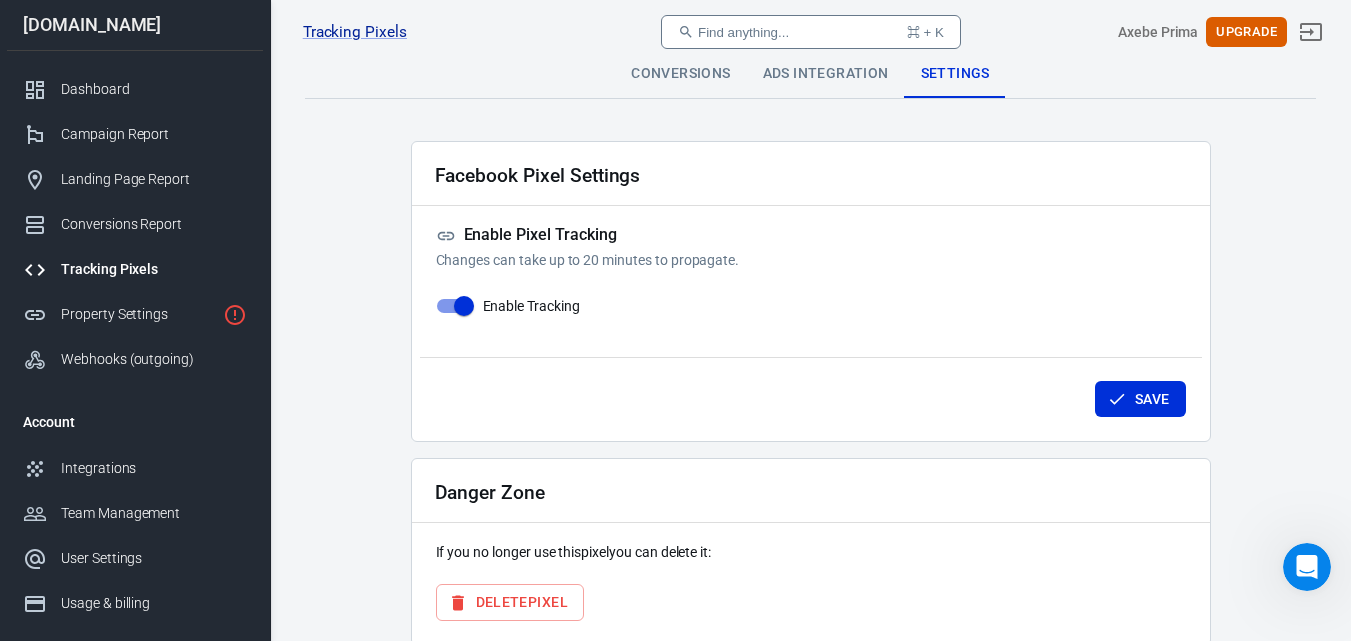 click on "Conversions" at bounding box center (680, 74) 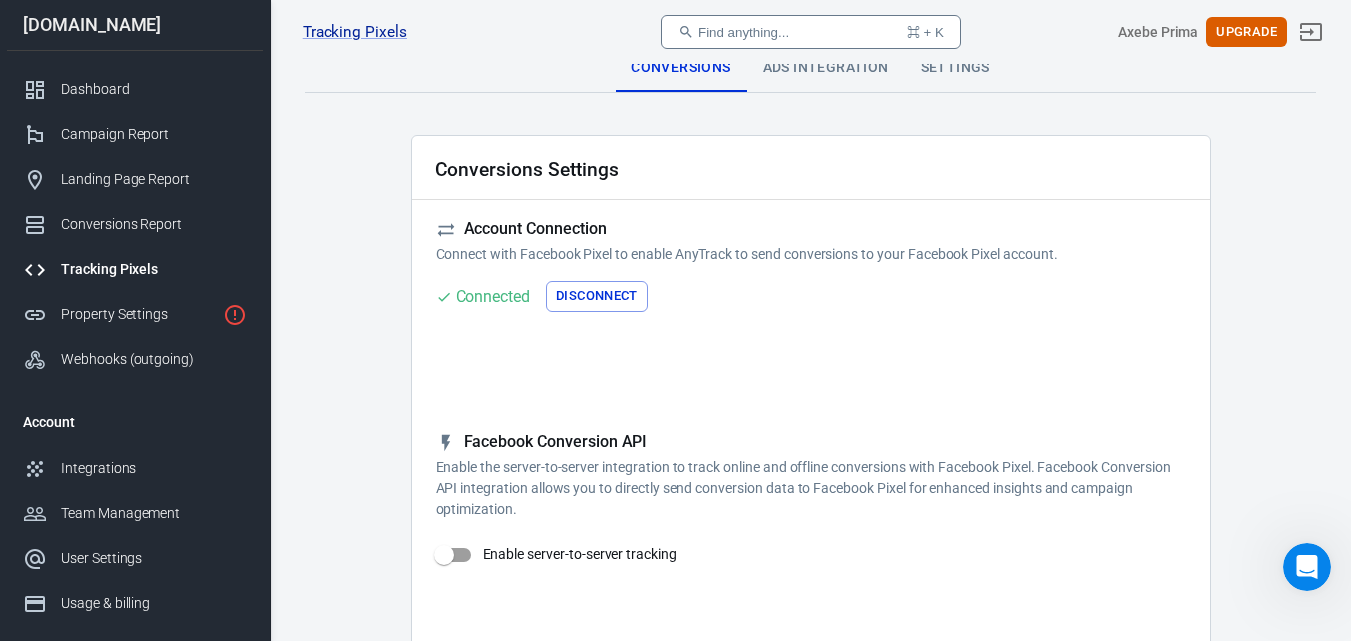 scroll, scrollTop: 200, scrollLeft: 0, axis: vertical 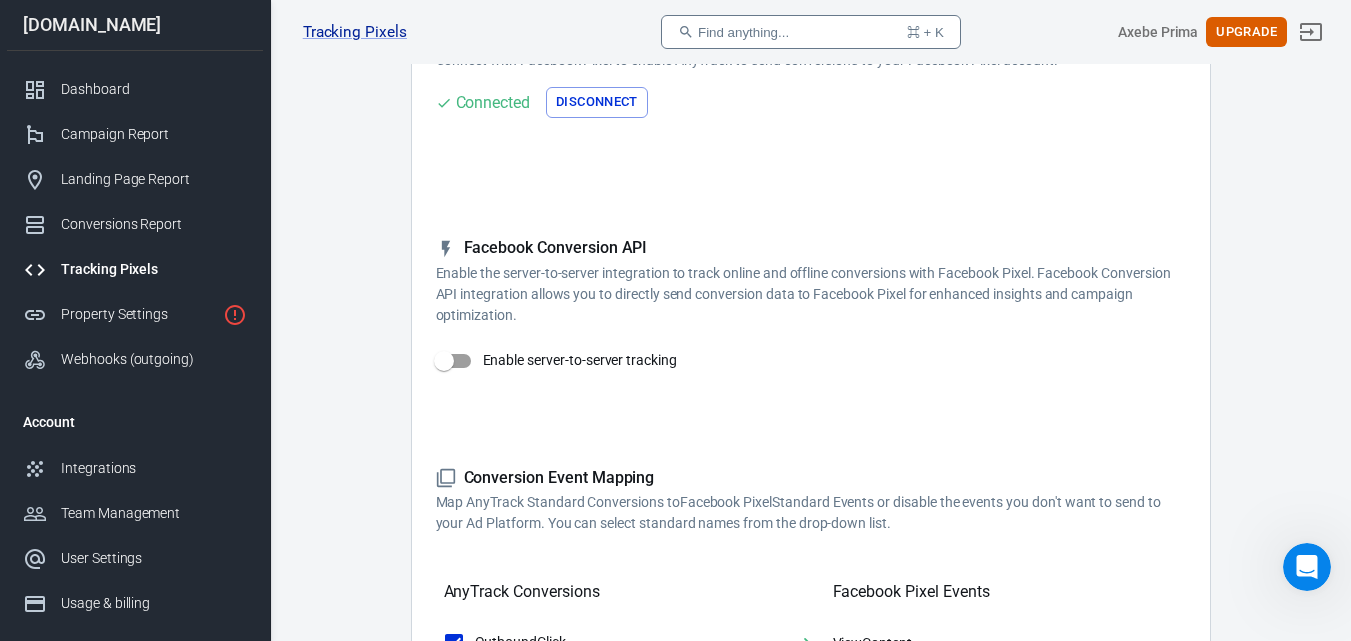 click on "Enable server-to-server tracking" at bounding box center [444, 361] 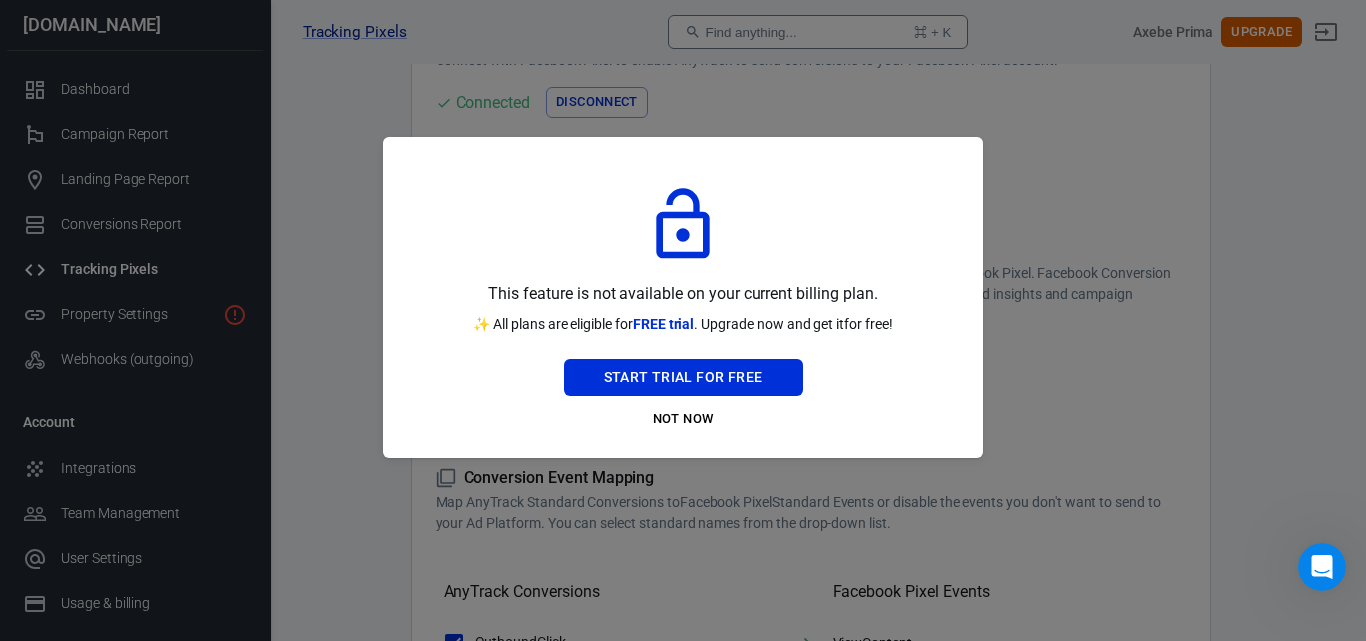 drag, startPoint x: 667, startPoint y: 417, endPoint x: 816, endPoint y: 427, distance: 149.33519 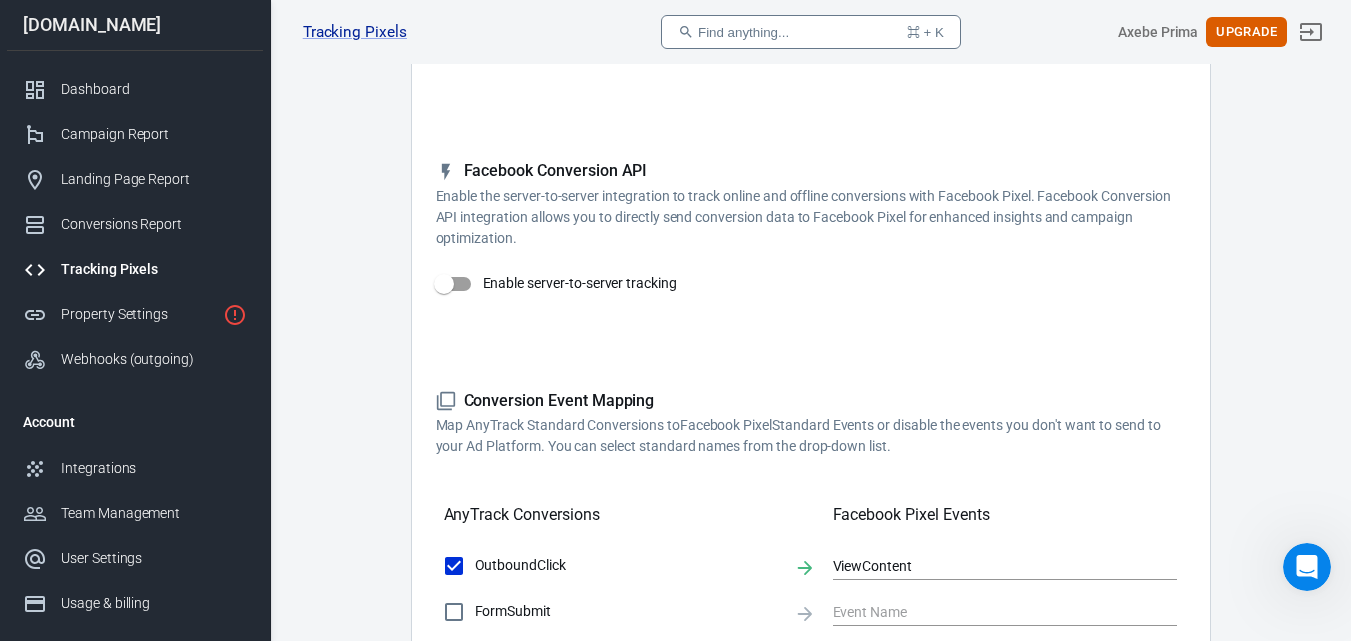 scroll, scrollTop: 400, scrollLeft: 0, axis: vertical 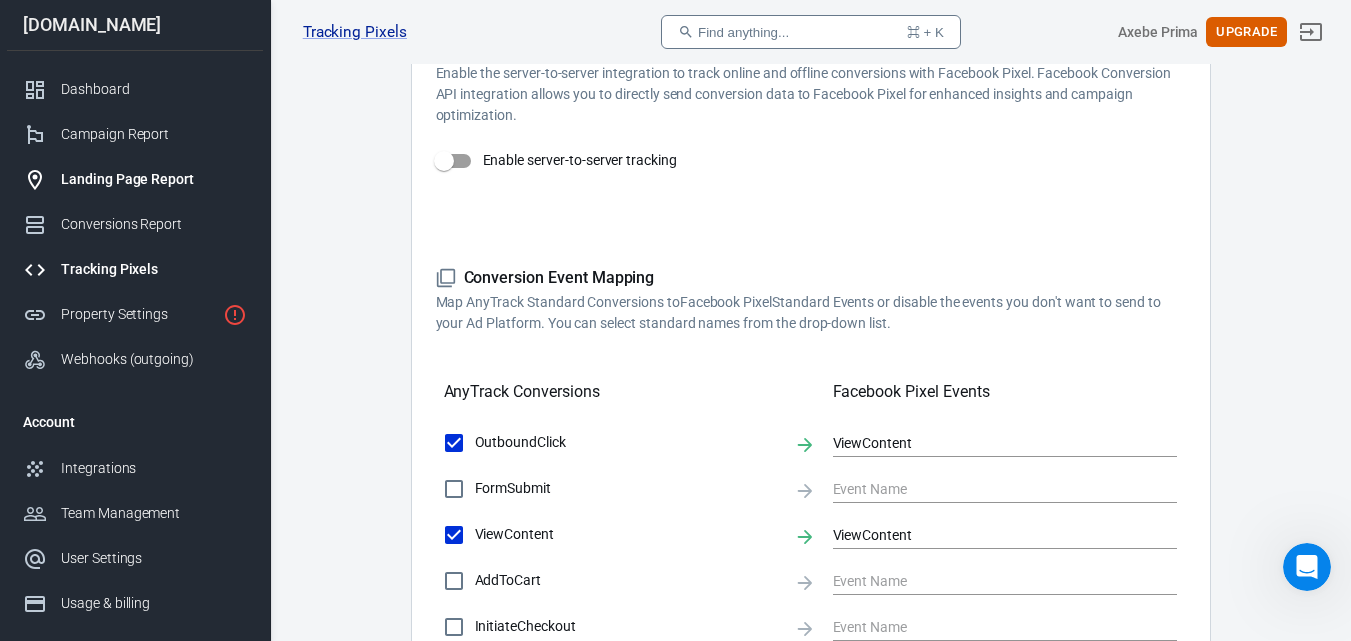 click on "Landing Page Report" at bounding box center (154, 179) 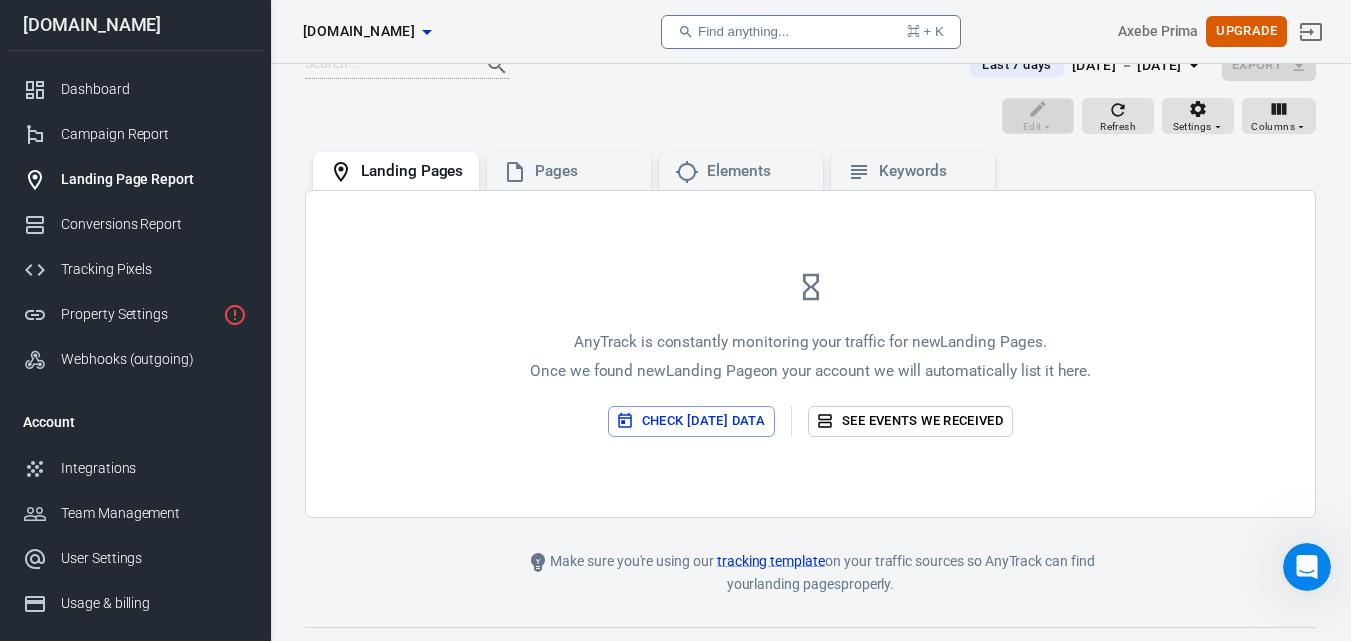 scroll, scrollTop: 0, scrollLeft: 0, axis: both 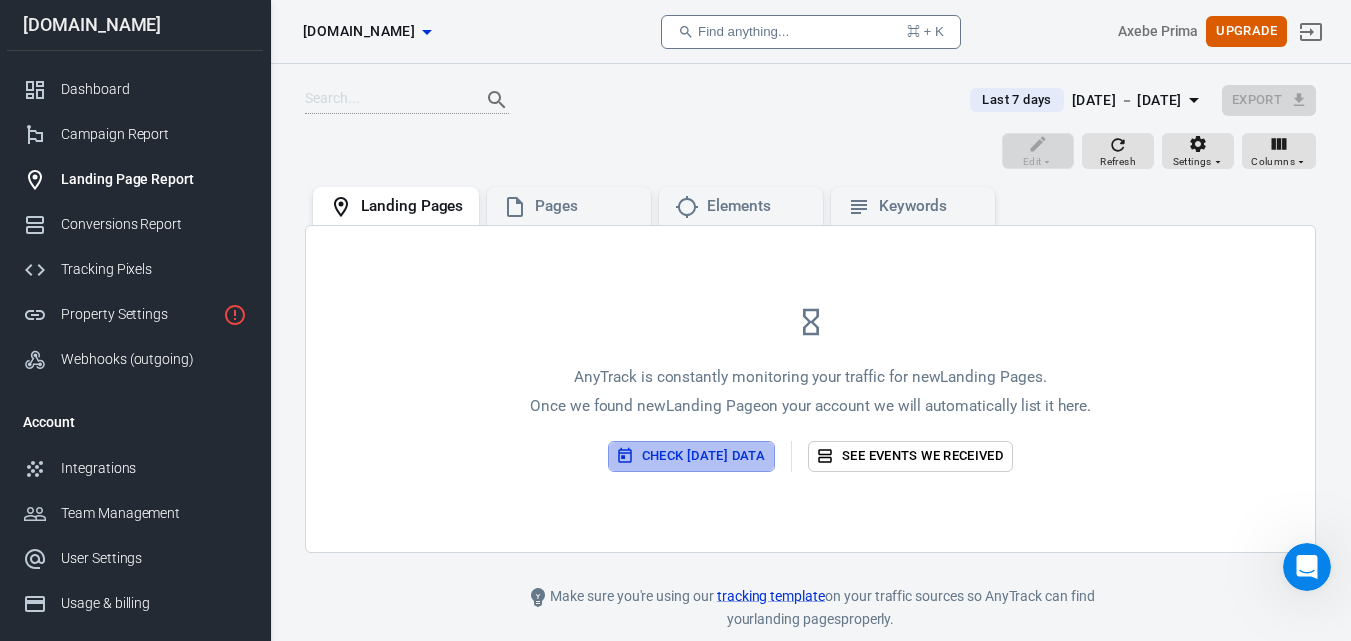 click on "Check [DATE] data" at bounding box center (691, 456) 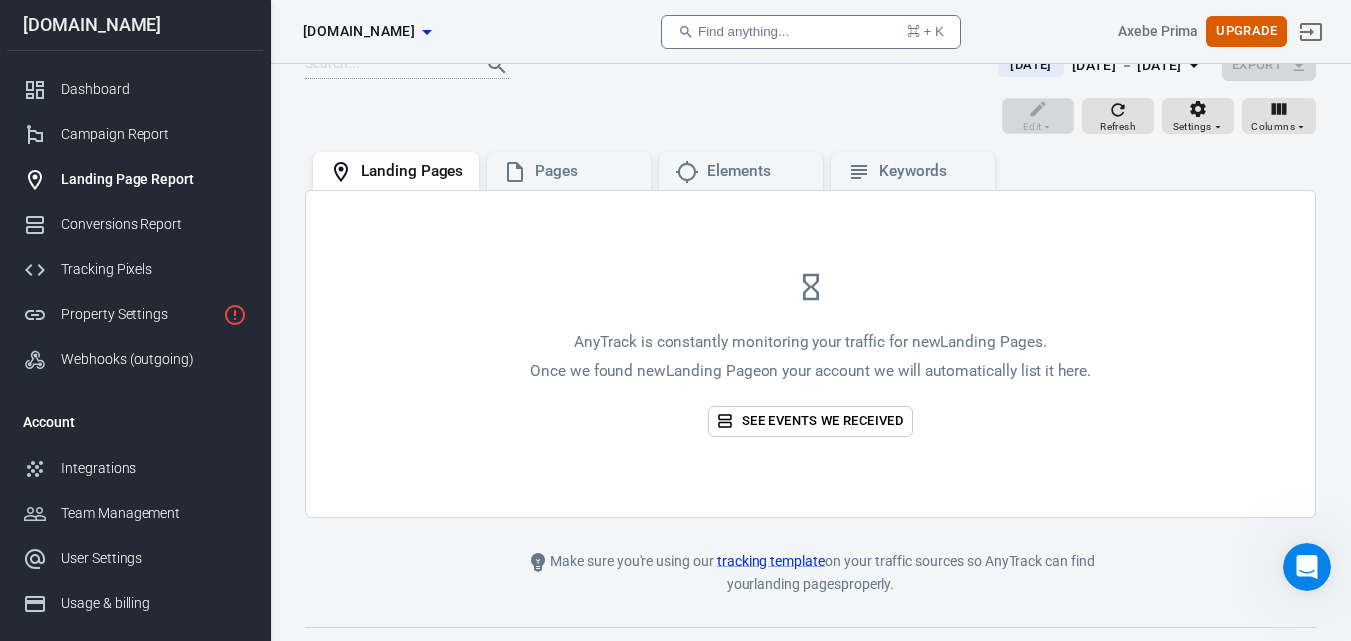 scroll, scrollTop: 0, scrollLeft: 0, axis: both 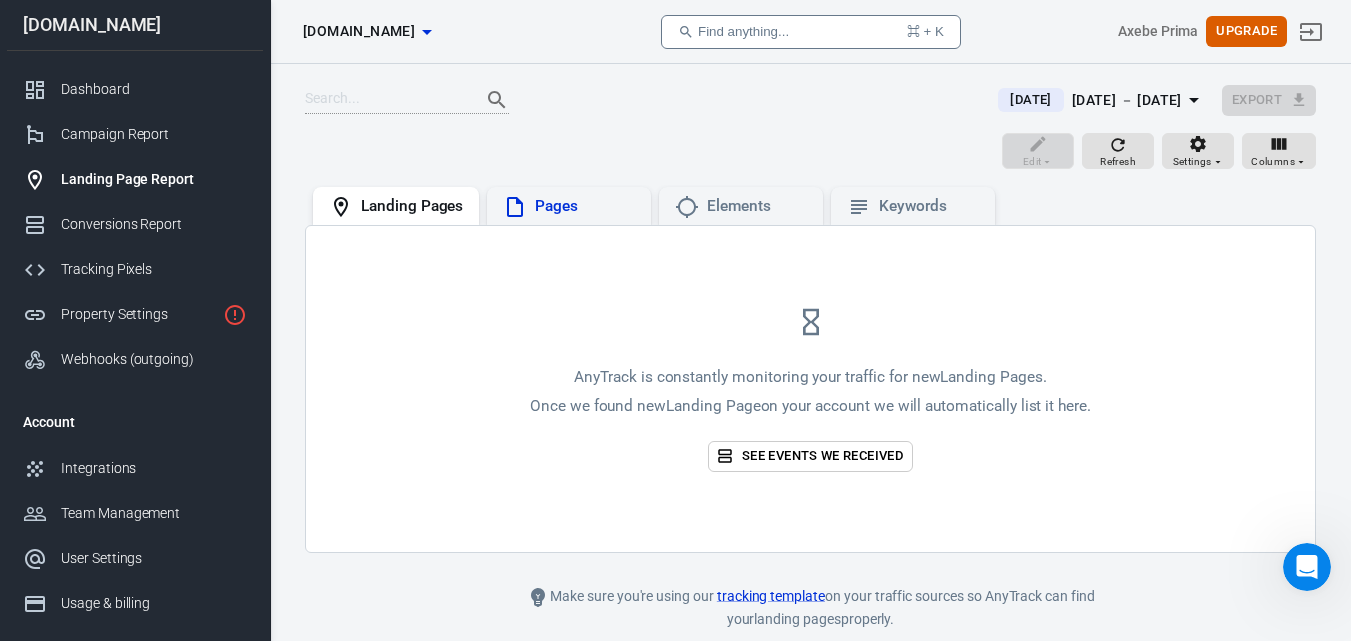 click on "Pages" at bounding box center (585, 206) 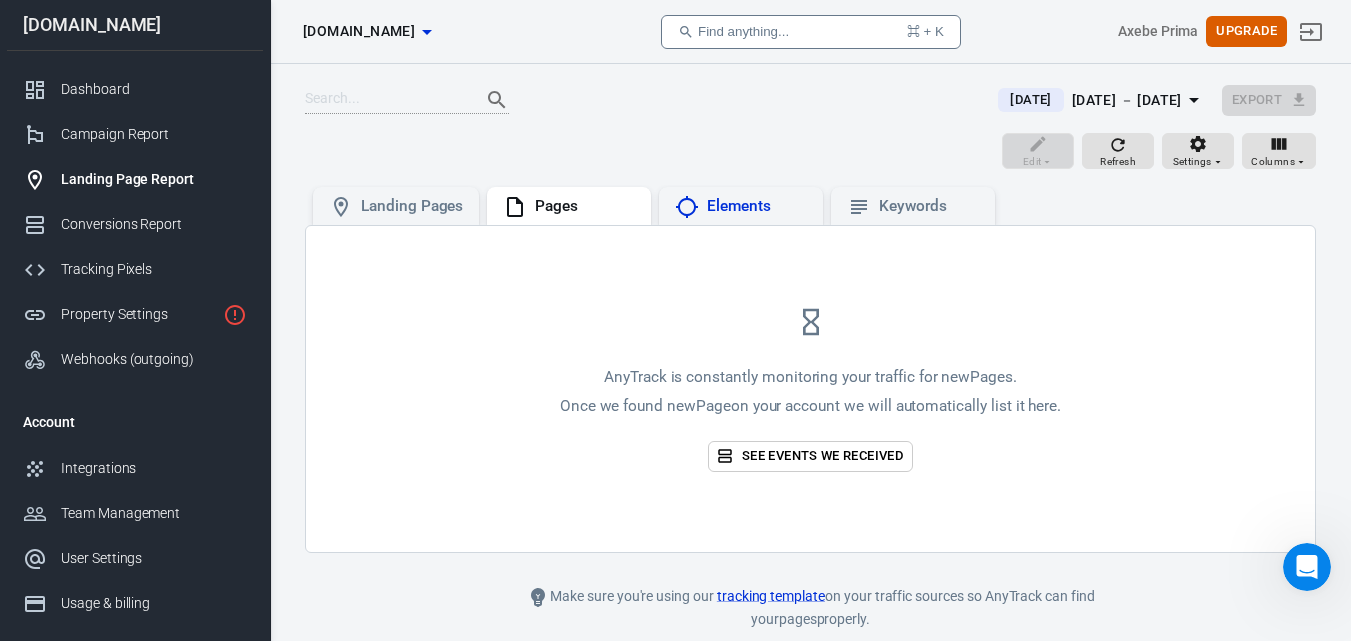 click on "Elements" at bounding box center [757, 206] 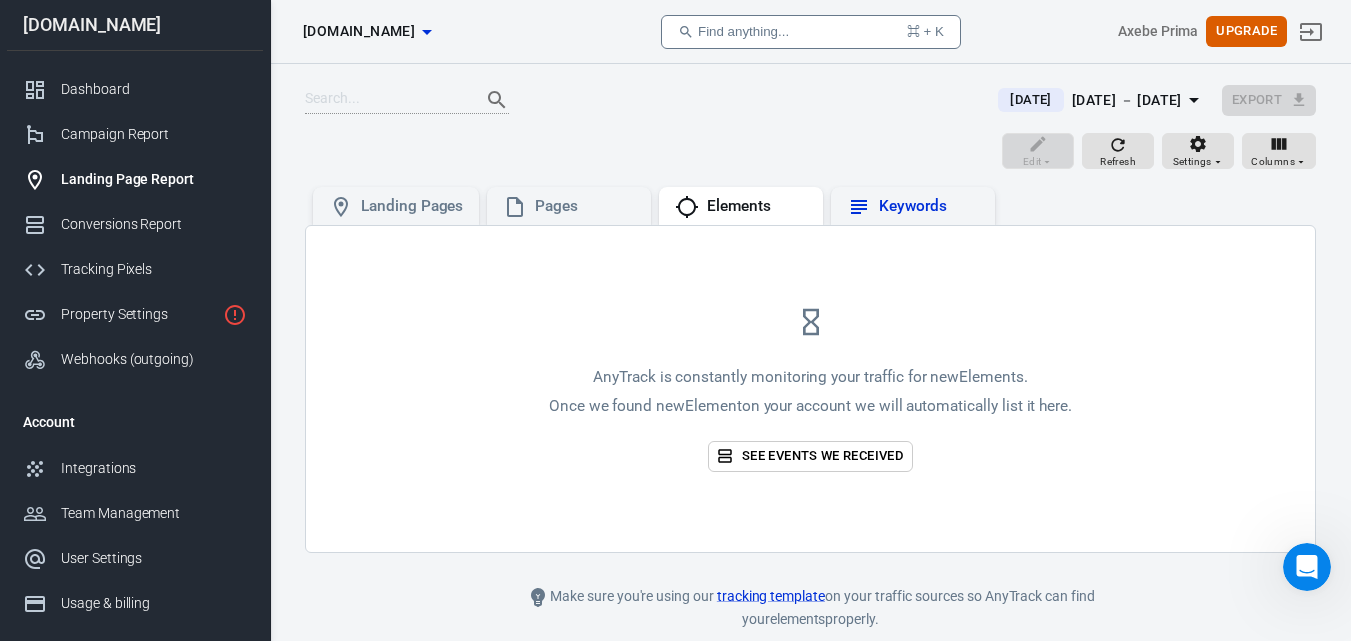 click on "Keywords" at bounding box center [929, 206] 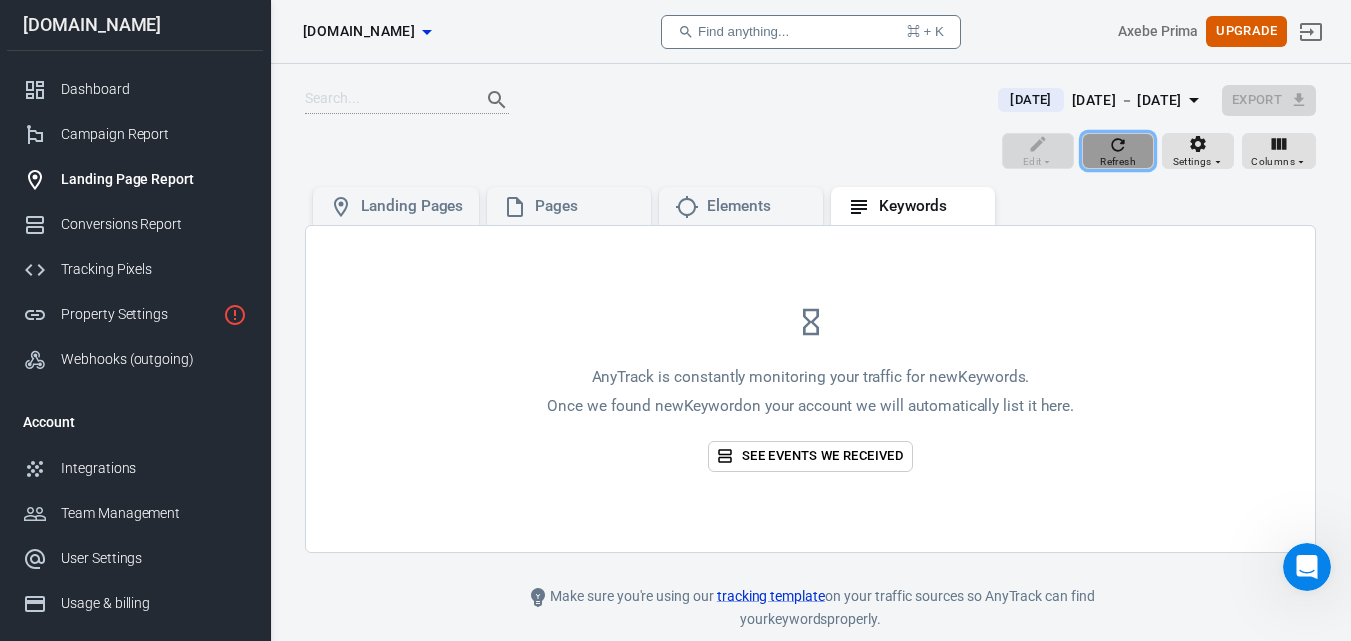 click on "Refresh" at bounding box center [1118, 151] 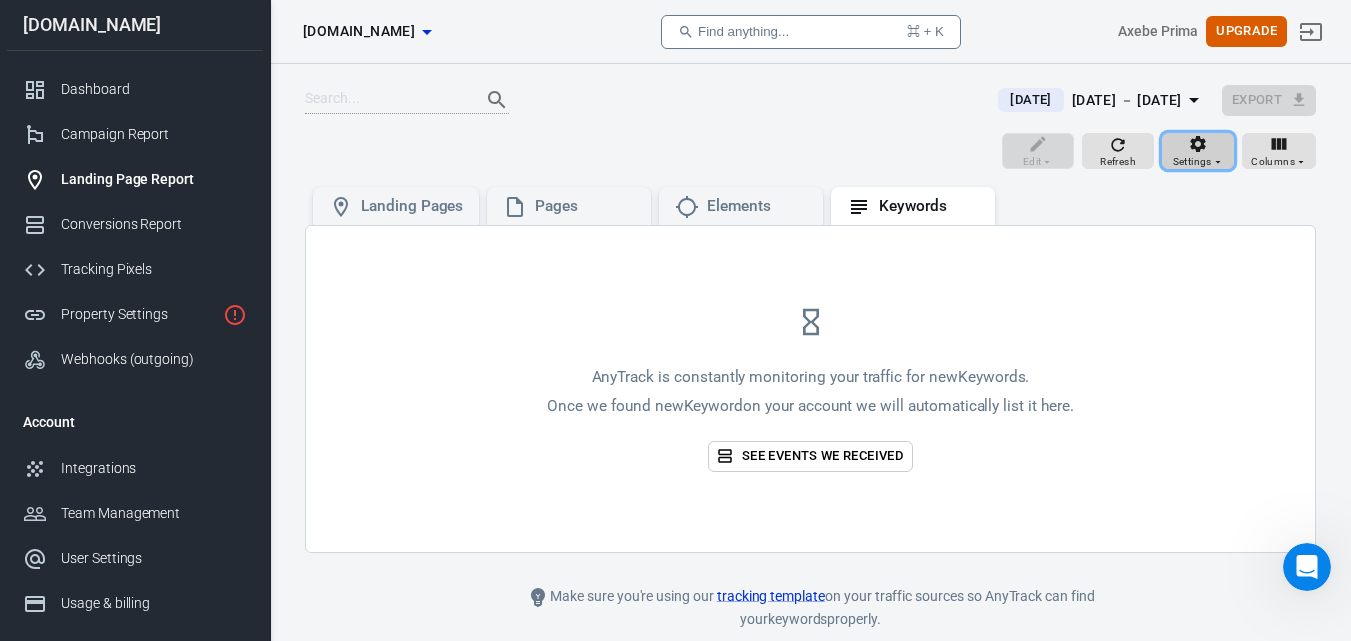 click 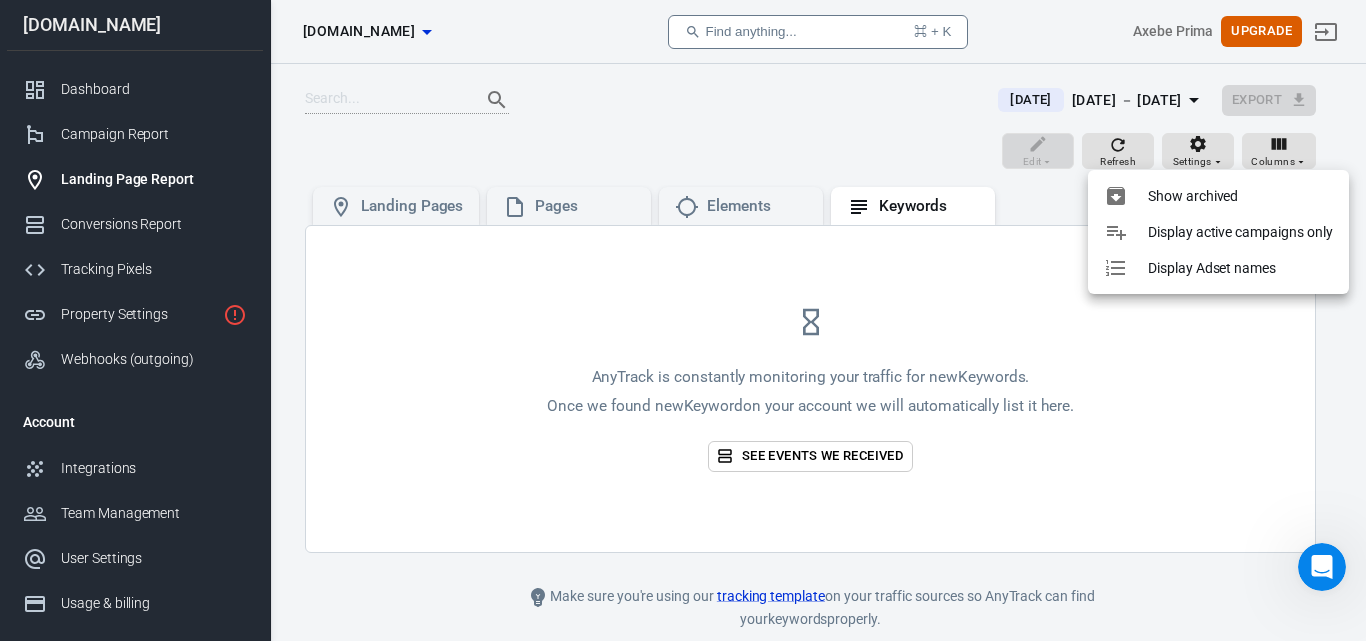 click at bounding box center (683, 320) 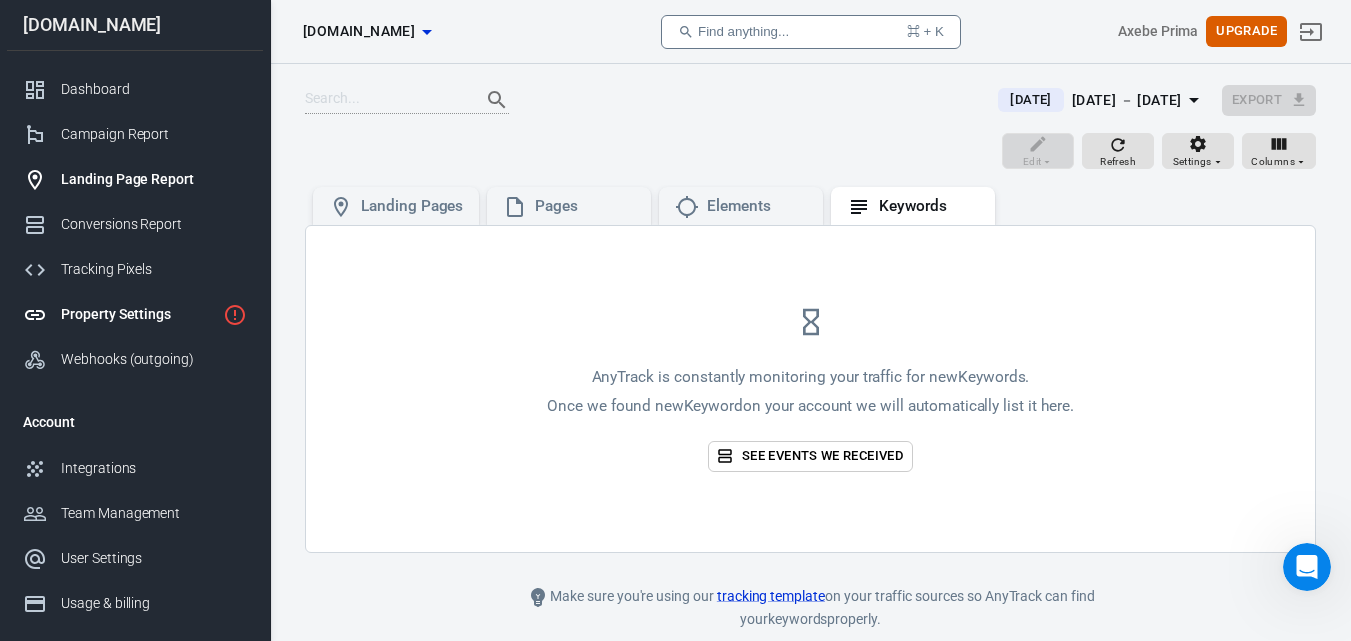 click on "Property Settings" at bounding box center [138, 314] 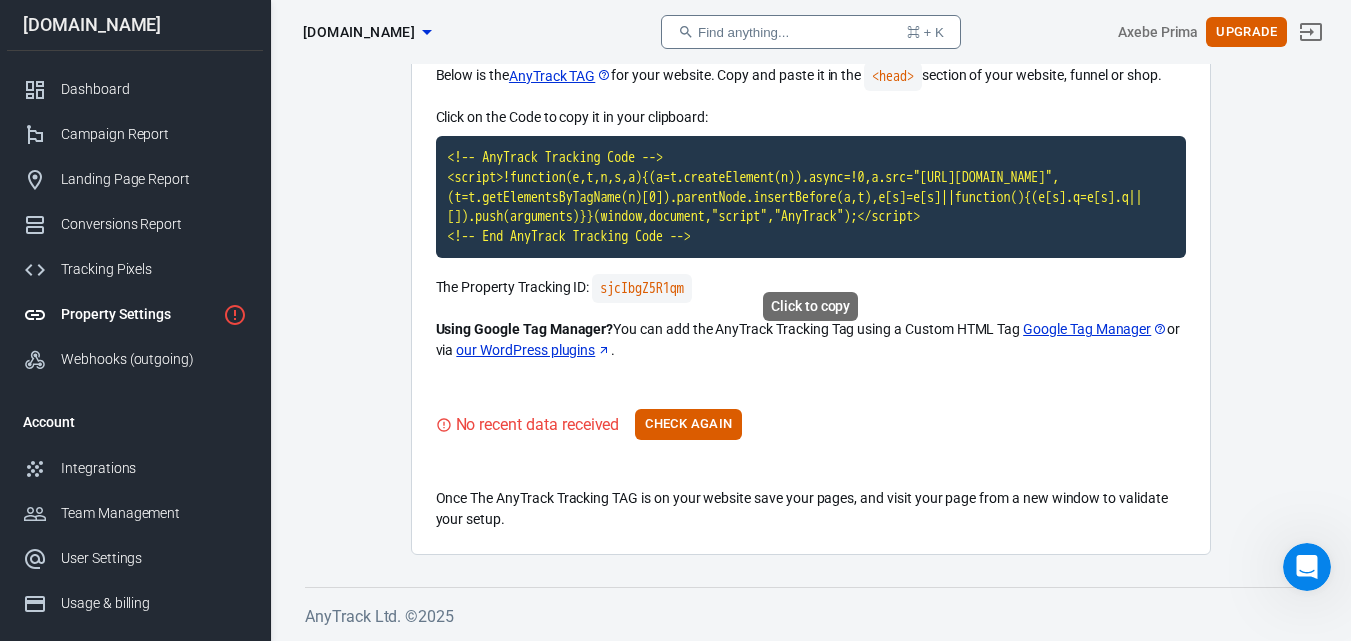 scroll, scrollTop: 183, scrollLeft: 0, axis: vertical 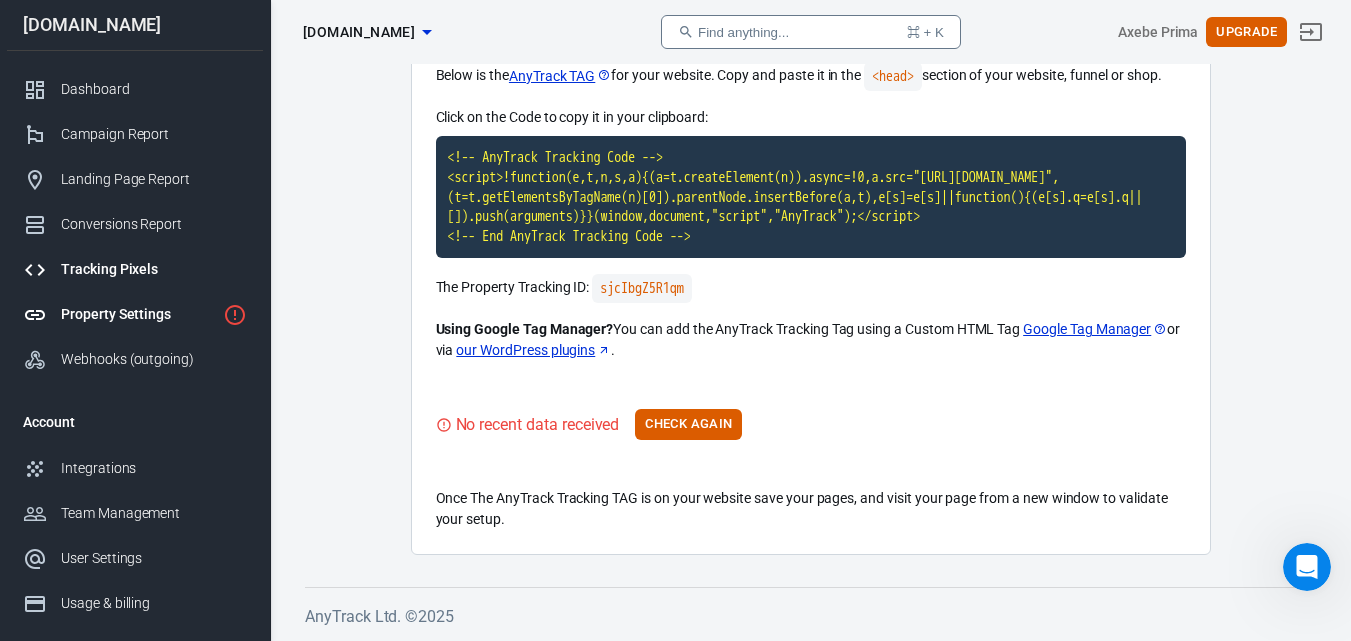 click on "Tracking Pixels" at bounding box center [154, 269] 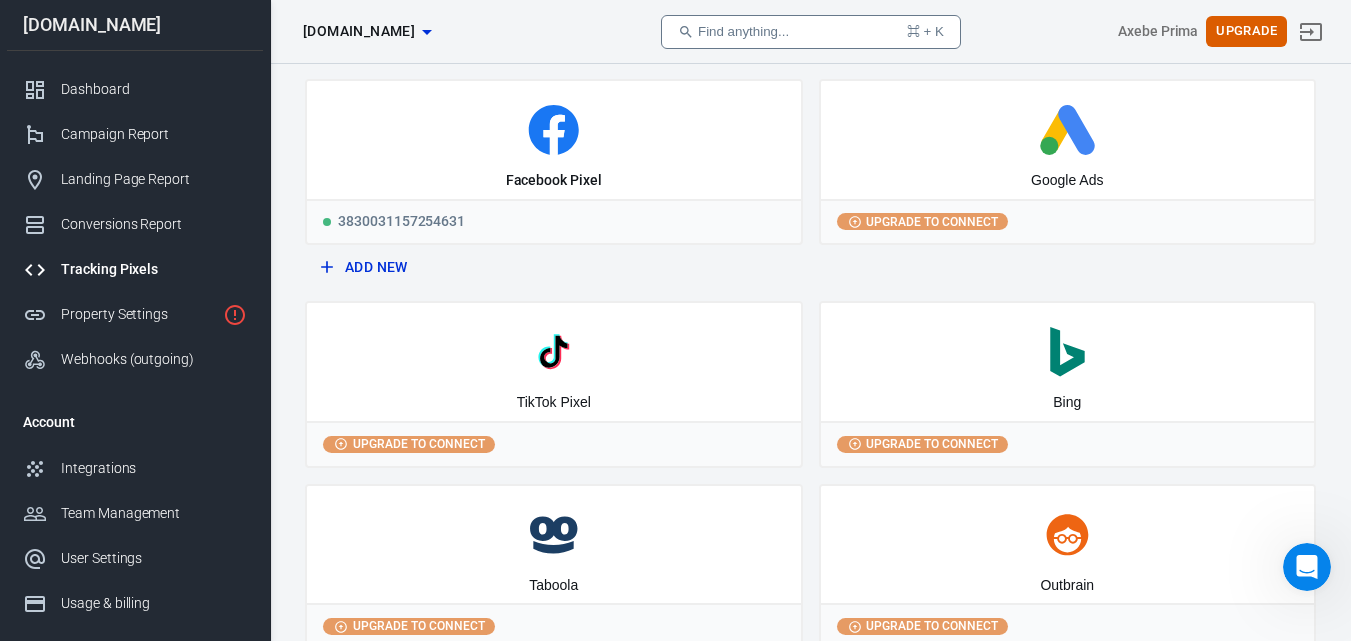 scroll, scrollTop: 23, scrollLeft: 0, axis: vertical 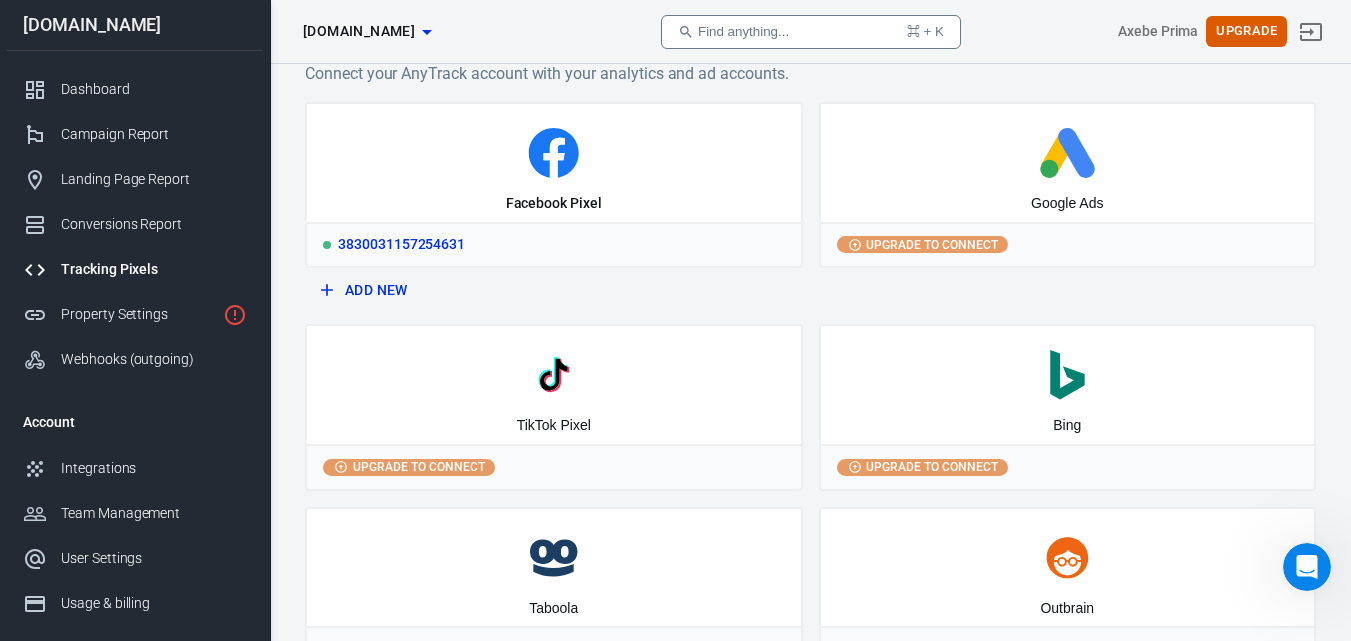 click on "3830031157254631" at bounding box center [554, 244] 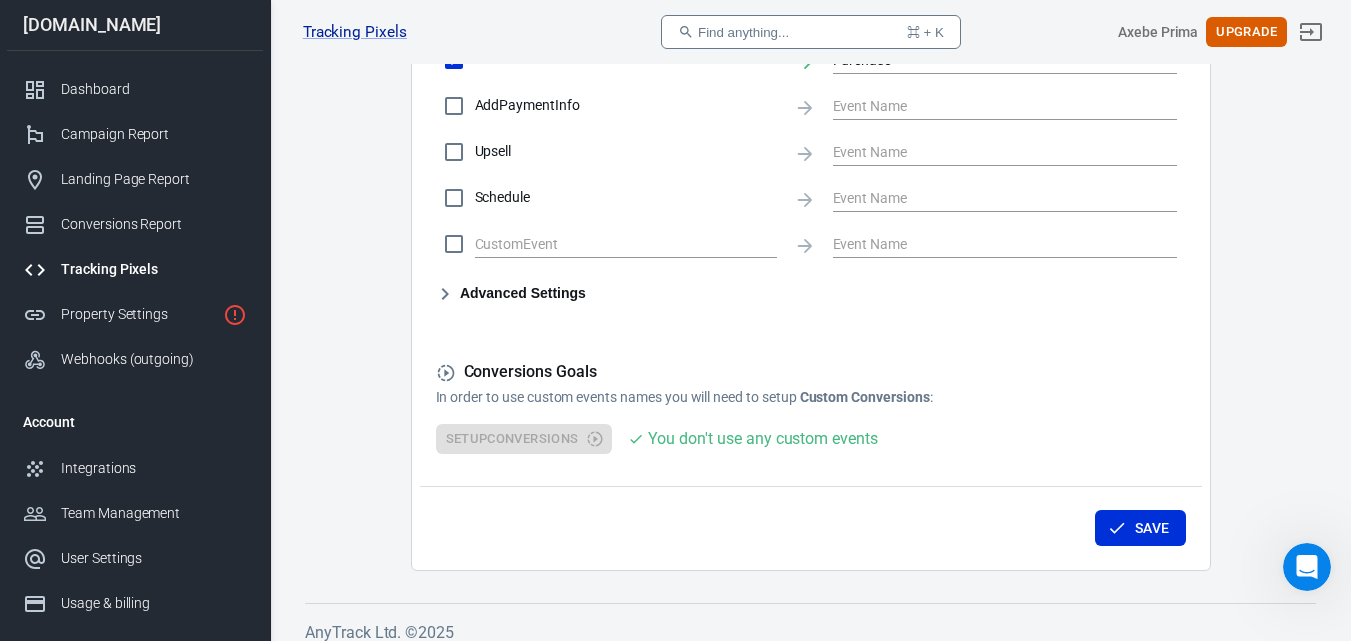 scroll, scrollTop: 1121, scrollLeft: 0, axis: vertical 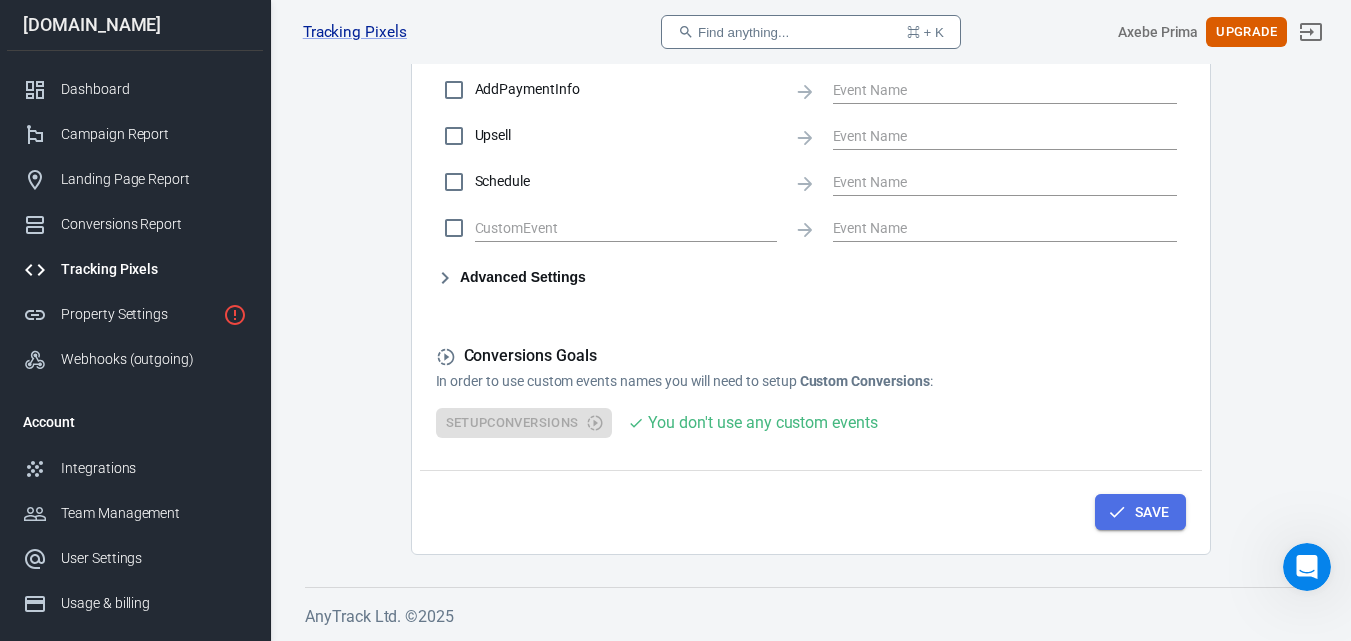 click on "Save" at bounding box center [1152, 512] 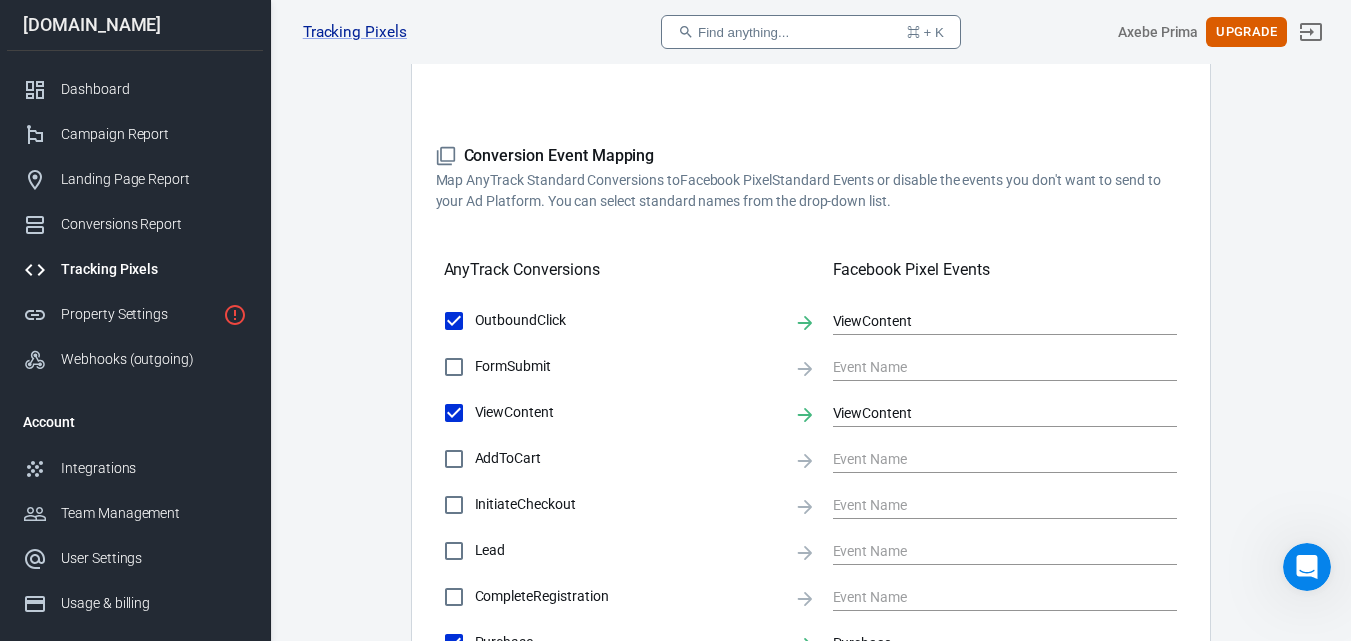 scroll, scrollTop: 521, scrollLeft: 0, axis: vertical 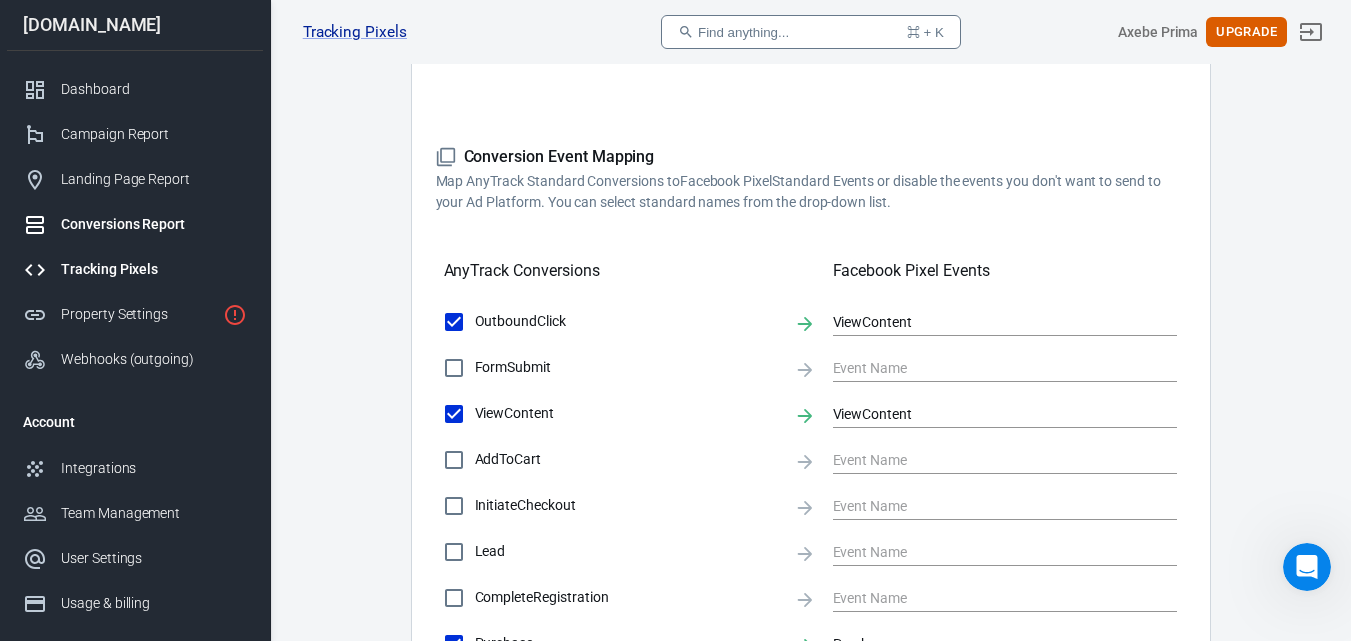 click on "Conversions Report" at bounding box center (154, 224) 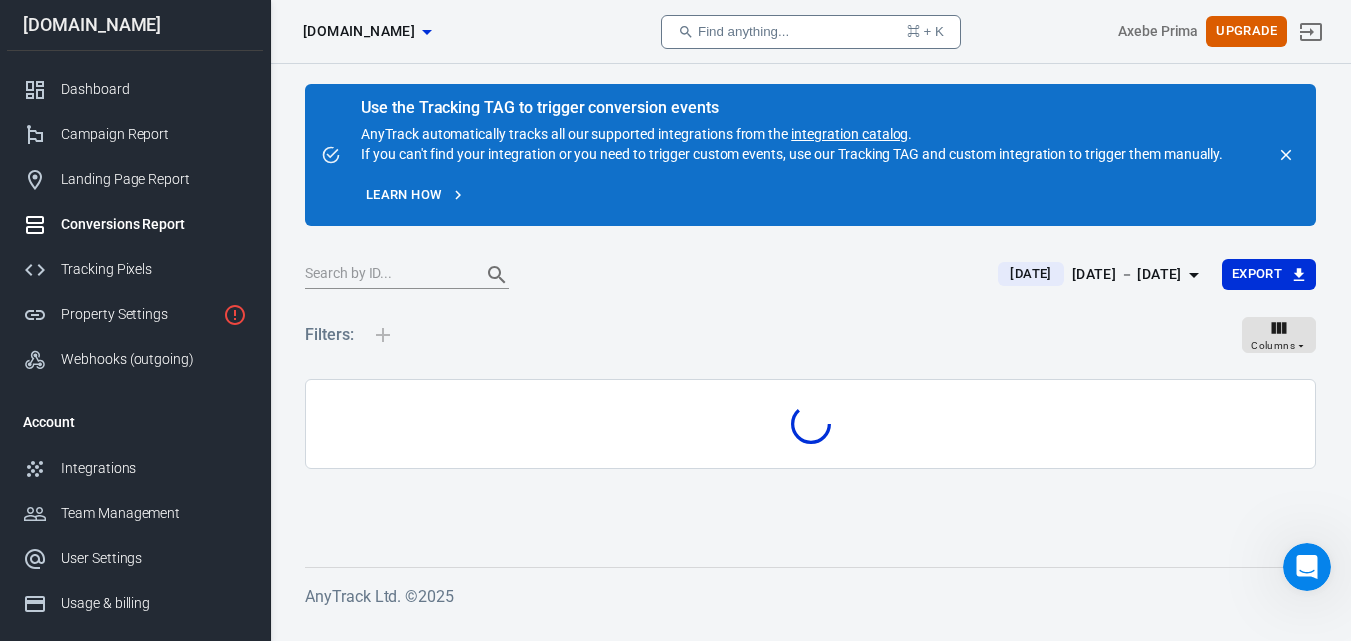 scroll, scrollTop: 0, scrollLeft: 0, axis: both 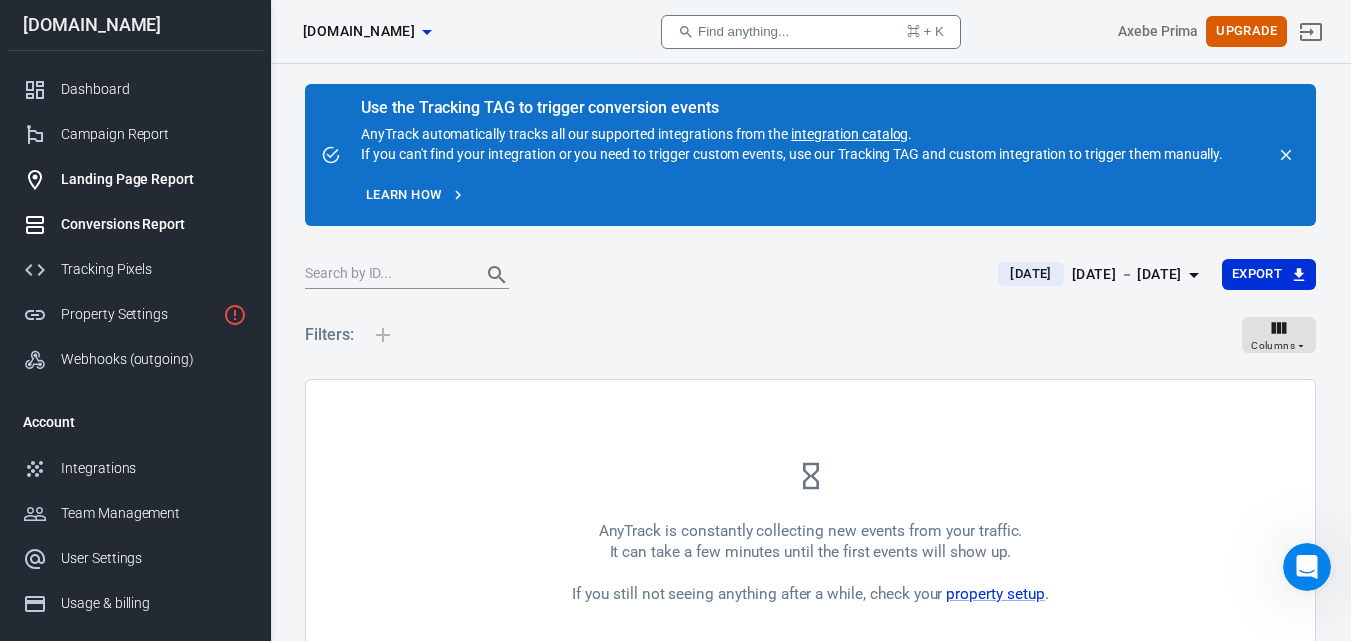click on "Landing Page Report" at bounding box center (154, 179) 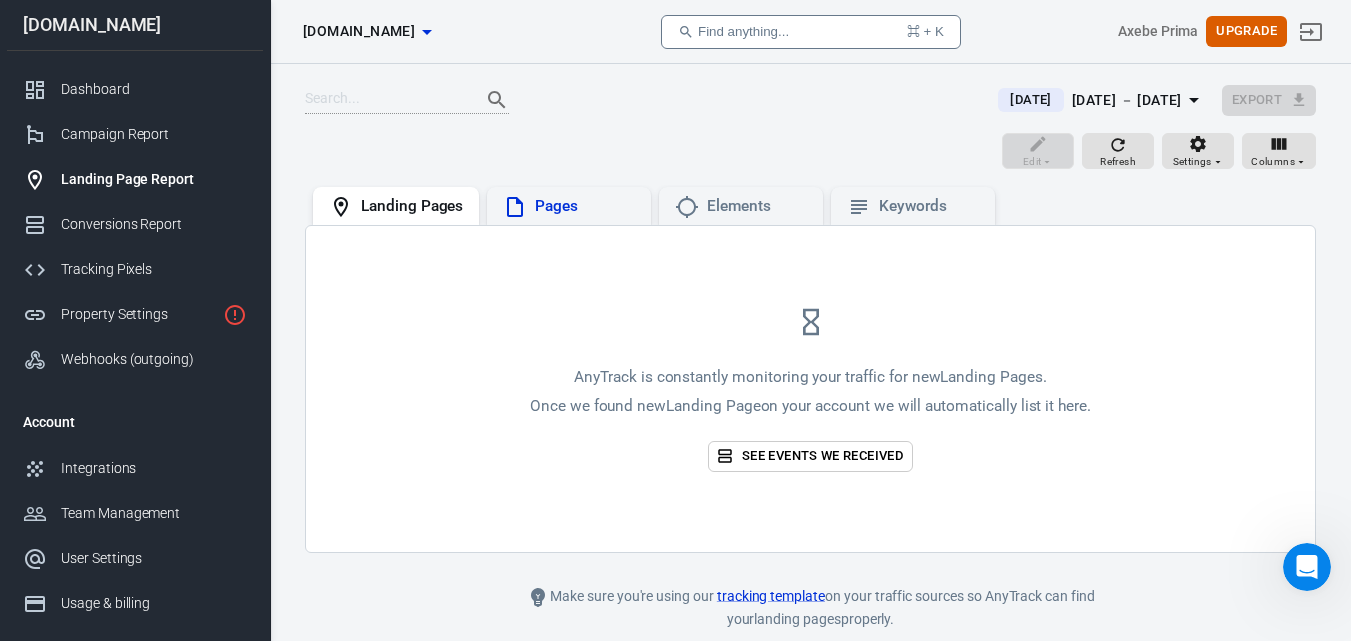 click on "Pages" at bounding box center (569, 206) 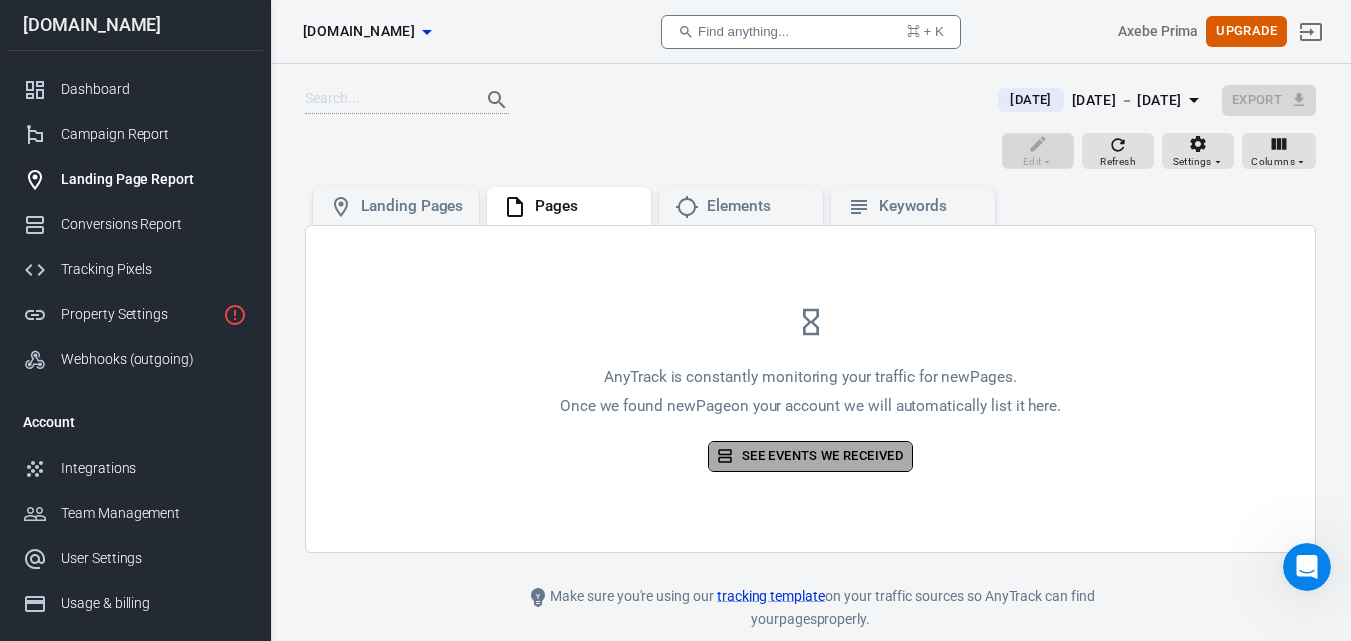 click on "See events we received" at bounding box center [810, 456] 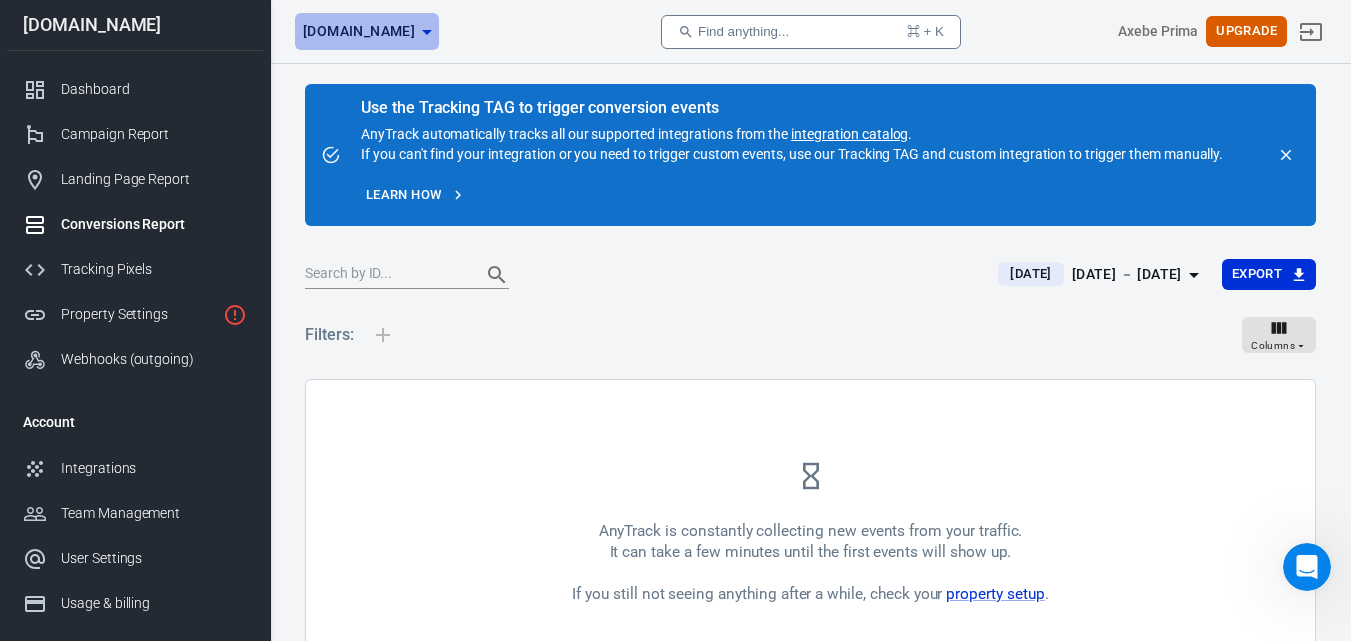 click 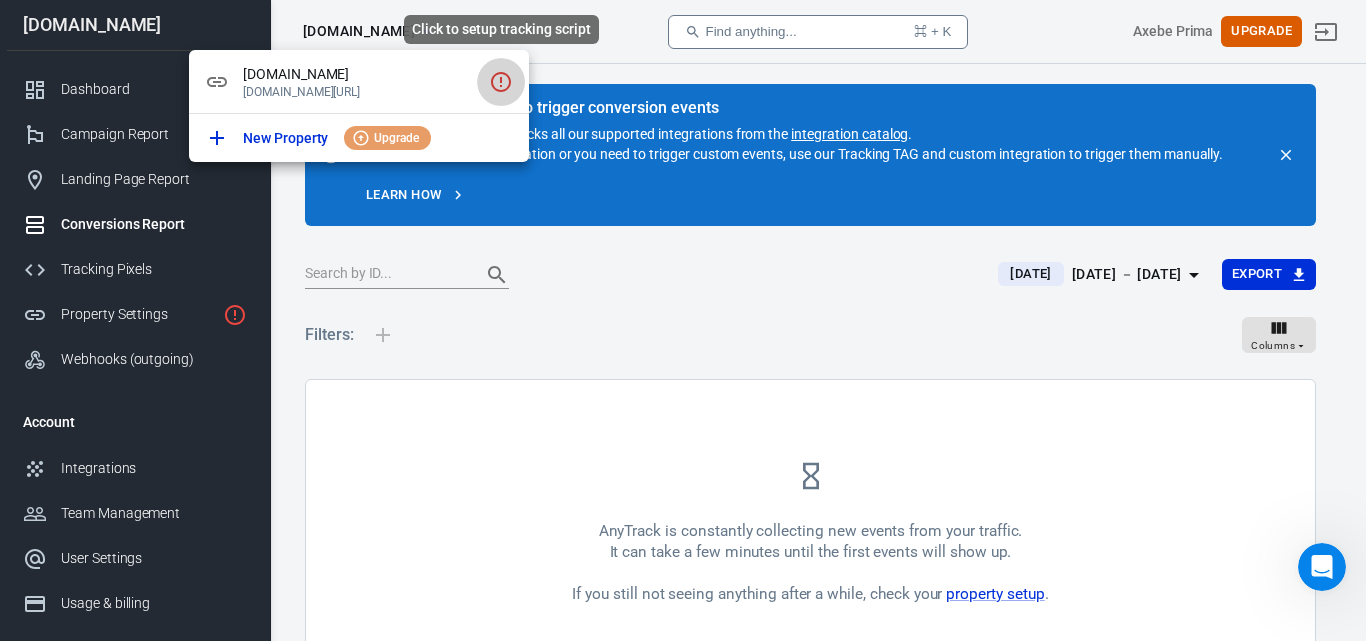click 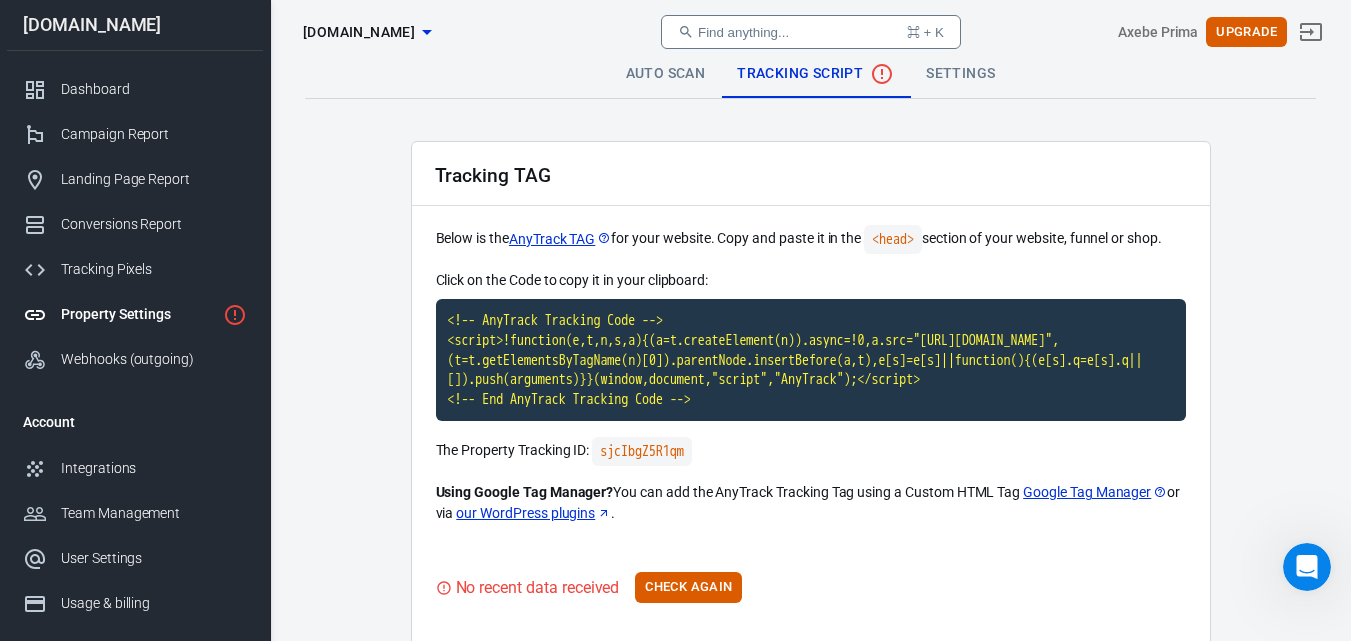 scroll, scrollTop: 100, scrollLeft: 0, axis: vertical 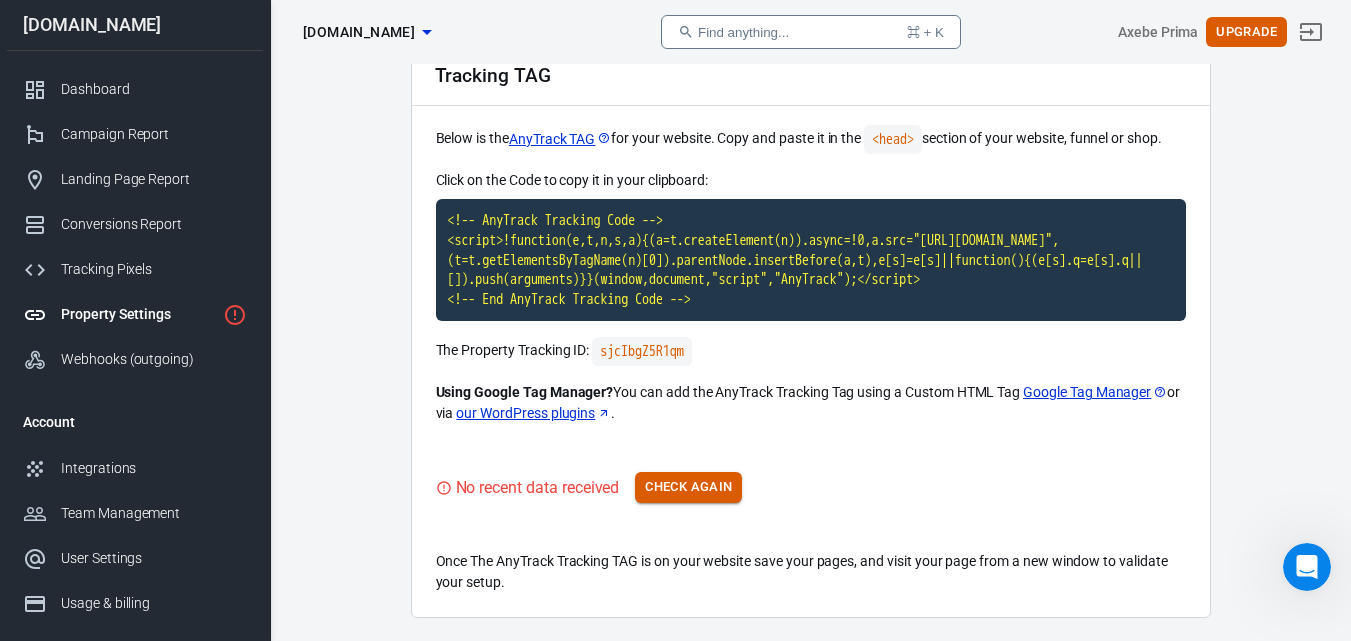 click on "Check Again" at bounding box center [688, 487] 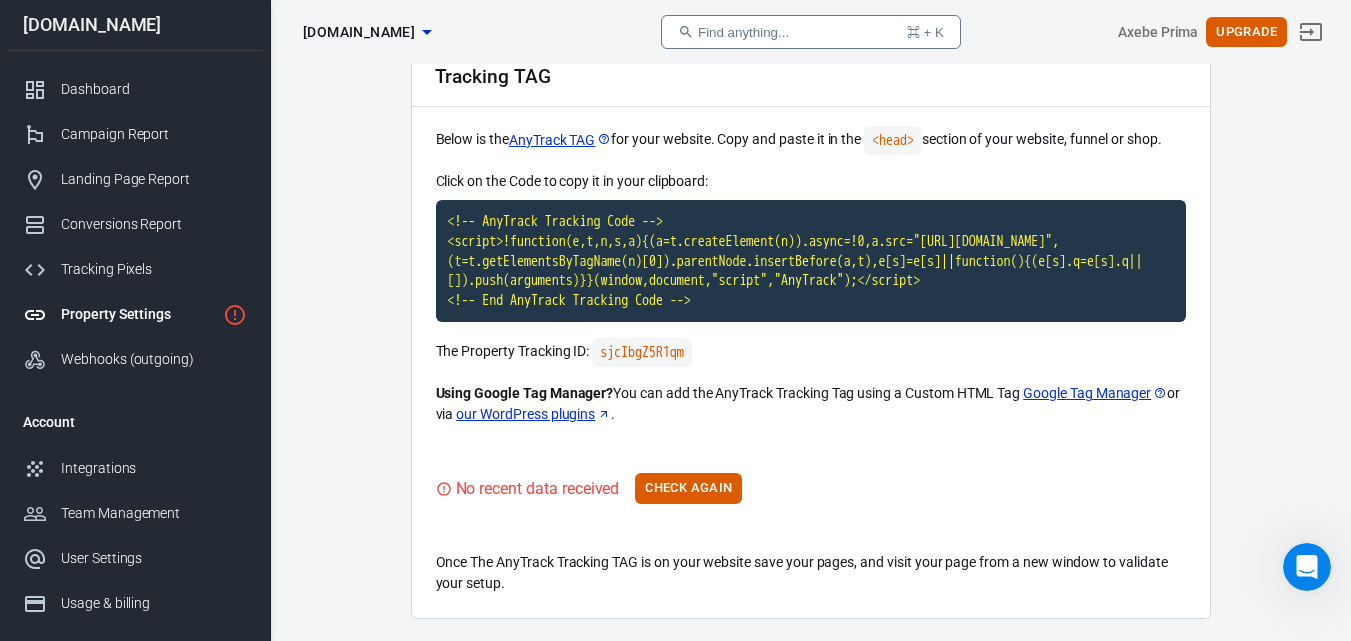 scroll, scrollTop: 0, scrollLeft: 0, axis: both 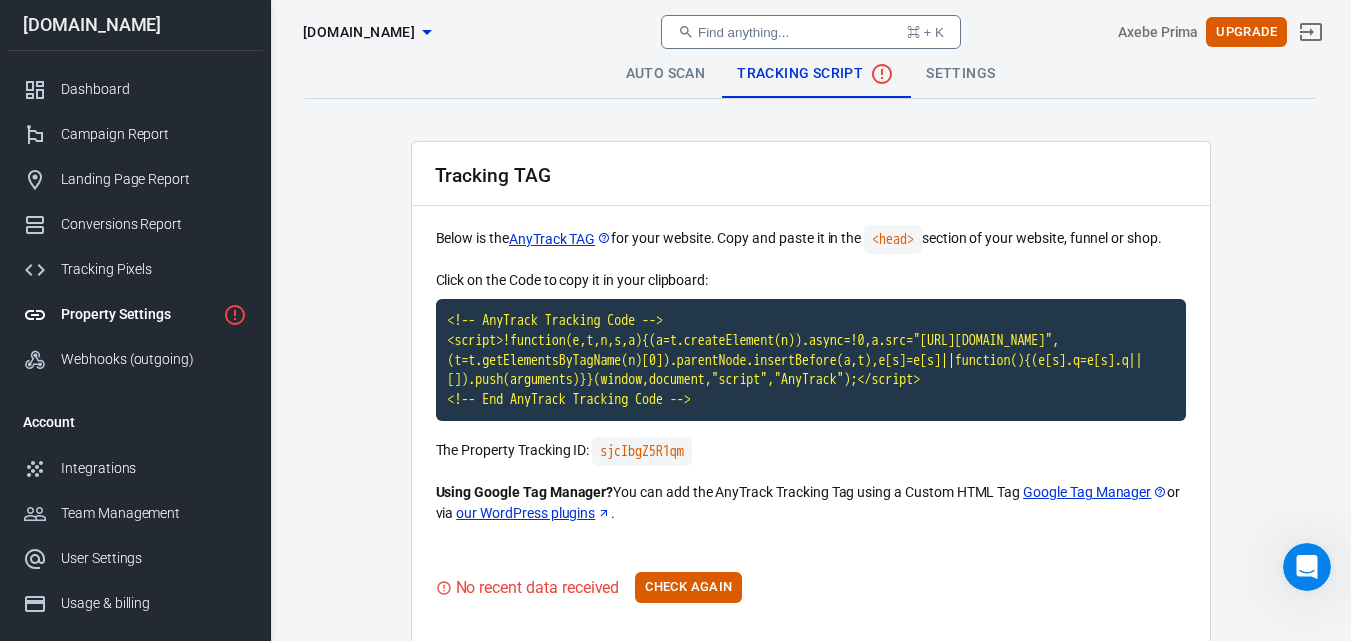 click on "Settings" at bounding box center (960, 74) 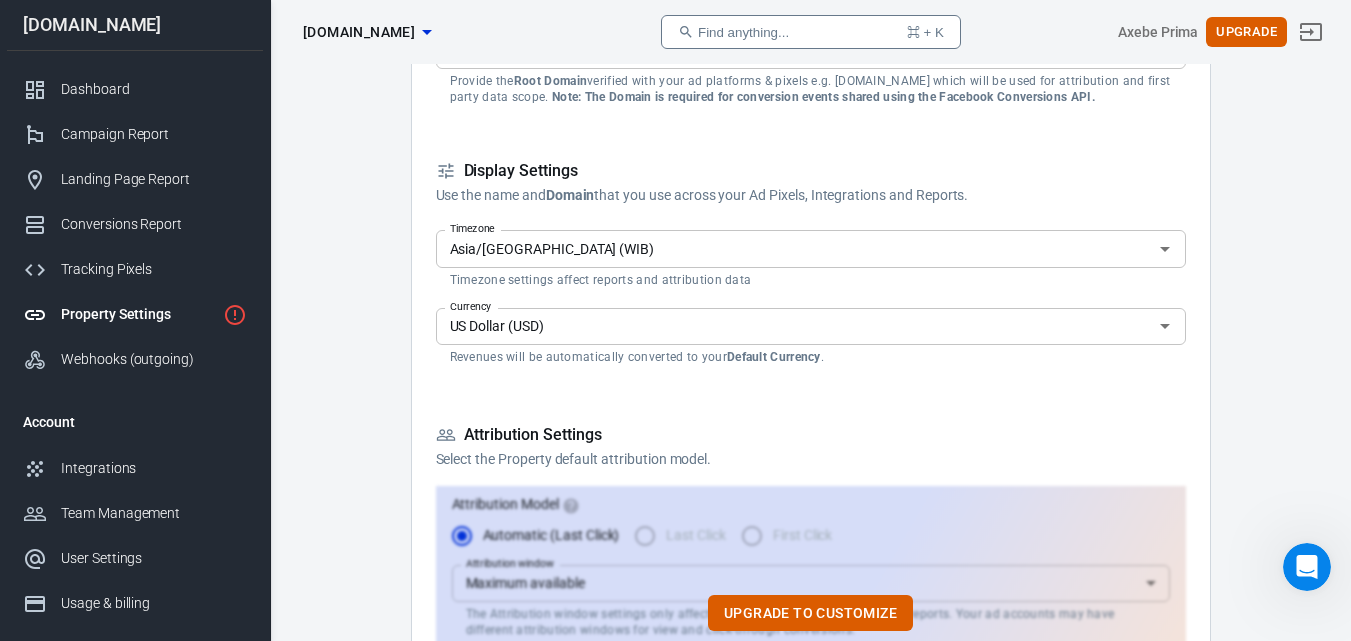 scroll, scrollTop: 300, scrollLeft: 0, axis: vertical 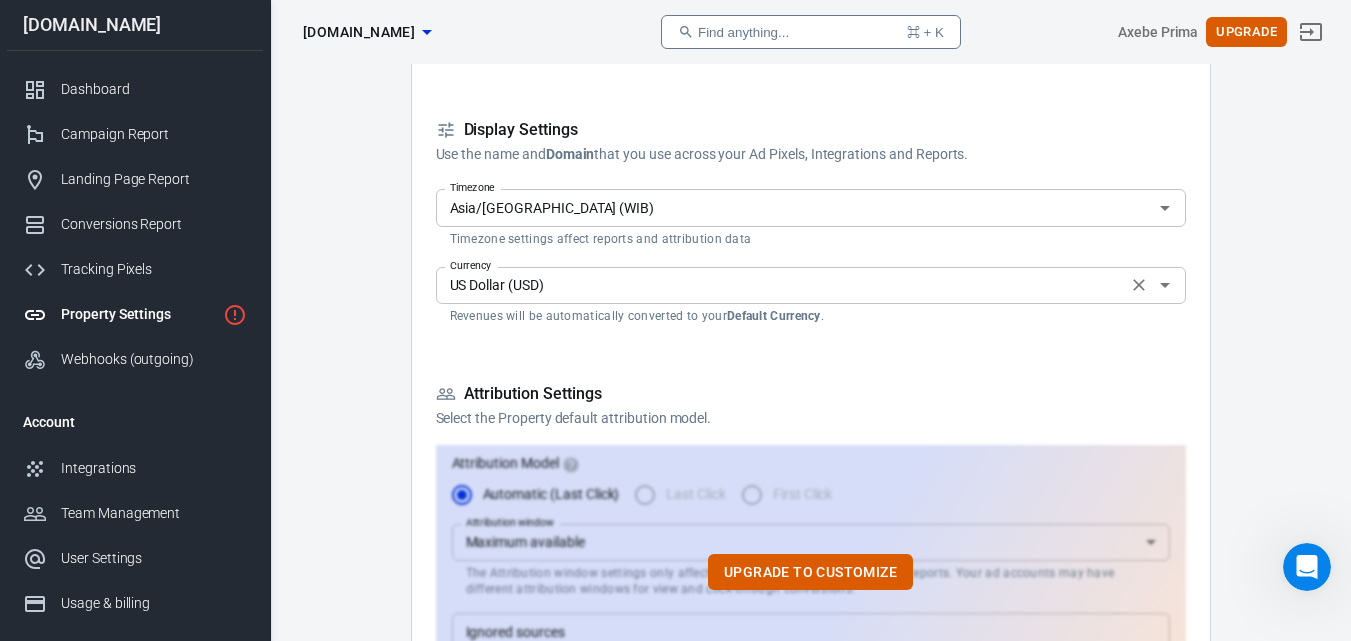 click on "Revenues will be automatically converted to your  Default Currency ." at bounding box center (811, 316) 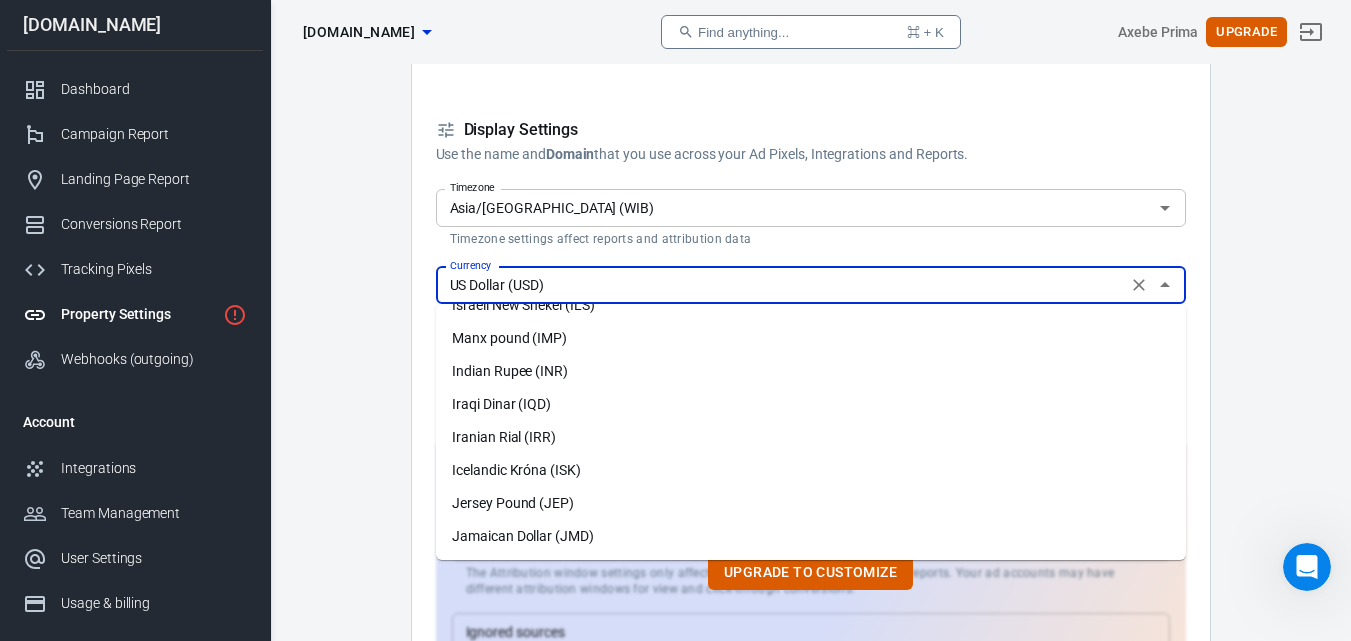 scroll, scrollTop: 2035, scrollLeft: 0, axis: vertical 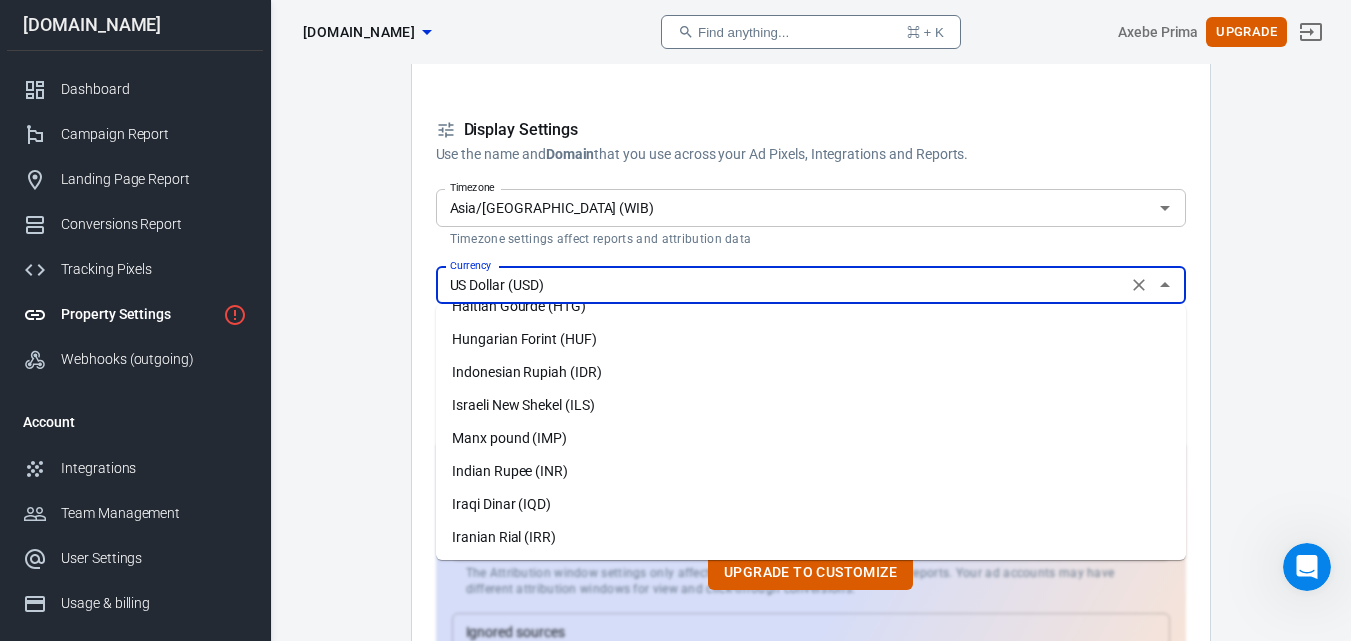 click on "Indonesian Rupiah (IDR)" at bounding box center [811, 372] 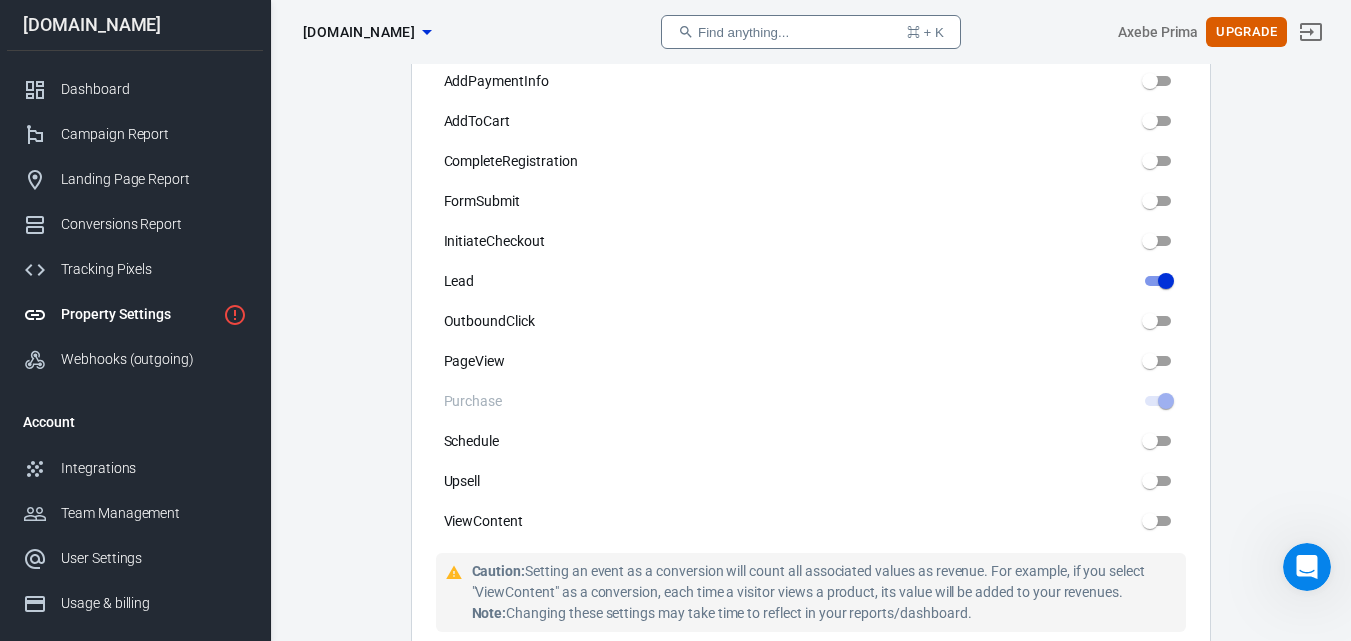 scroll, scrollTop: 1000, scrollLeft: 0, axis: vertical 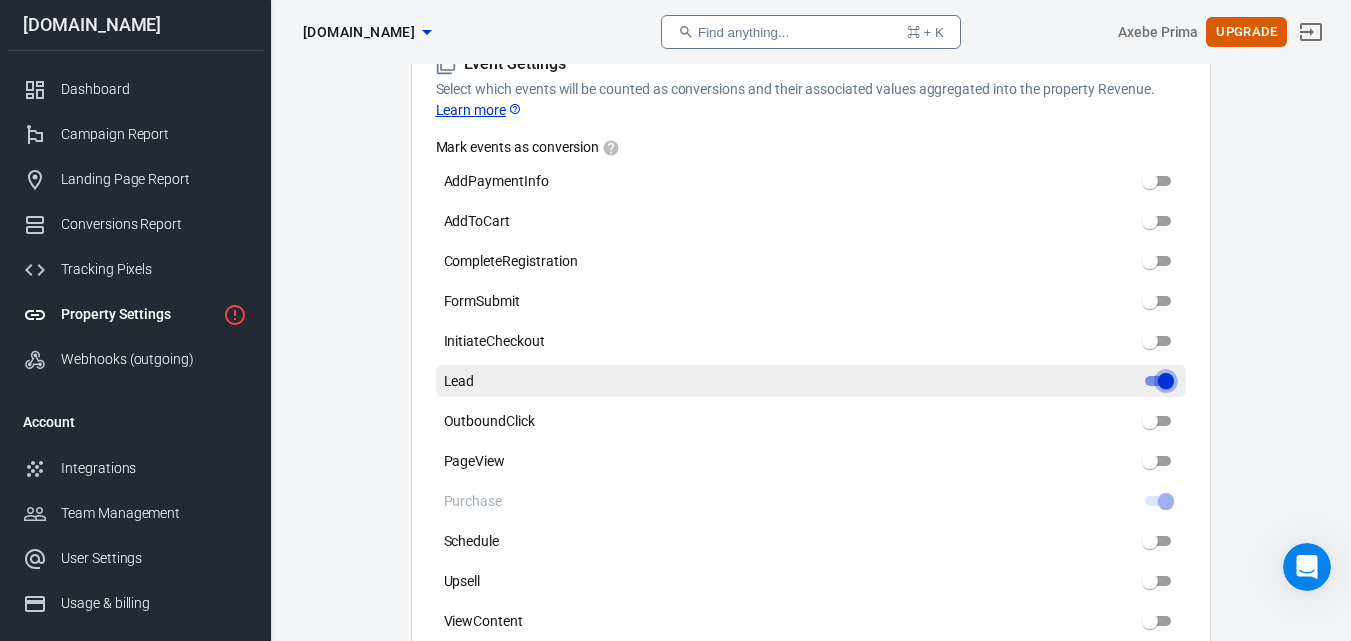 click on "Lead" at bounding box center [1166, 381] 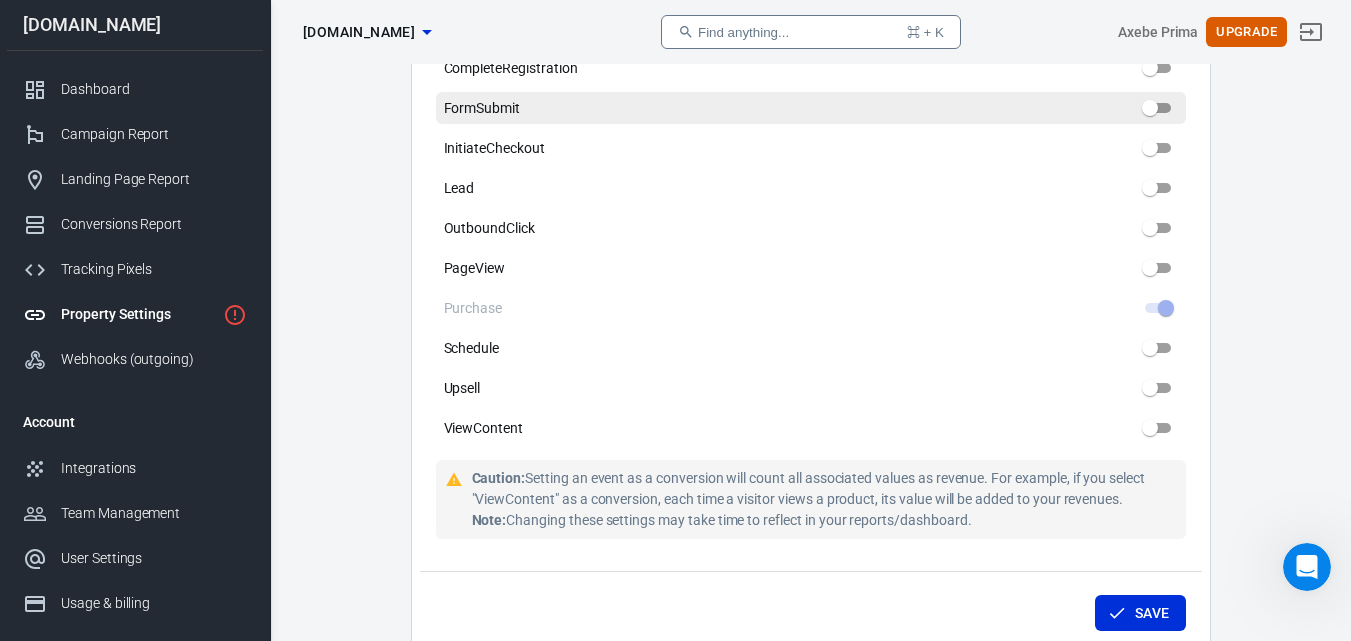 scroll, scrollTop: 1200, scrollLeft: 0, axis: vertical 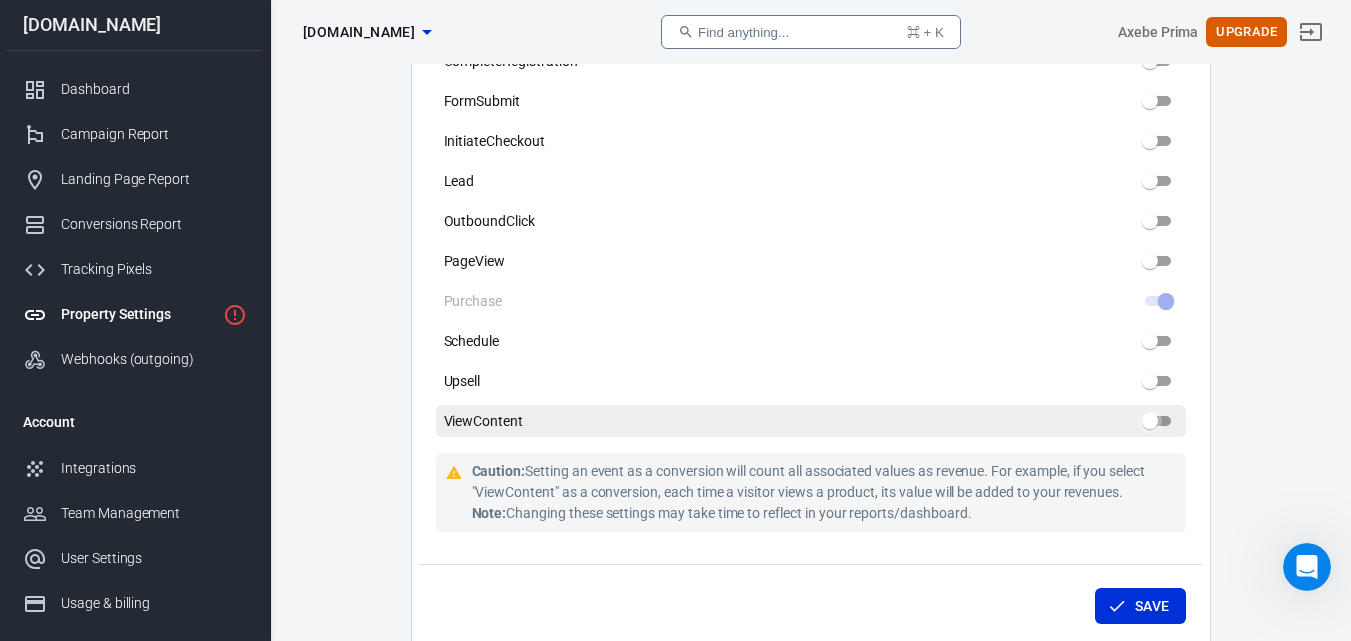 click on "ViewContent" at bounding box center [1150, 421] 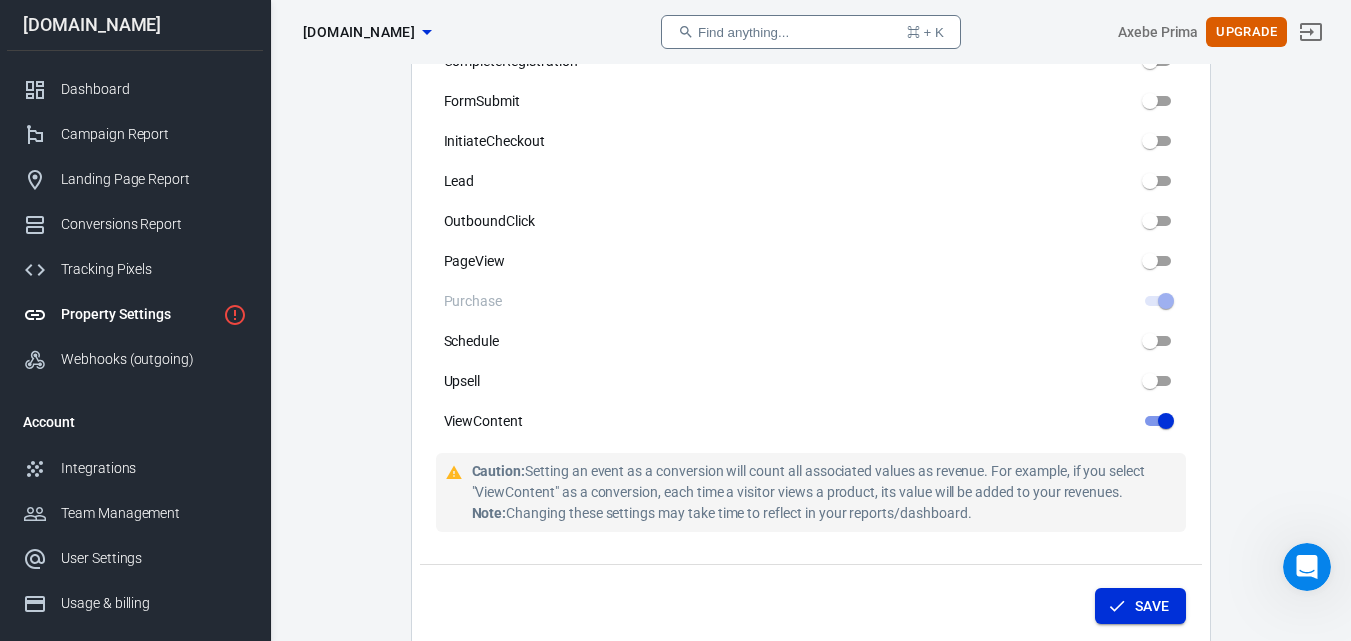 click on "Save" at bounding box center [1152, 606] 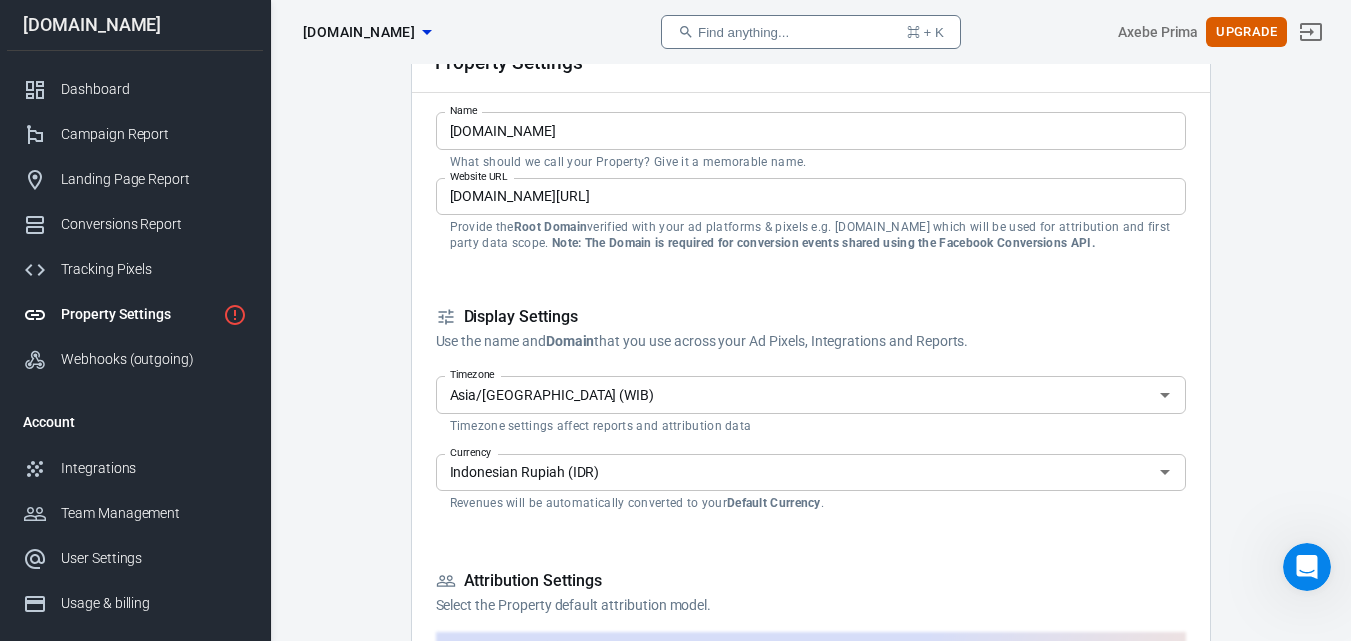 scroll, scrollTop: 0, scrollLeft: 0, axis: both 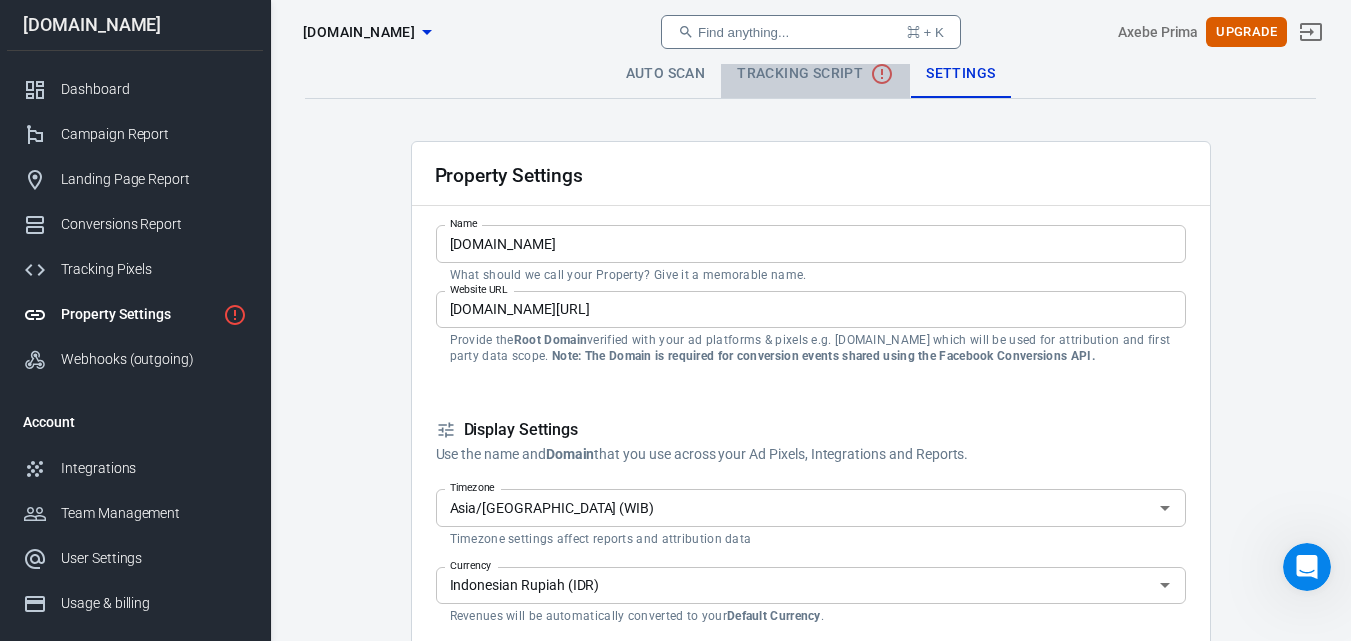 click on "Tracking Script" at bounding box center [815, 74] 